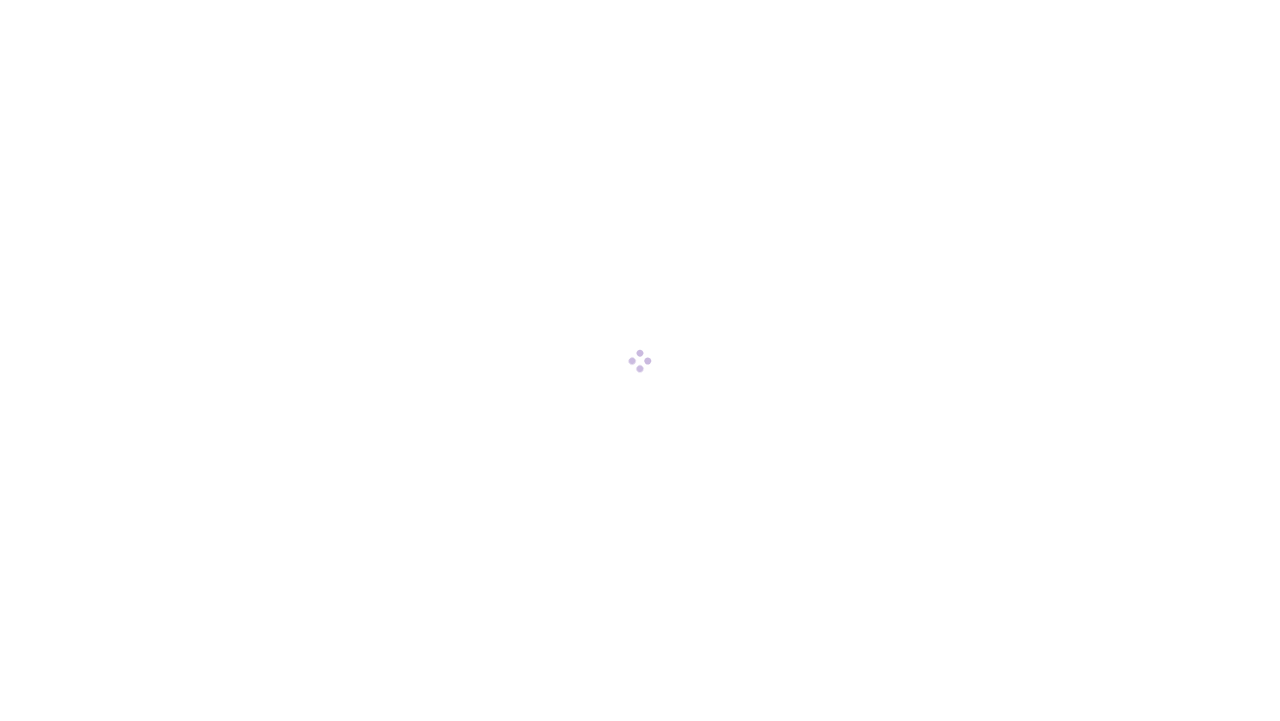 scroll, scrollTop: 0, scrollLeft: 0, axis: both 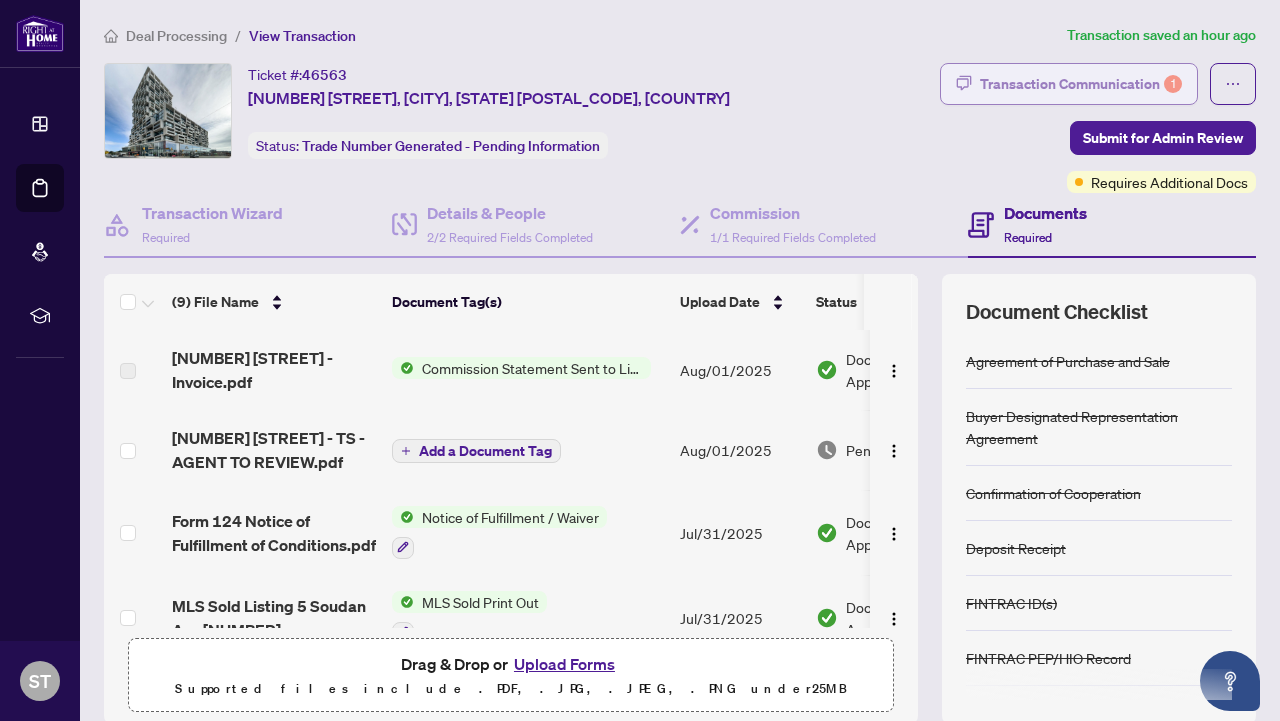 click on "Transaction Communication 1" at bounding box center [1081, 84] 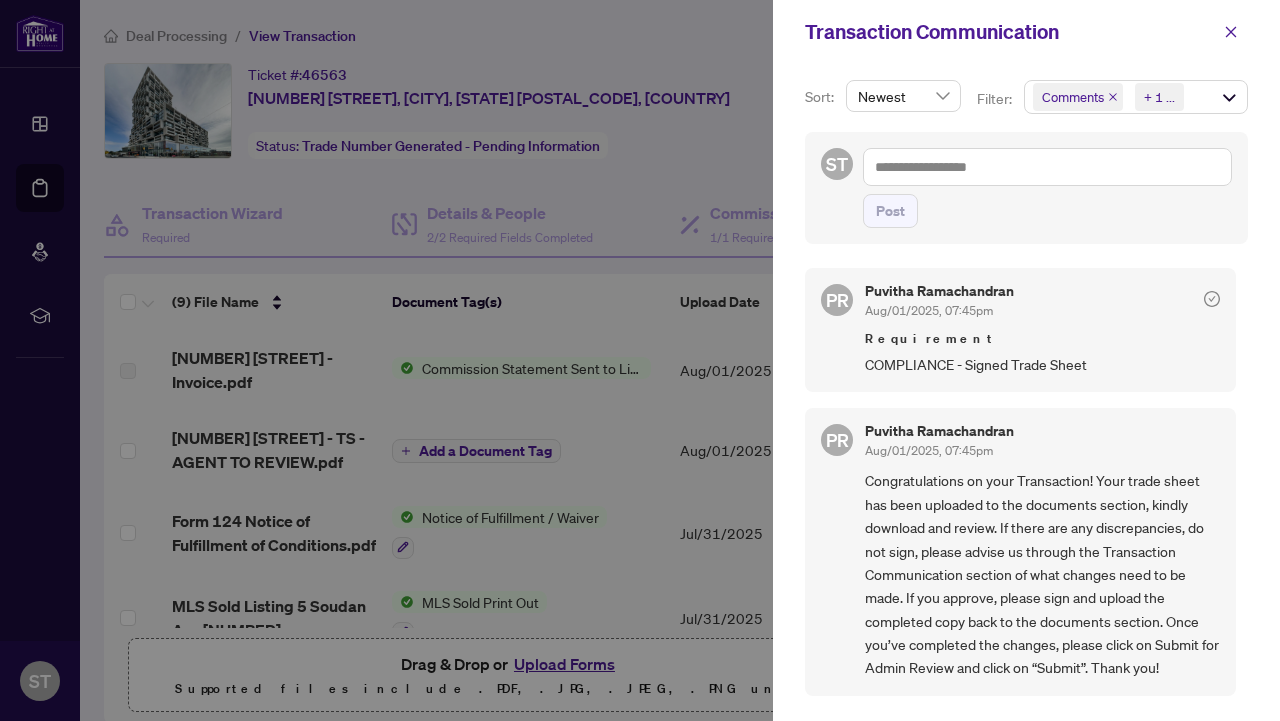 scroll, scrollTop: 4, scrollLeft: 0, axis: vertical 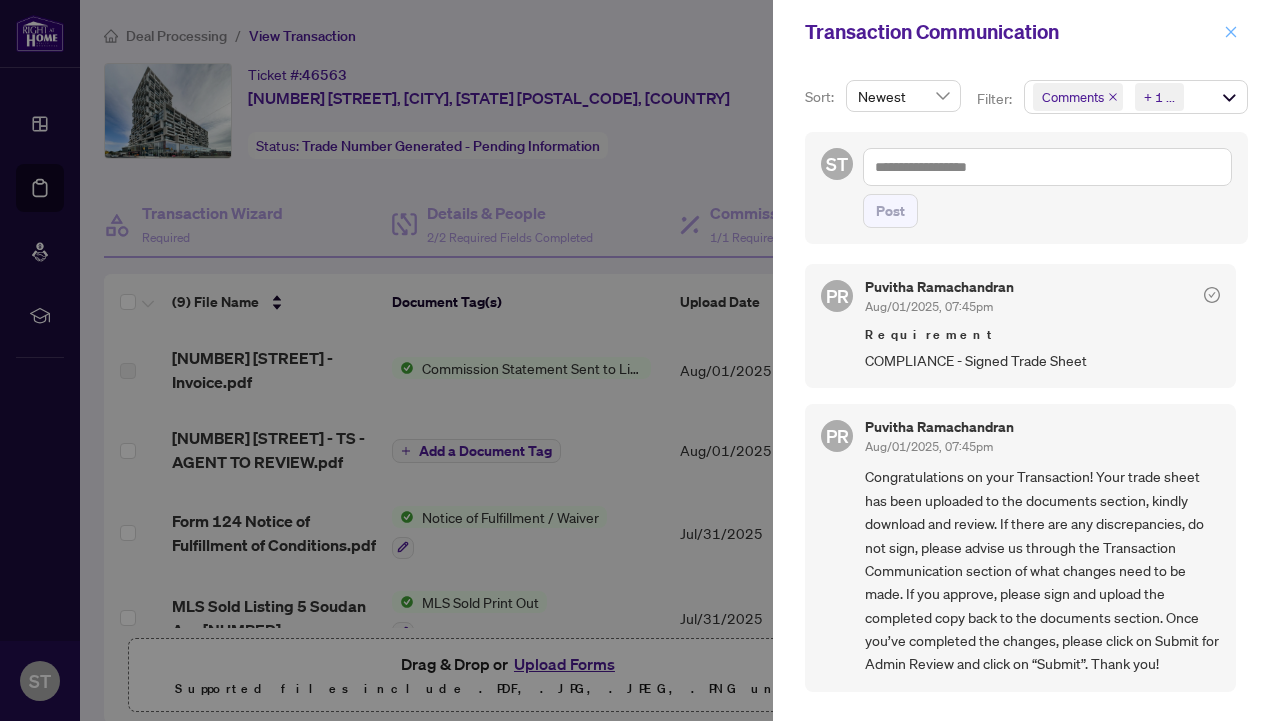 click 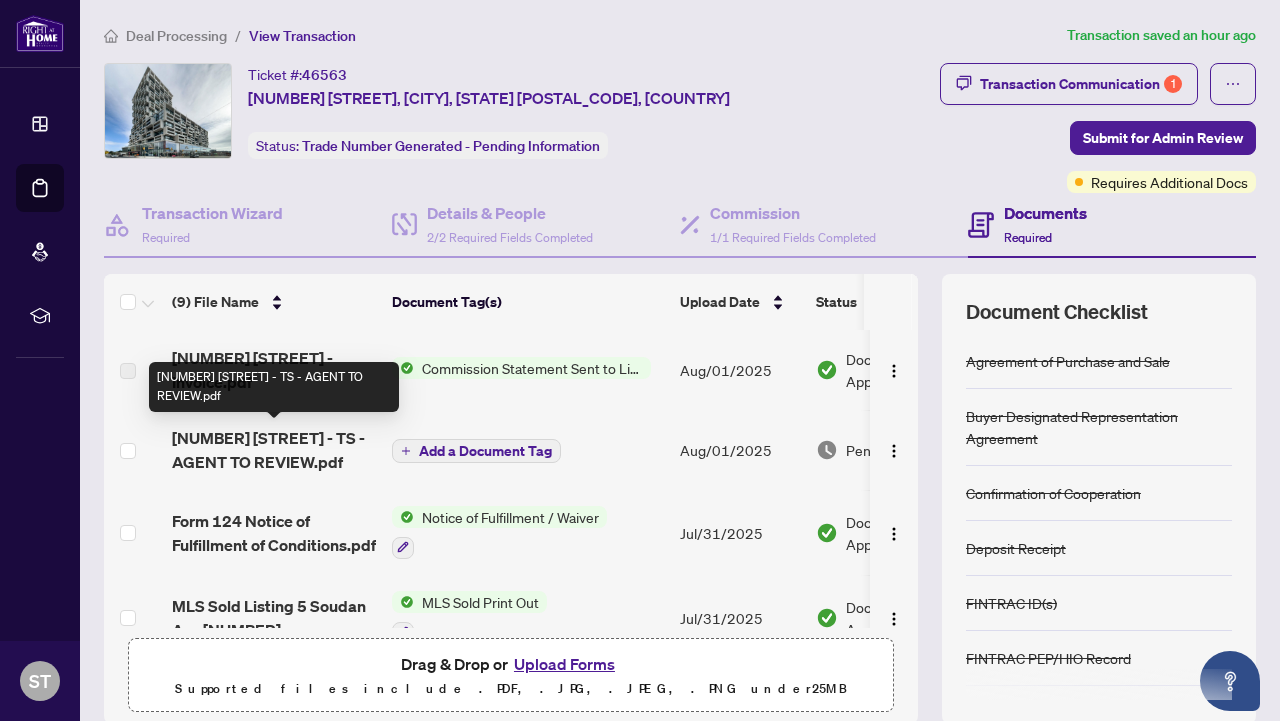 click on "[NUMBER] [STREET] - TS - AGENT TO REVIEW.pdf" at bounding box center (274, 450) 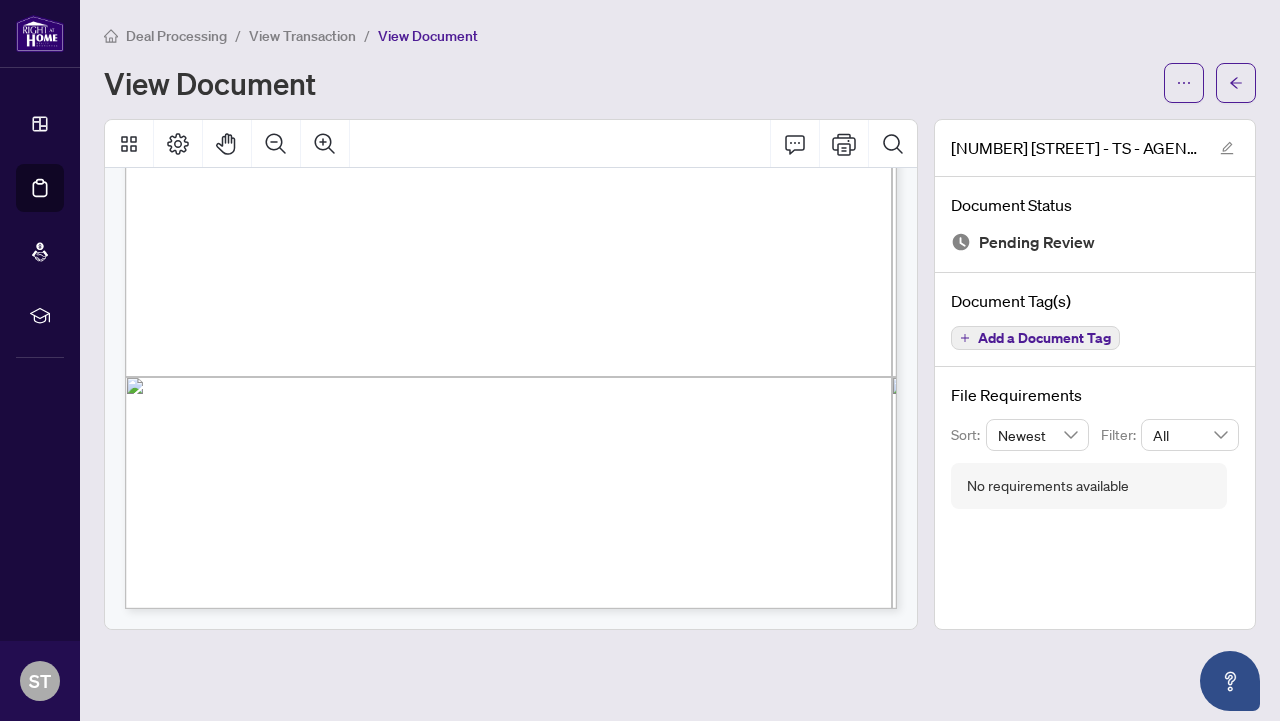 scroll, scrollTop: 0, scrollLeft: 0, axis: both 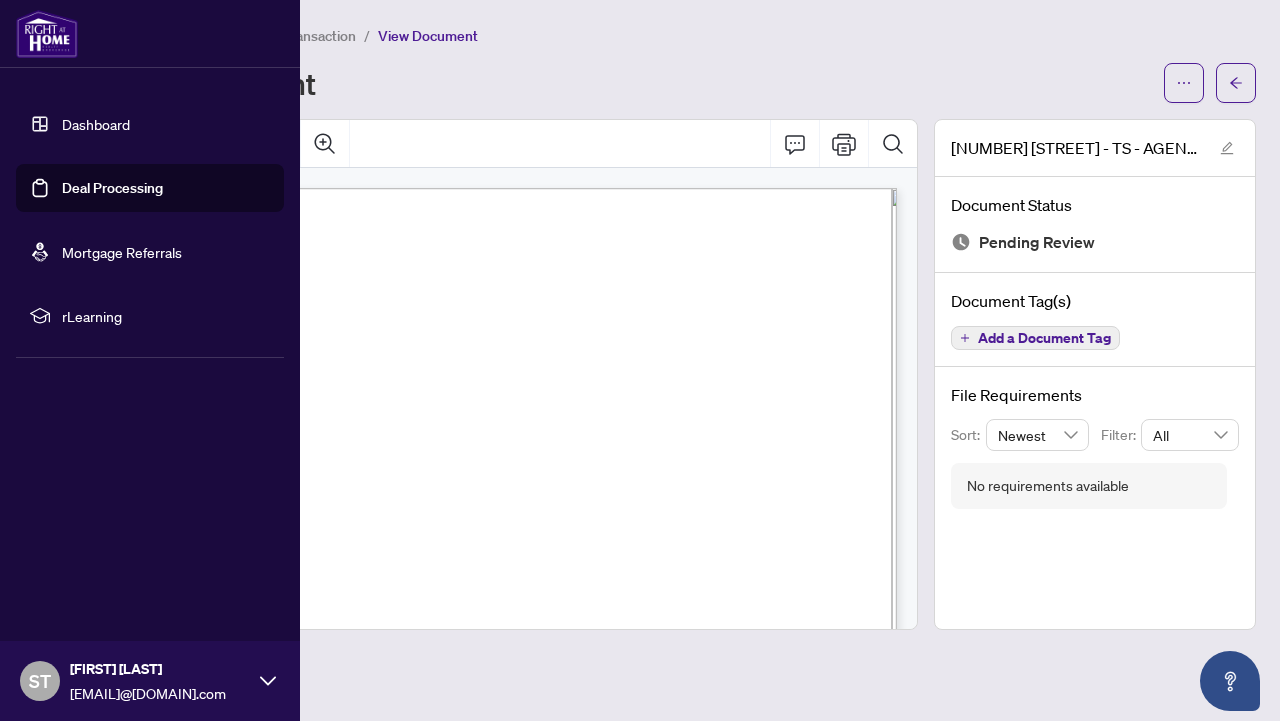 click on "Dashboard" at bounding box center (96, 124) 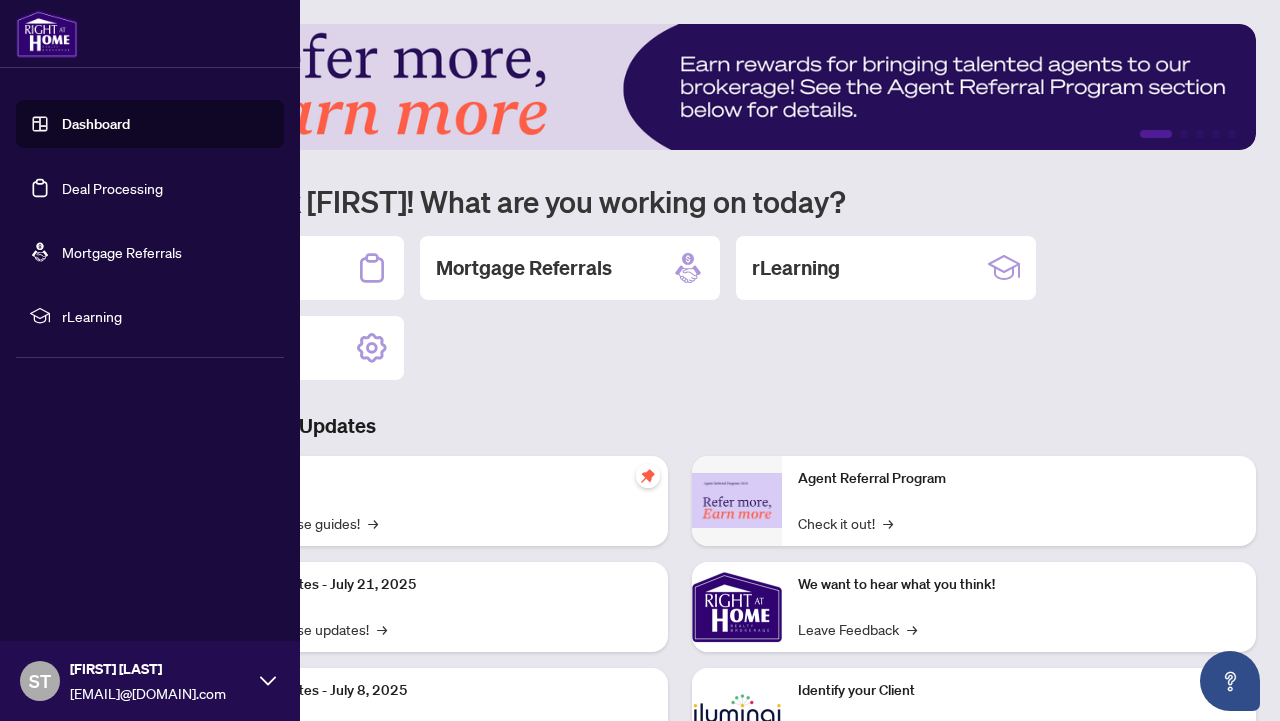 click on "Deal Processing" at bounding box center [112, 188] 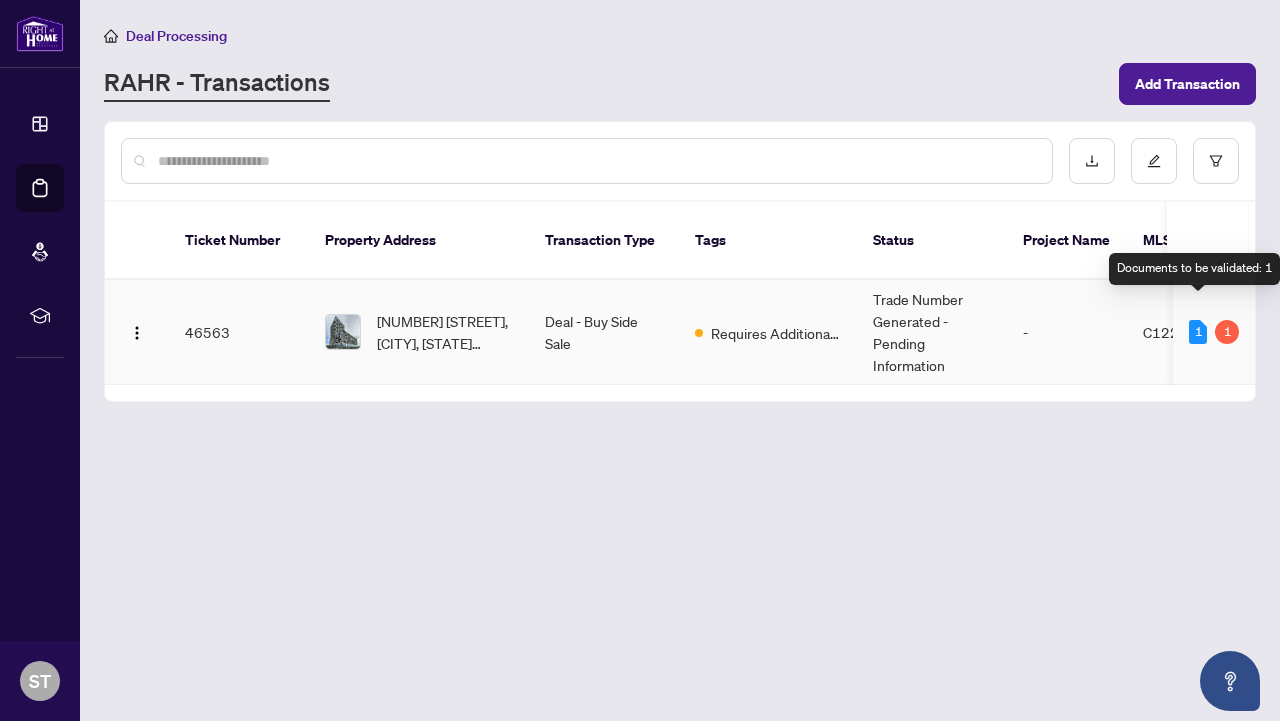 click on "1" at bounding box center (1198, 332) 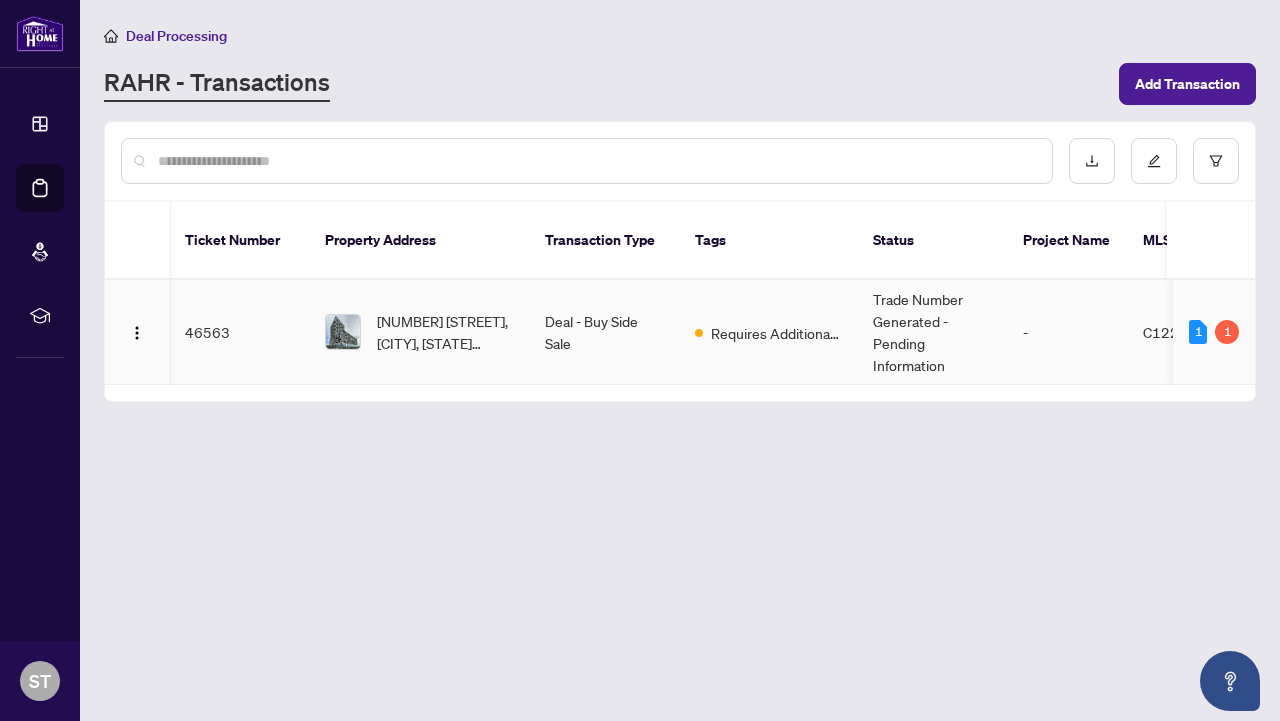 scroll, scrollTop: 0, scrollLeft: 138, axis: horizontal 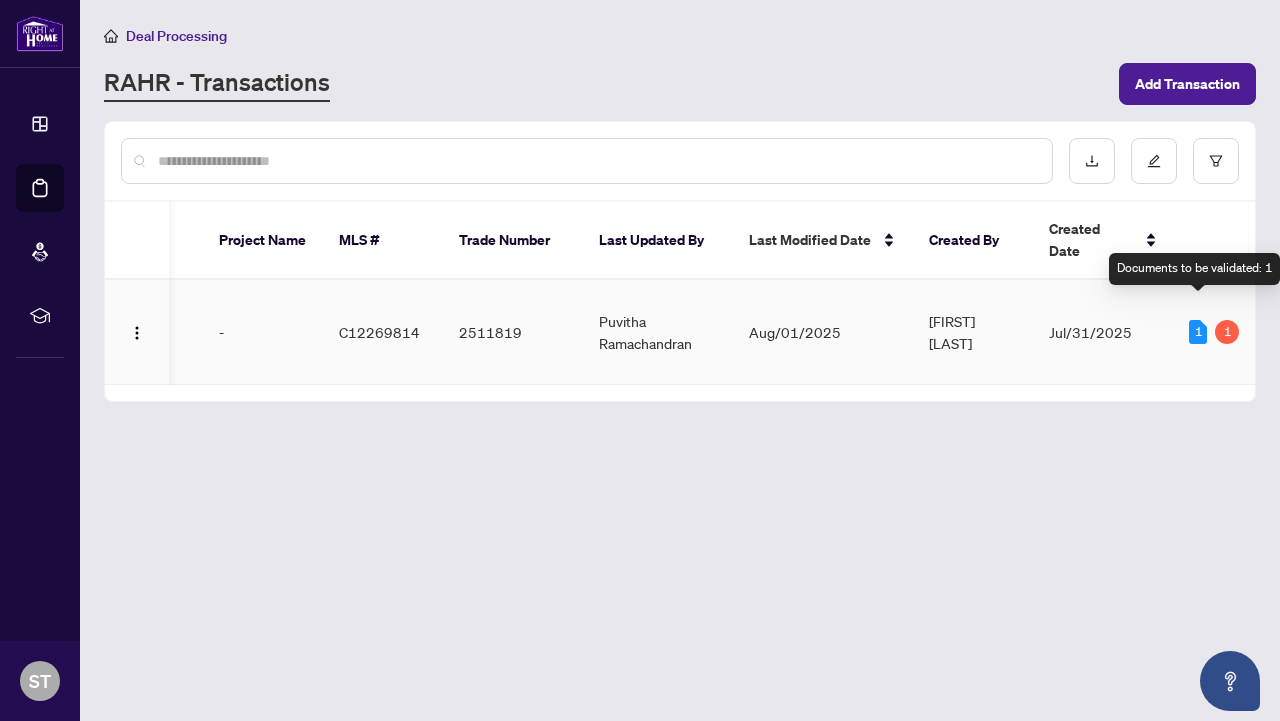 click on "1" at bounding box center (1198, 332) 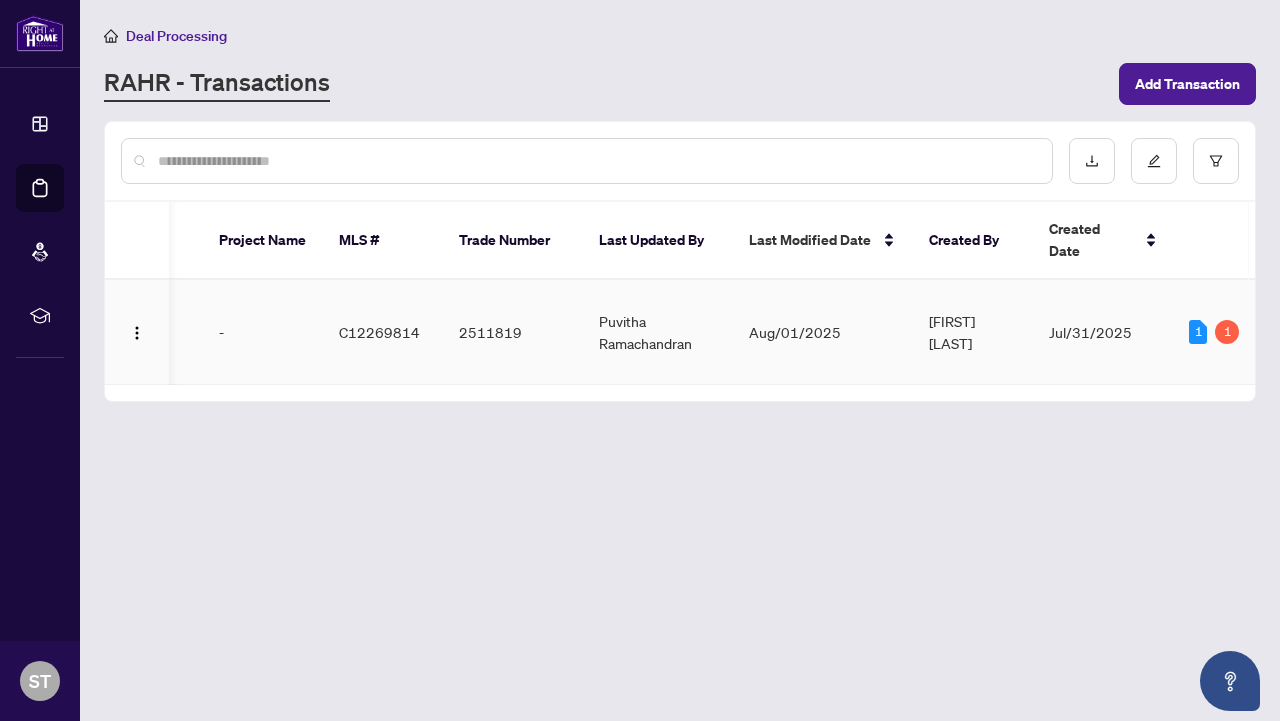 scroll, scrollTop: 0, scrollLeft: 798, axis: horizontal 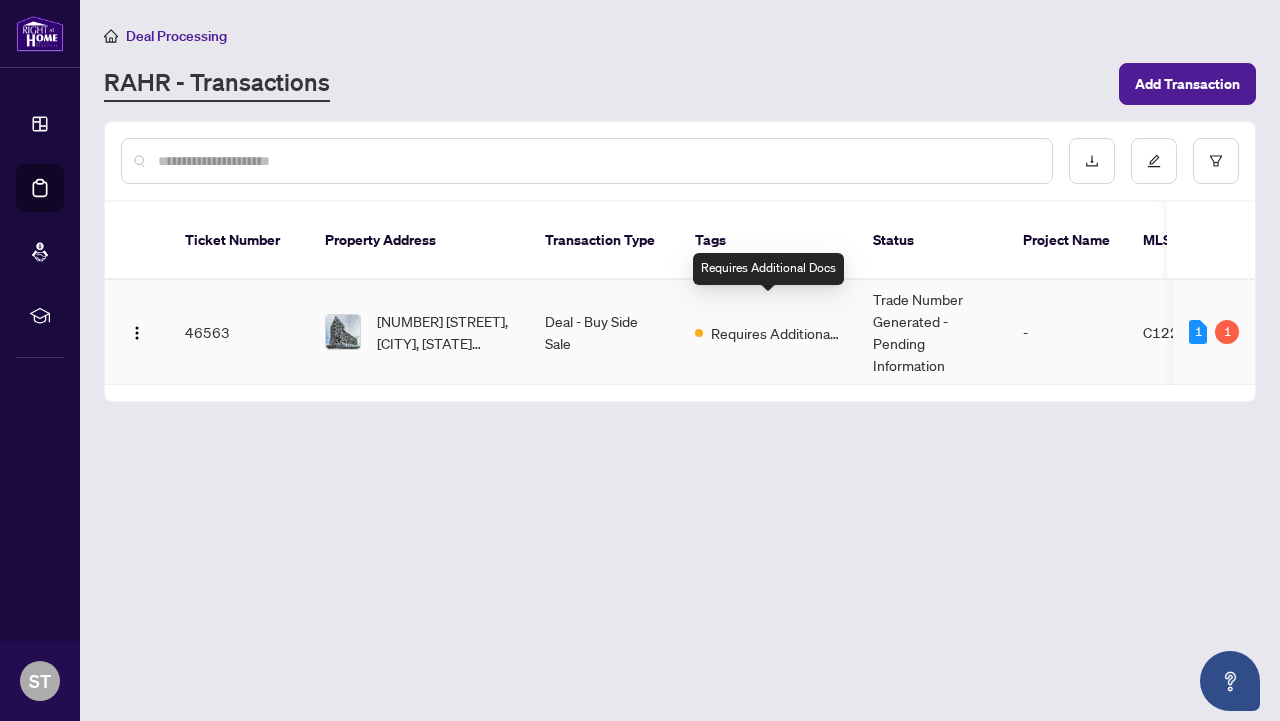 click on "Requires Additional Docs" at bounding box center (776, 333) 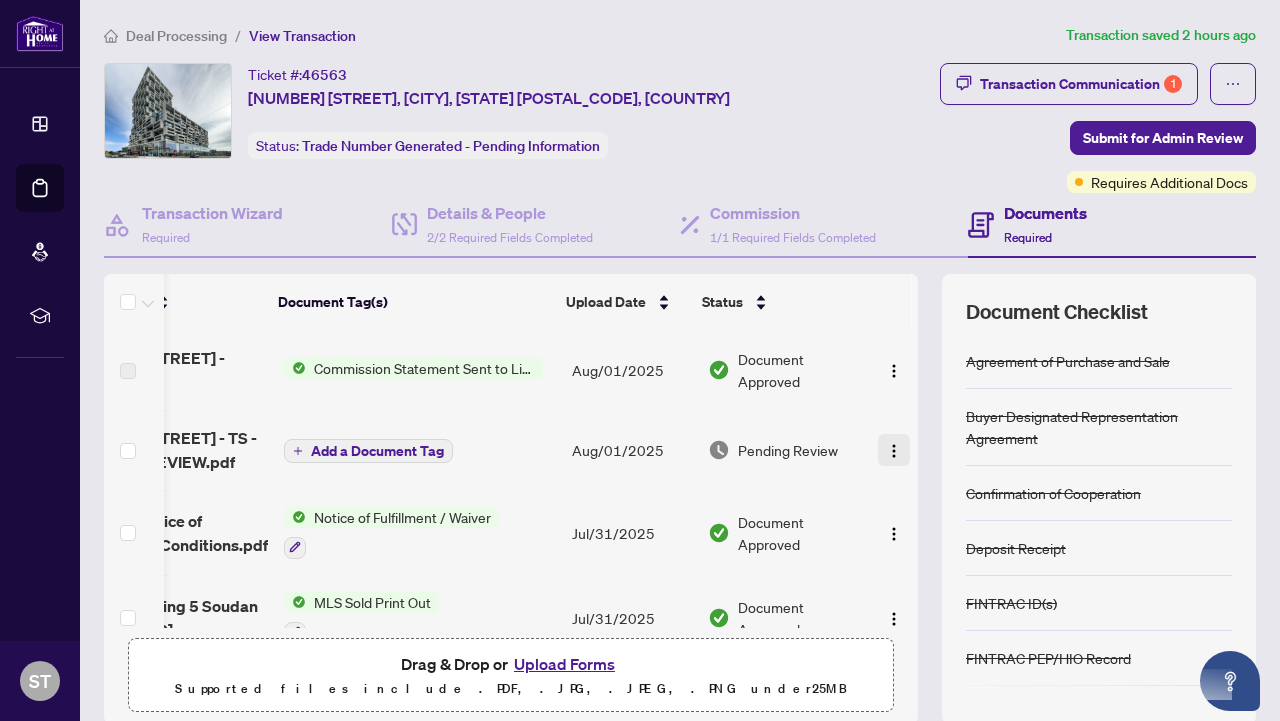 click at bounding box center (894, 451) 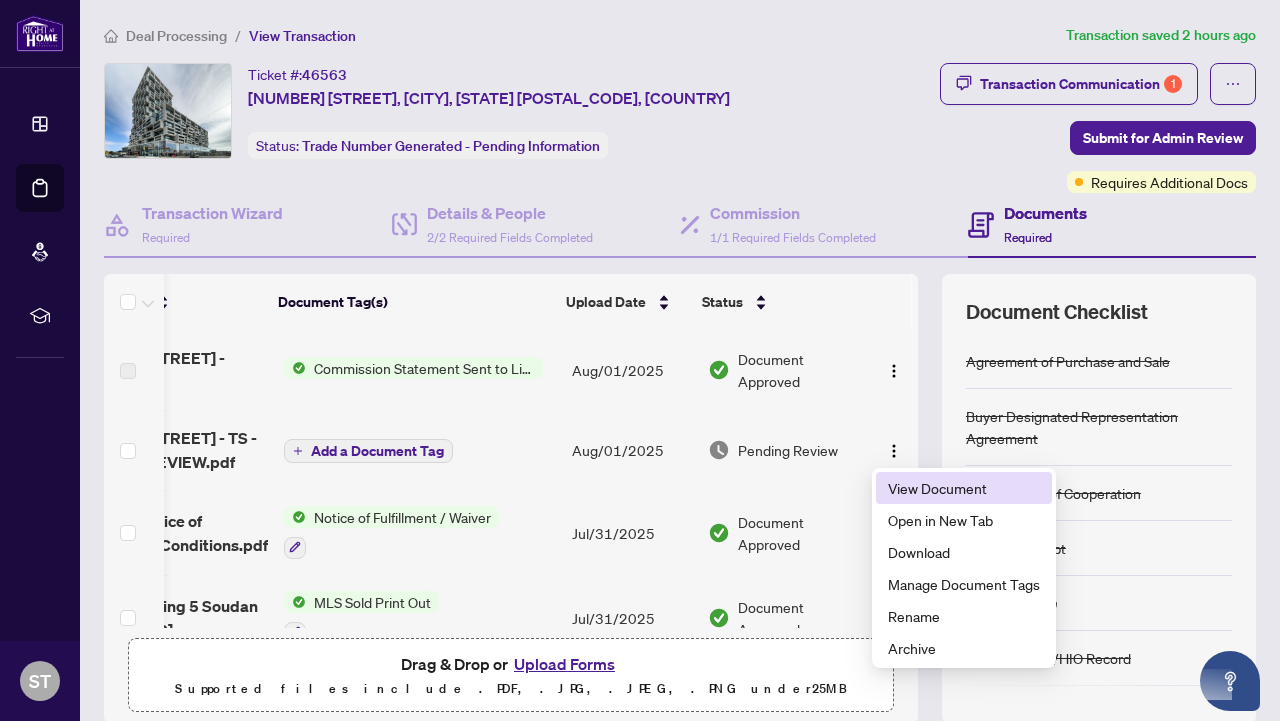 click on "View Document" at bounding box center [964, 488] 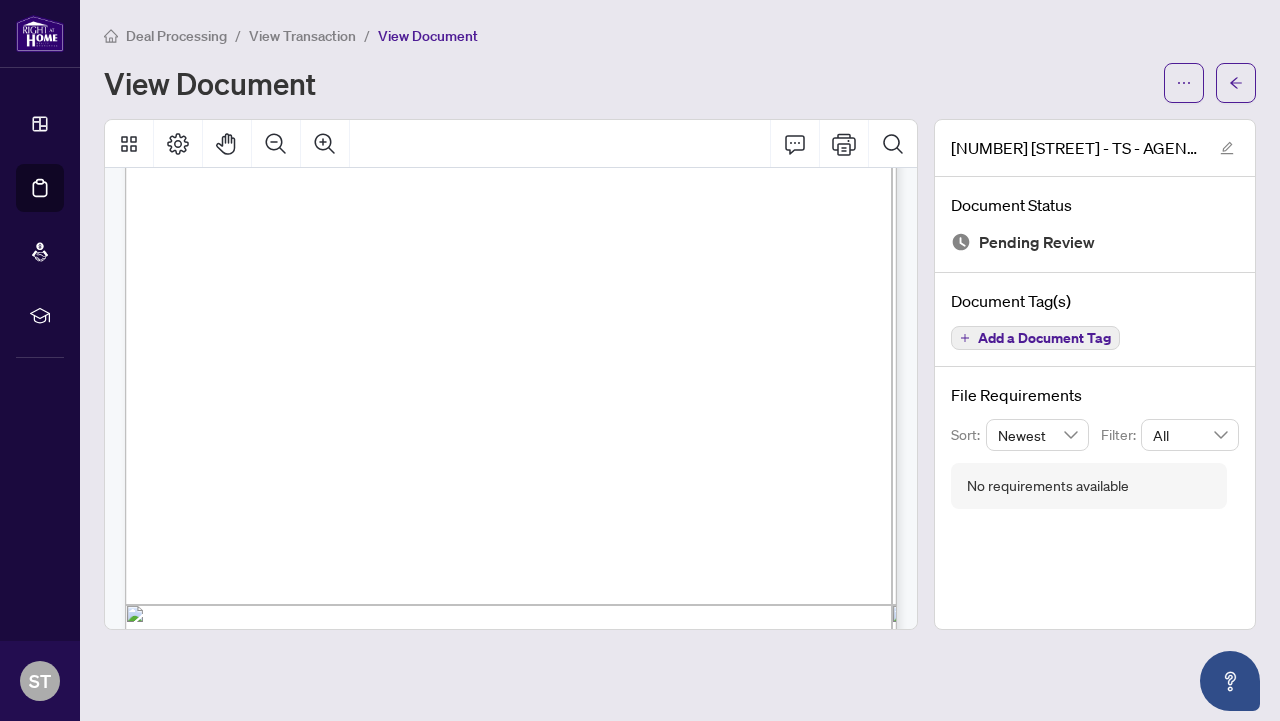 scroll, scrollTop: 0, scrollLeft: 0, axis: both 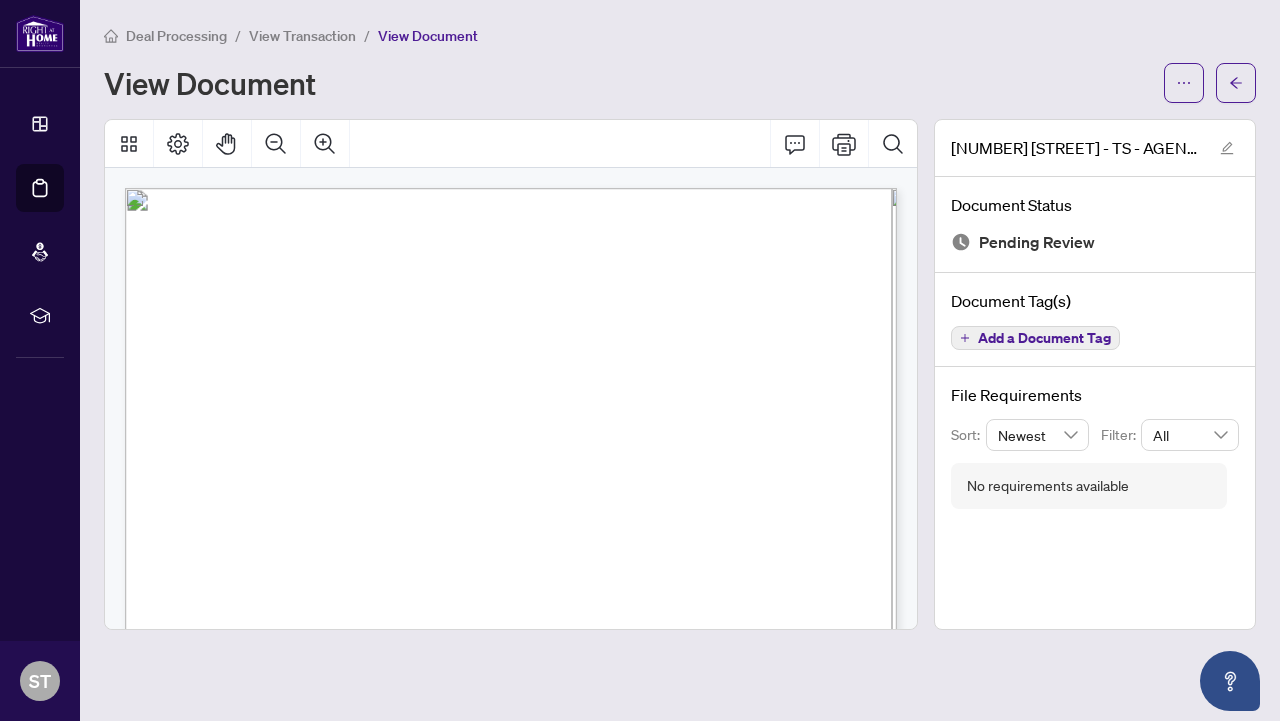click at bounding box center (612, 818) 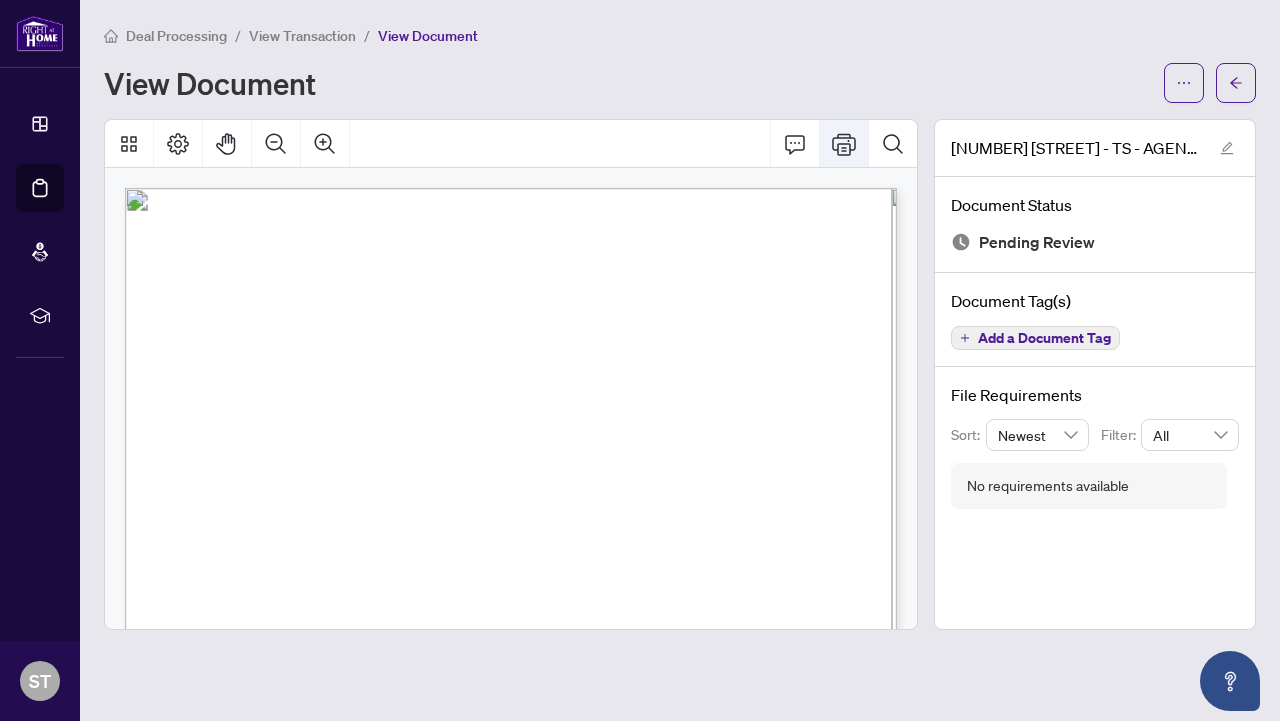 click 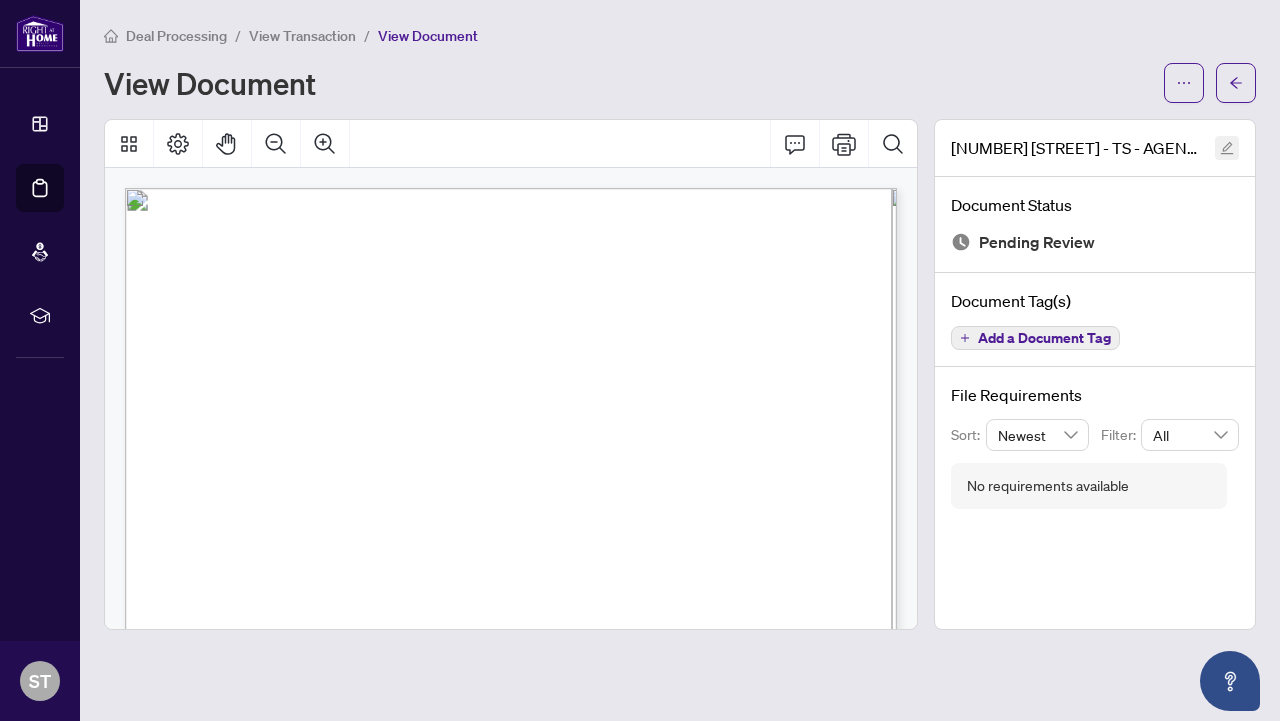 click 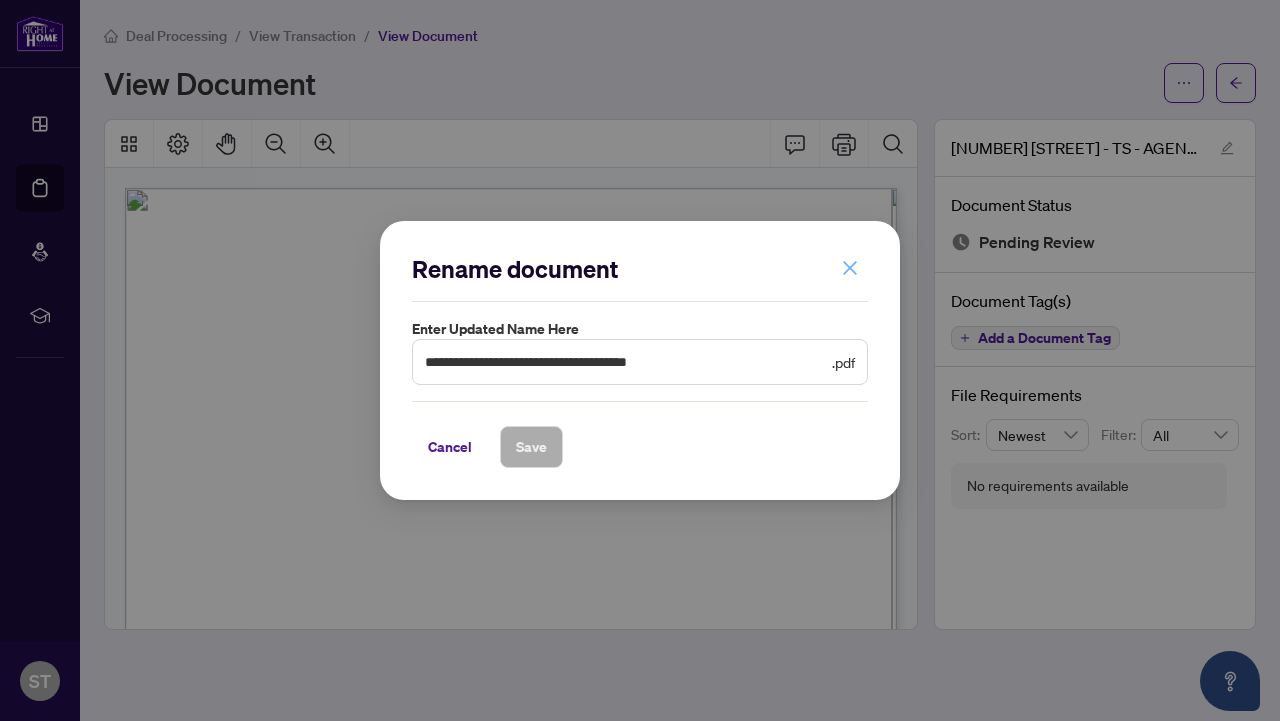 click 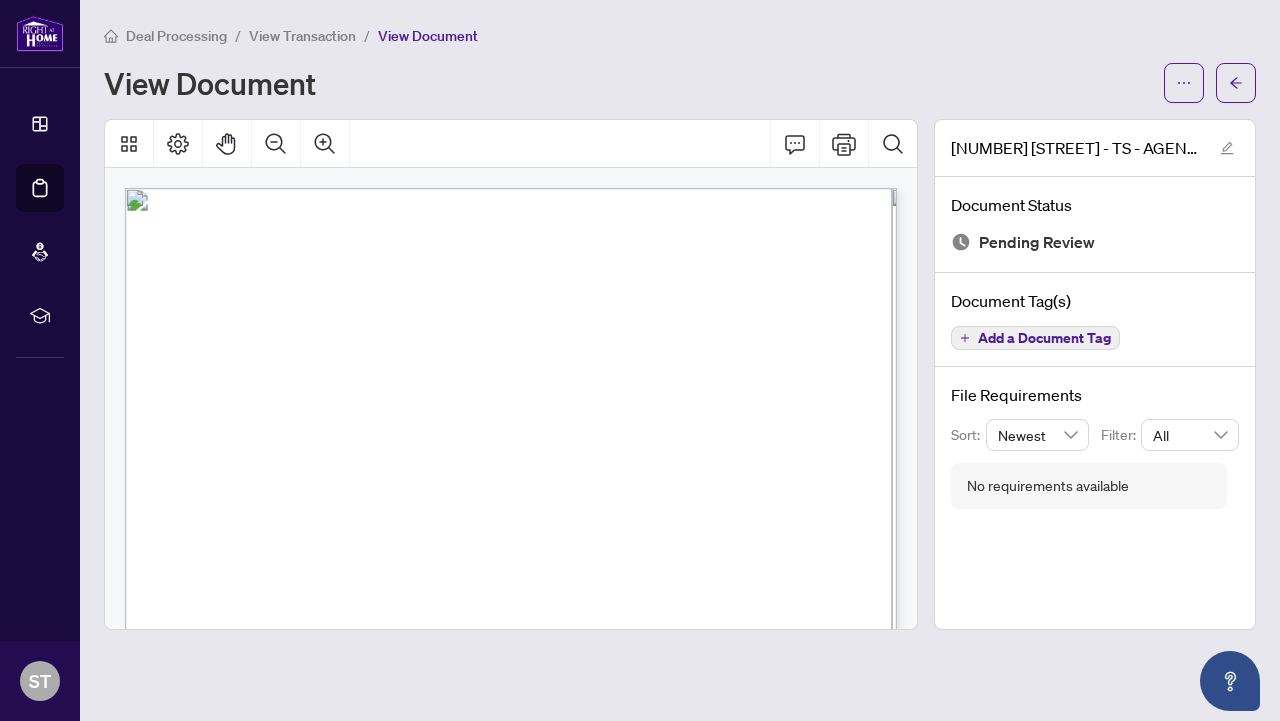 type 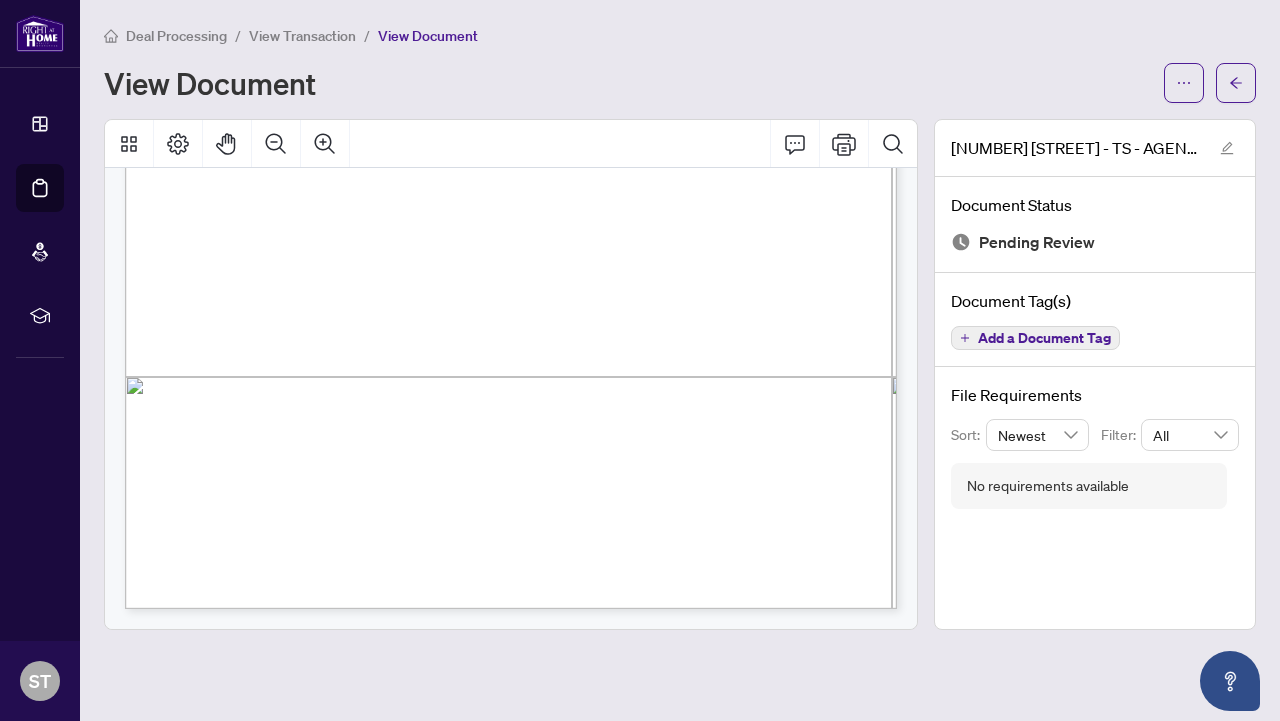 scroll, scrollTop: 0, scrollLeft: 0, axis: both 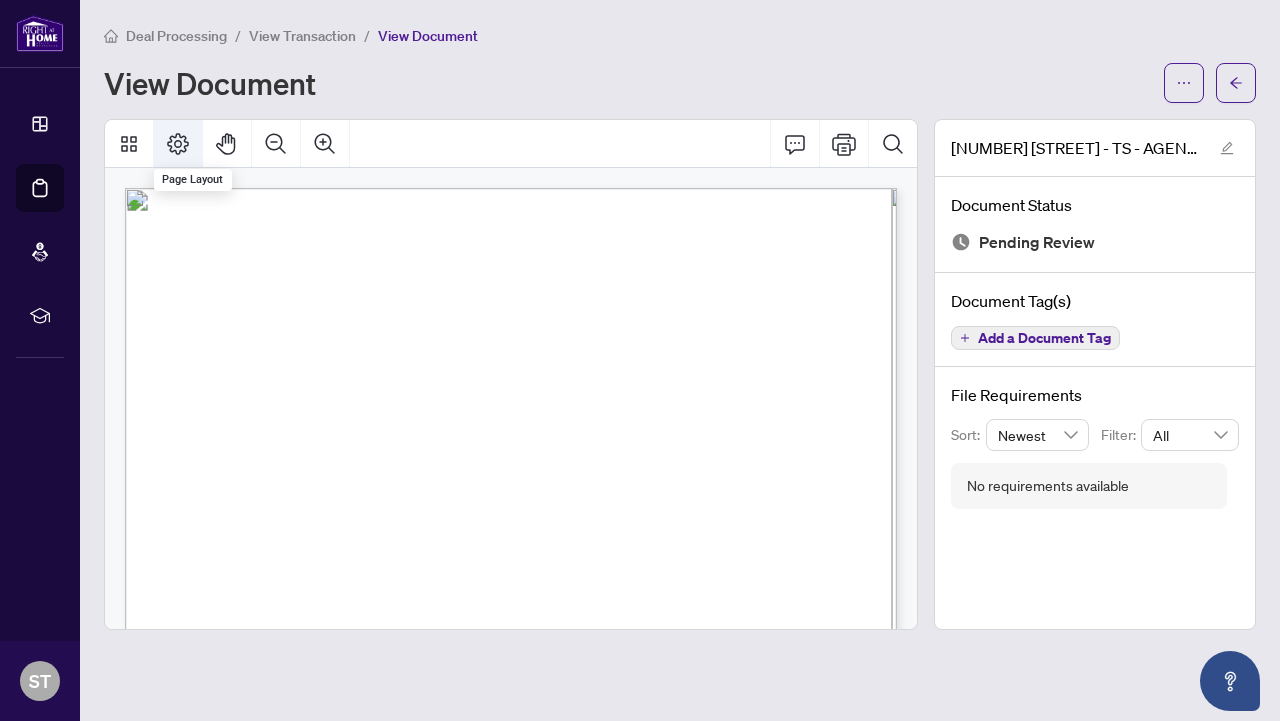 click 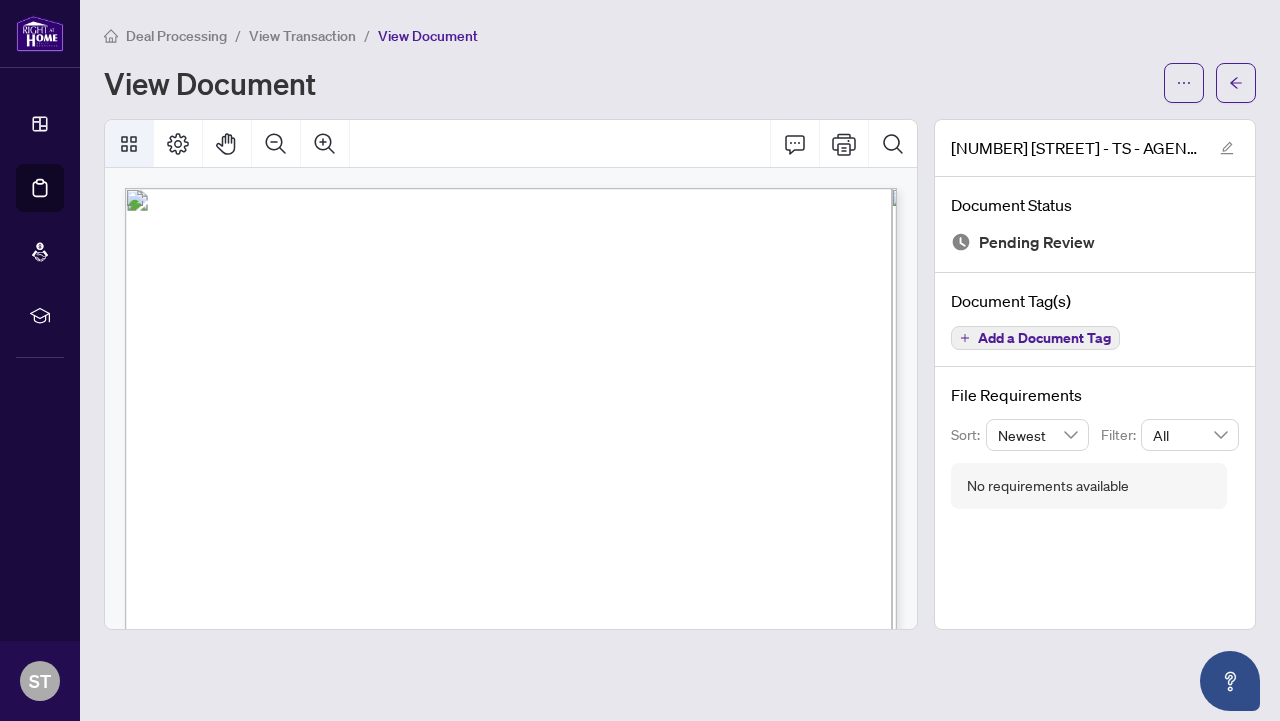 click 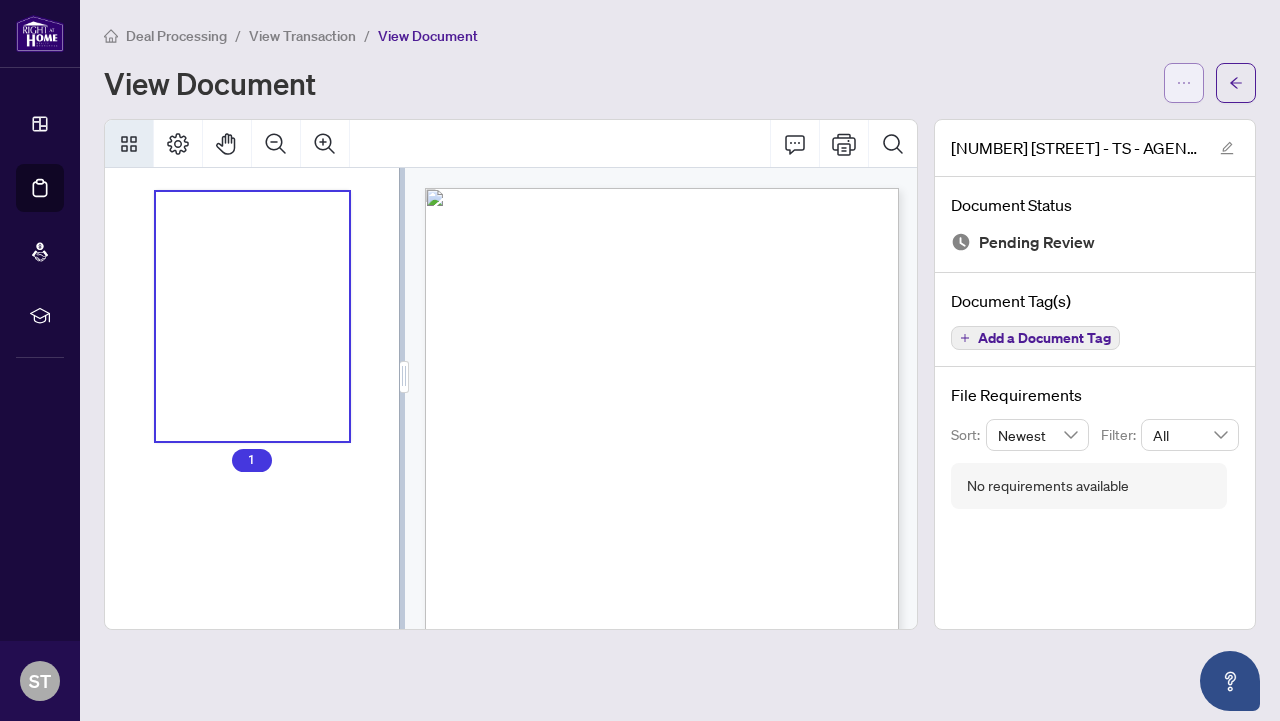 click 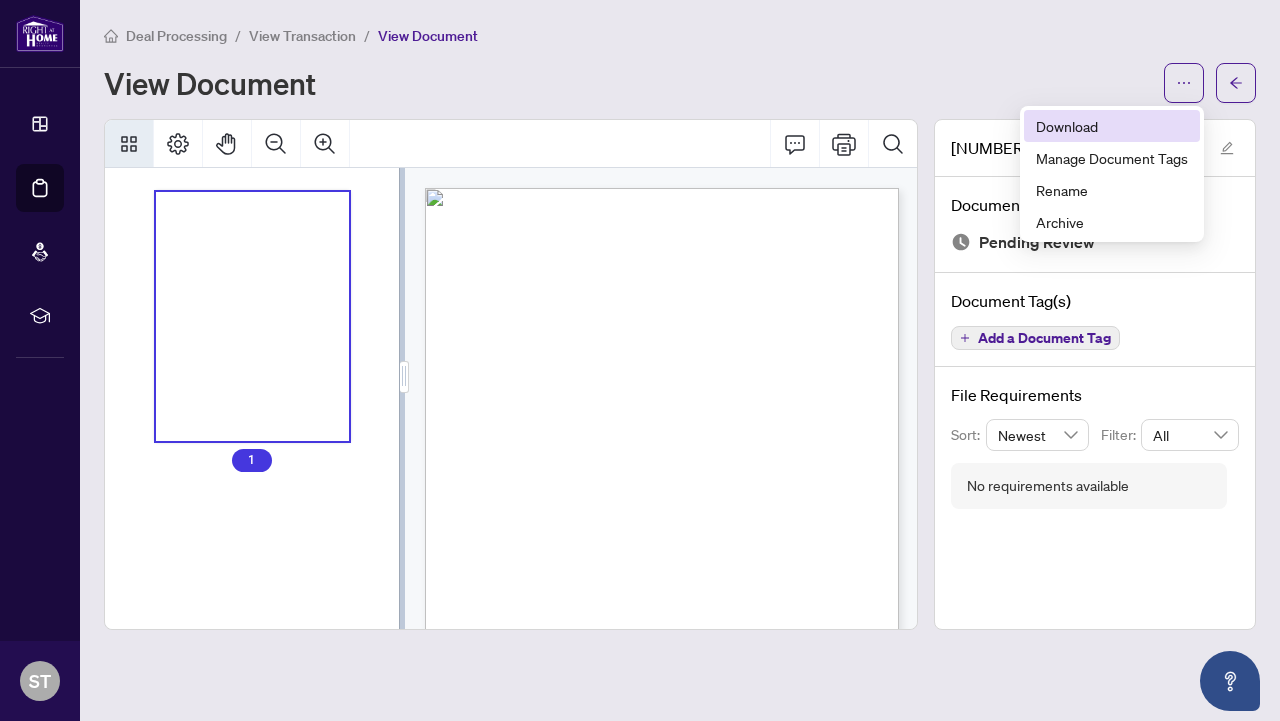 click on "Download" at bounding box center (1112, 126) 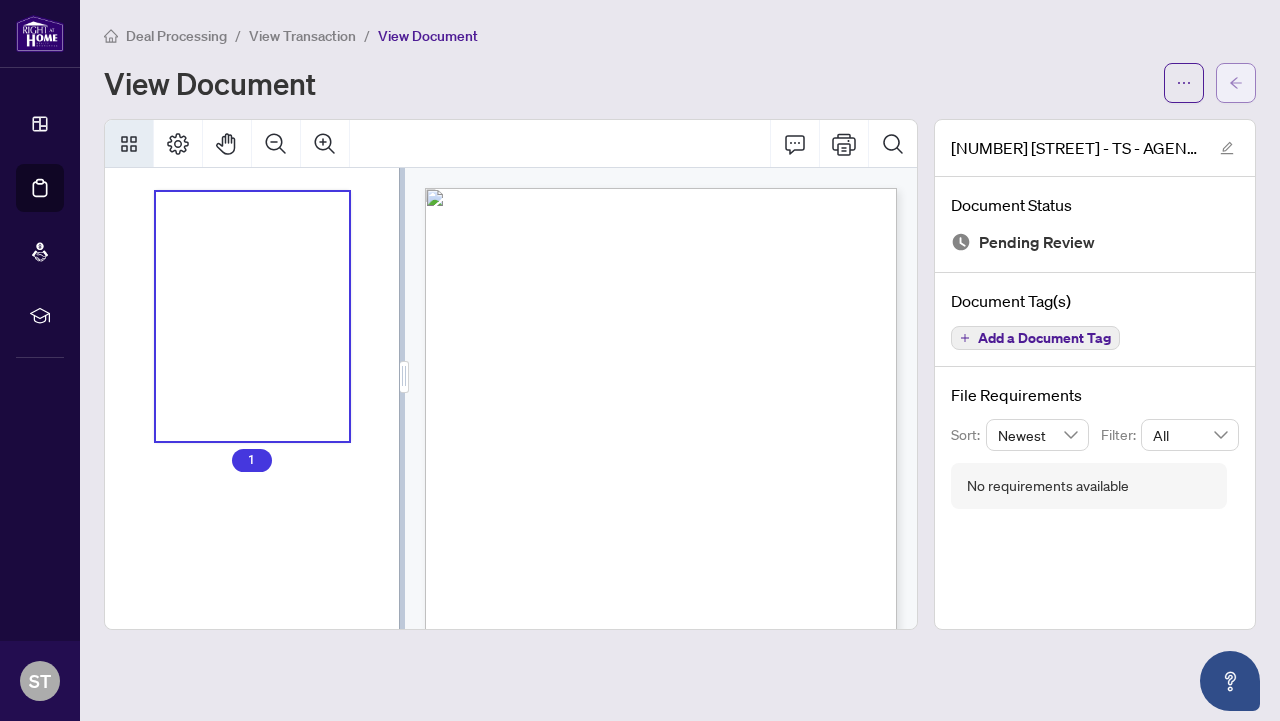 click at bounding box center [1236, 83] 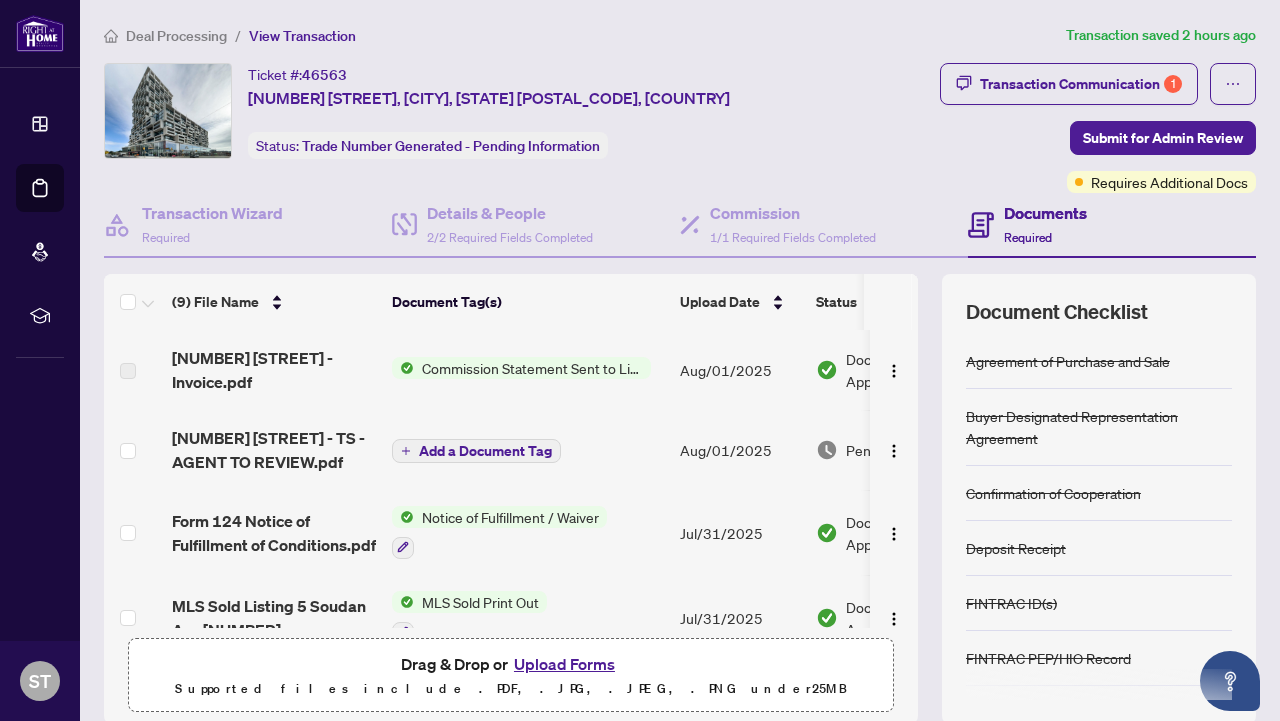 click on "Add a Document Tag" at bounding box center [485, 451] 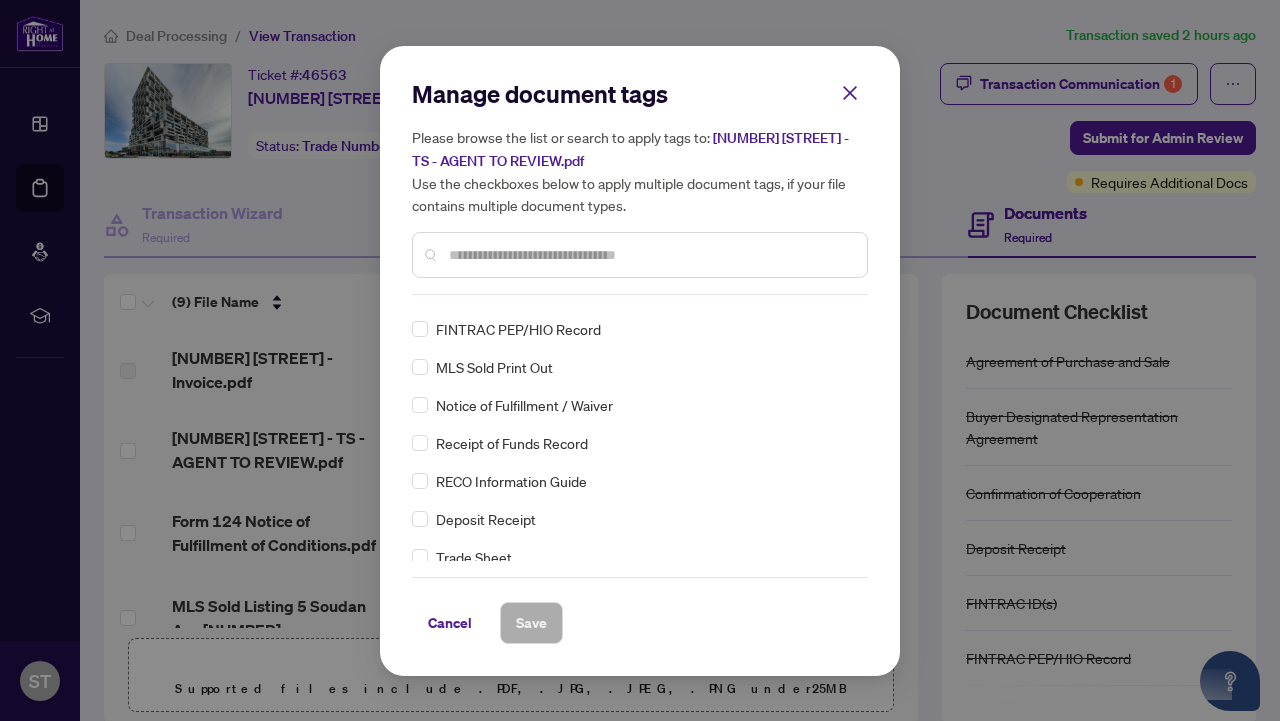 scroll, scrollTop: 138, scrollLeft: 0, axis: vertical 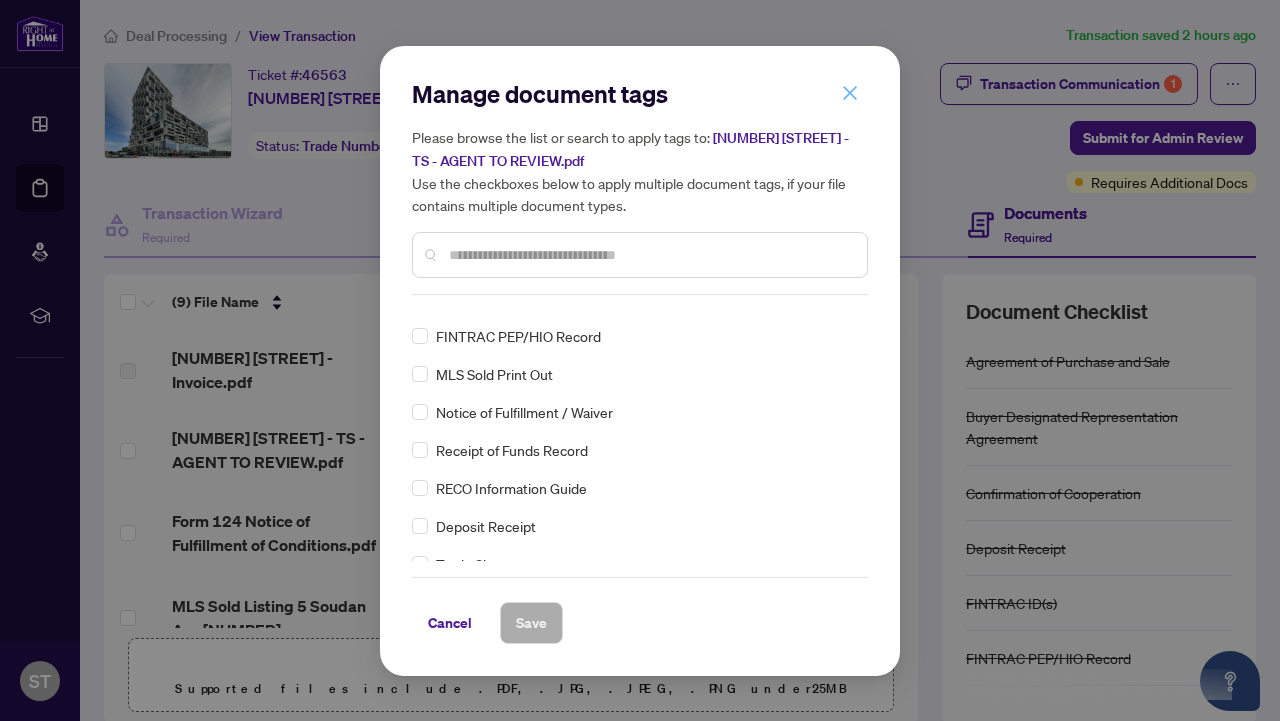 click 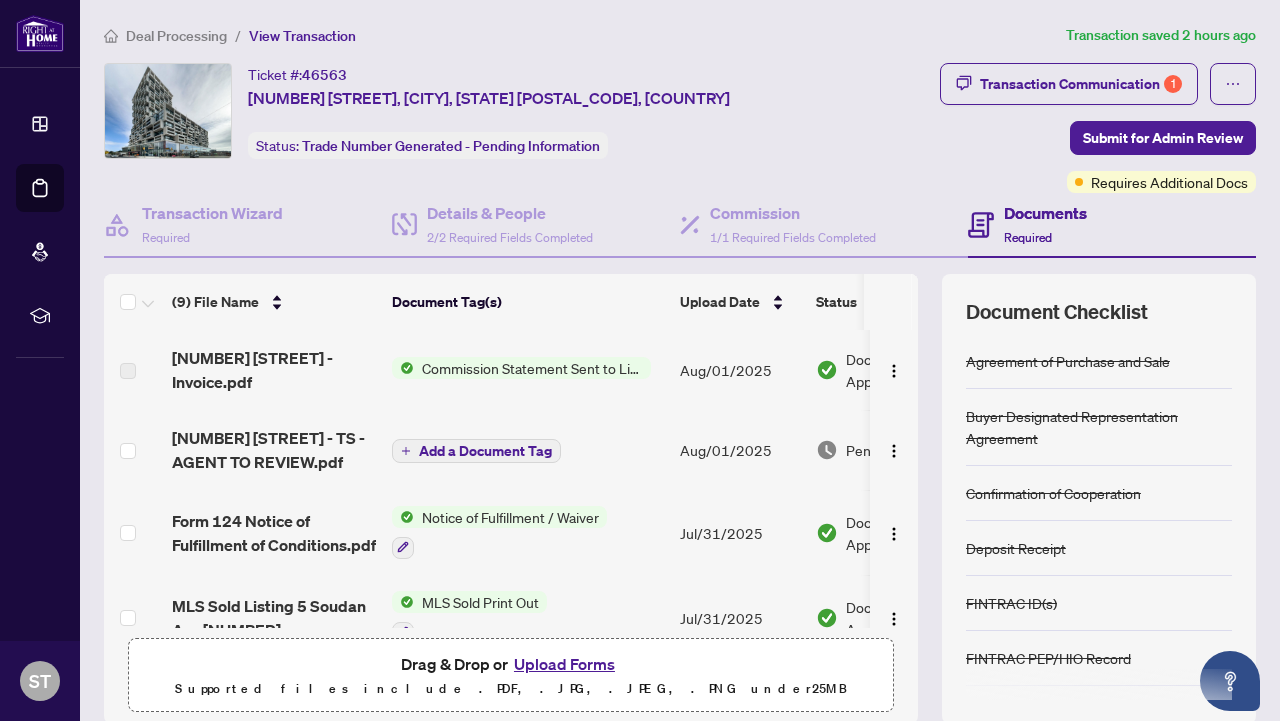 click on "Manage document tags Please browse the list or search to apply tags to:   [NUMBER] [STREET] - TS - AGENT TO REVIEW.pdf   Use the checkboxes below to apply multiple document tags, if your file contains multiple document types.   Agreement of Purchase and Sale Buyer Designated Representation Agreement Confirmation of Cooperation FINTRAC ID(s) FINTRAC PEP/HIO Record MLS Sold Print Out Notice of Fulfillment / Waiver Receipt of Funds Record RECO Information Guide Deposit Receipt Trade Sheet 1st Page of the APS Advance Paperwork Agent Correspondence Agreement of Assignment of Purchase and Sale Agreement to Cooperate /Broker Referral Agreement to Lease Articles of Incorporation Back to Vendor Letter Belongs to Another Transaction Builder's Consent Buyer Designated Representation Agreement Buyers Lawyer Information Certificate of Estate Trustee(s) Client Refused to Sign Closing Date Change Co-op Brokerage Commission Statement Co-op EFT Co-operating Indemnity Agreement Commission Adjustment Commission Agreement EFT OK" at bounding box center [640, 360] 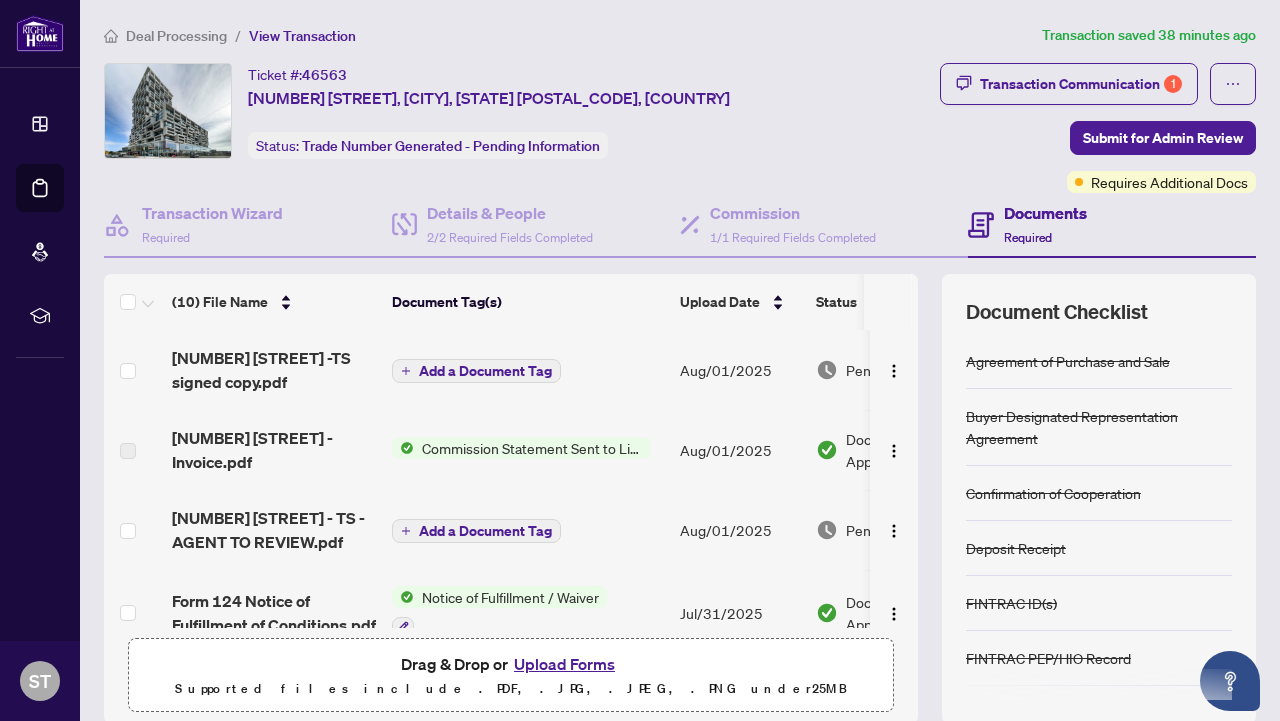 scroll, scrollTop: 0, scrollLeft: 3, axis: horizontal 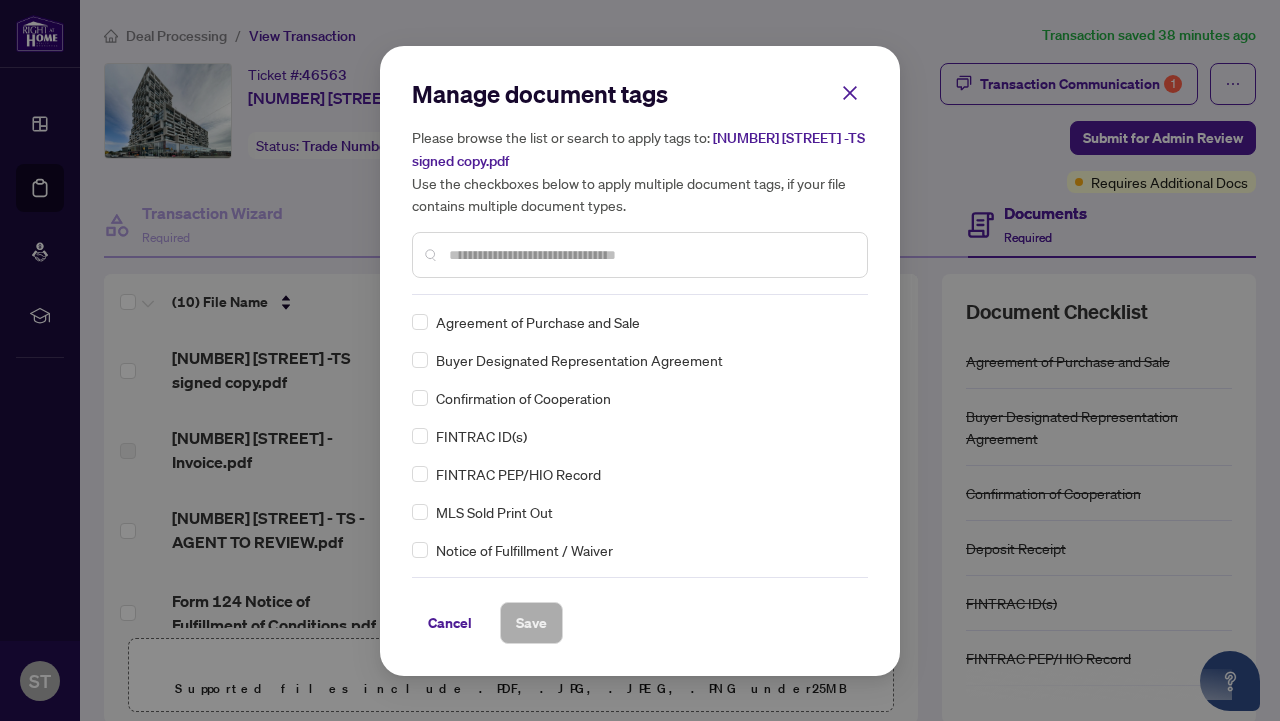 click at bounding box center (650, 255) 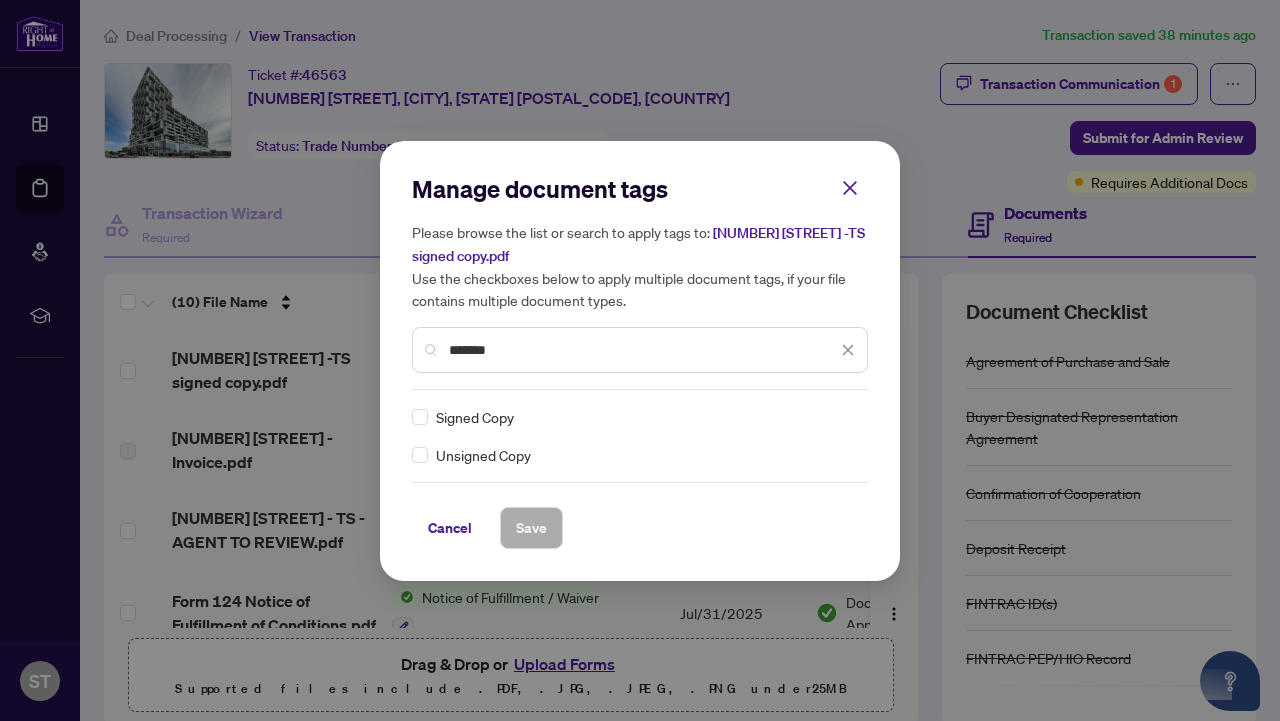 type on "******" 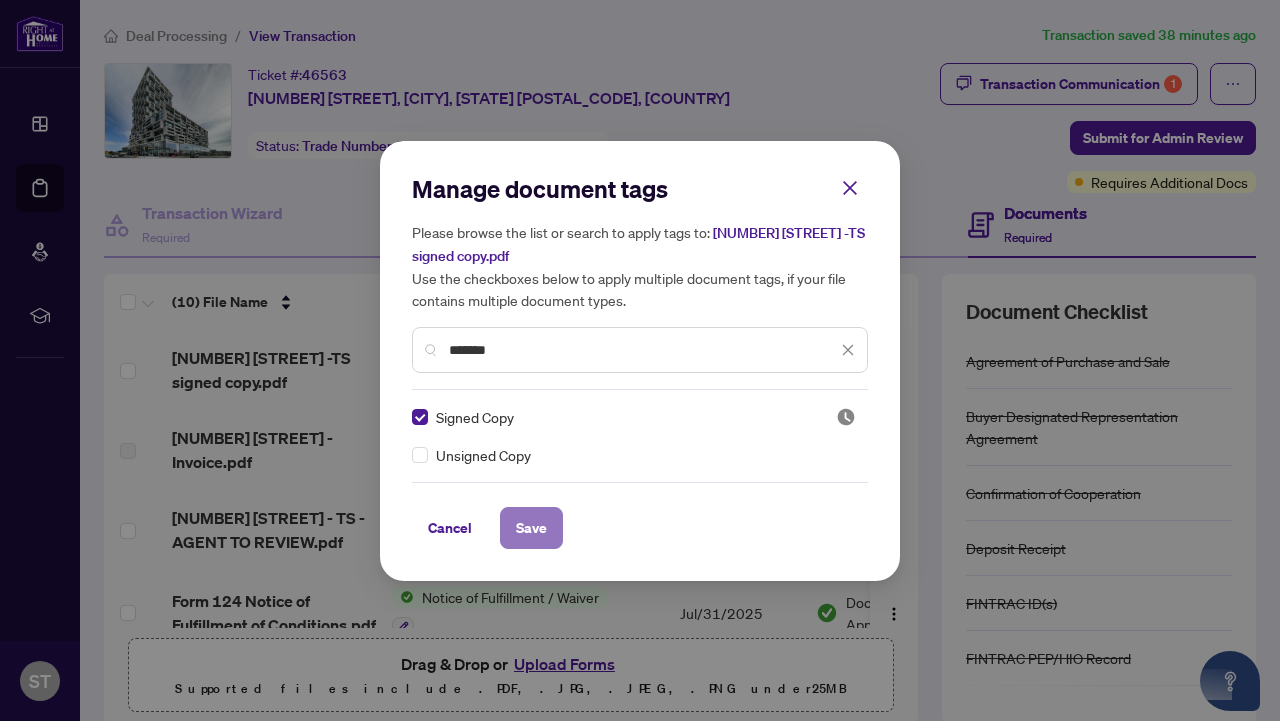 click on "Save" at bounding box center [531, 528] 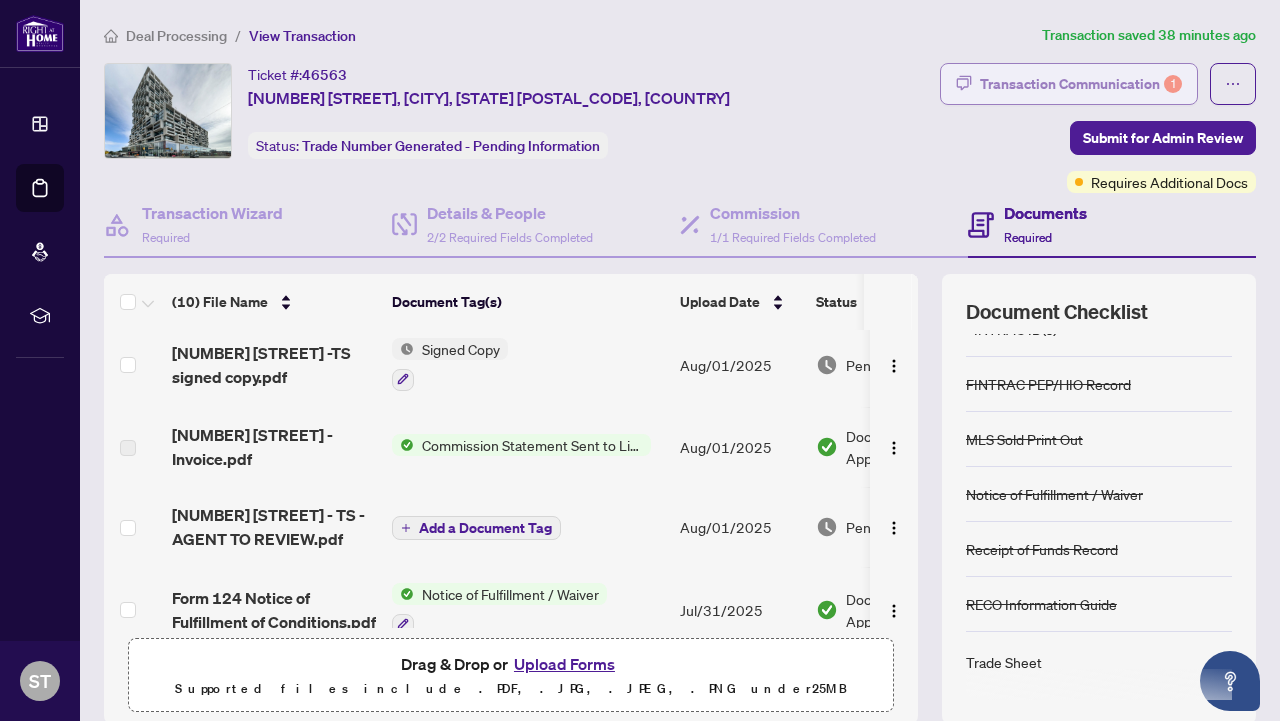 click on "Transaction Communication 1" at bounding box center [1081, 84] 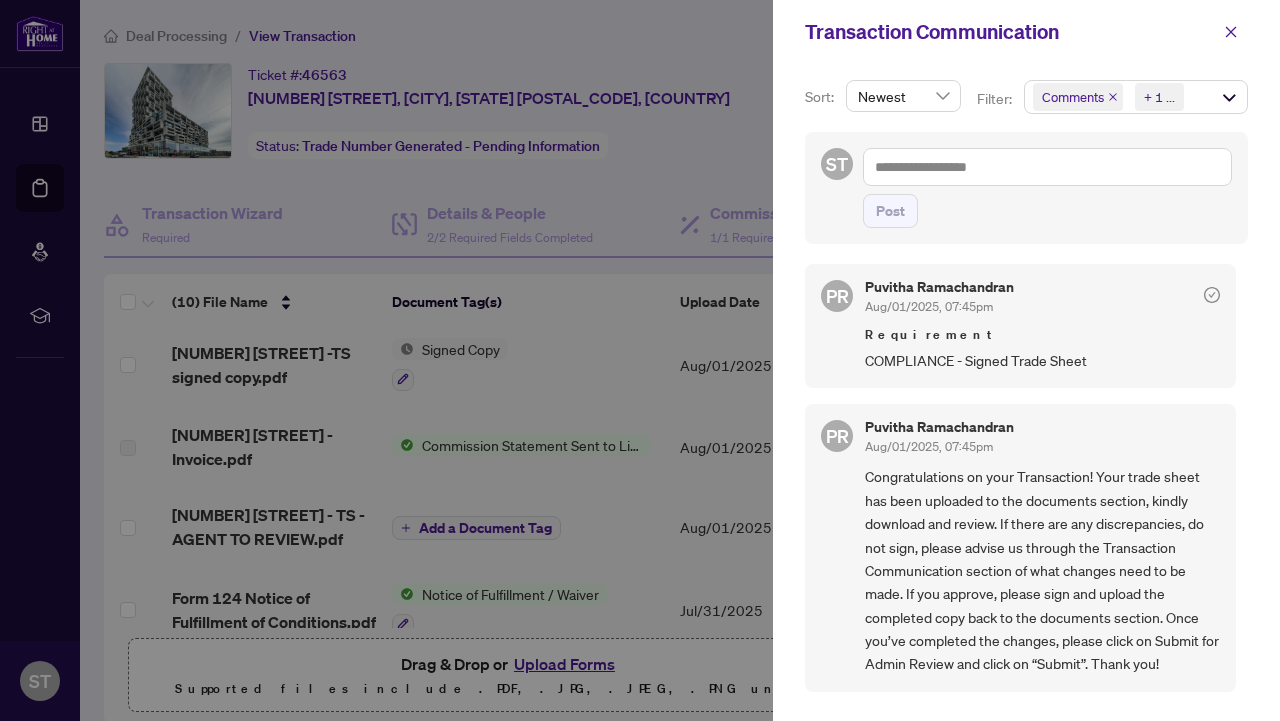 scroll, scrollTop: 0, scrollLeft: 0, axis: both 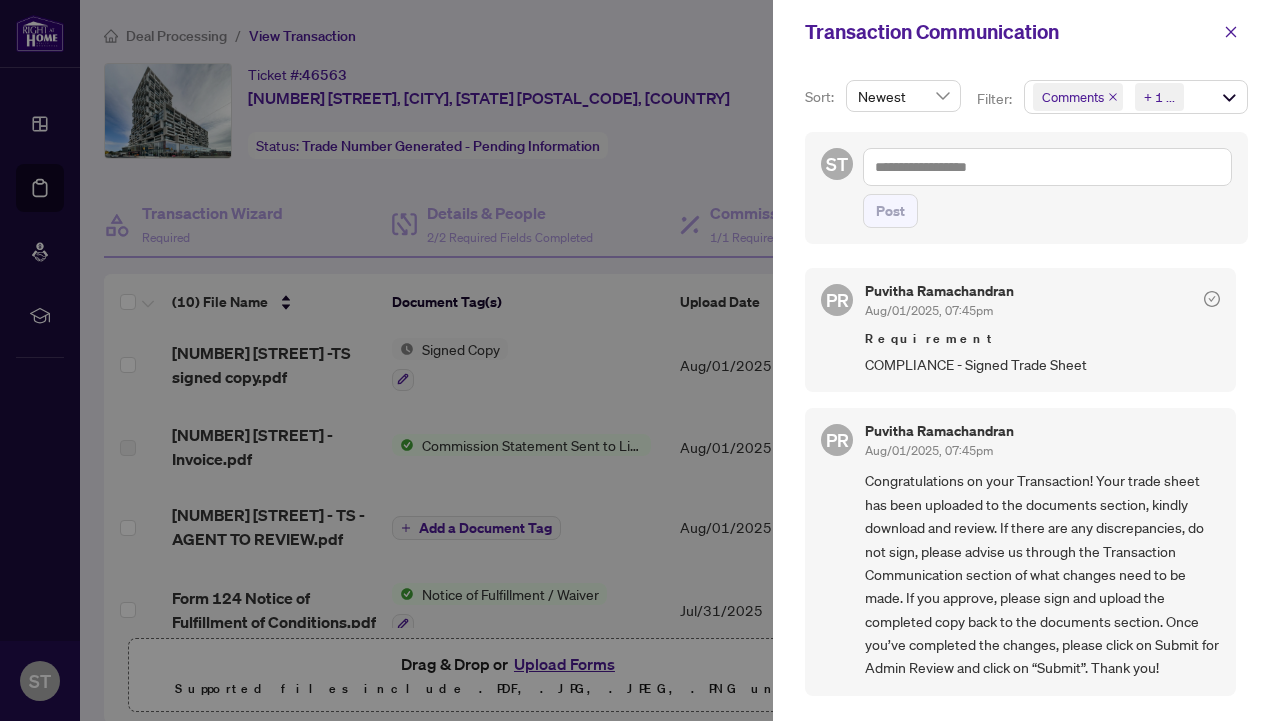 click at bounding box center [640, 360] 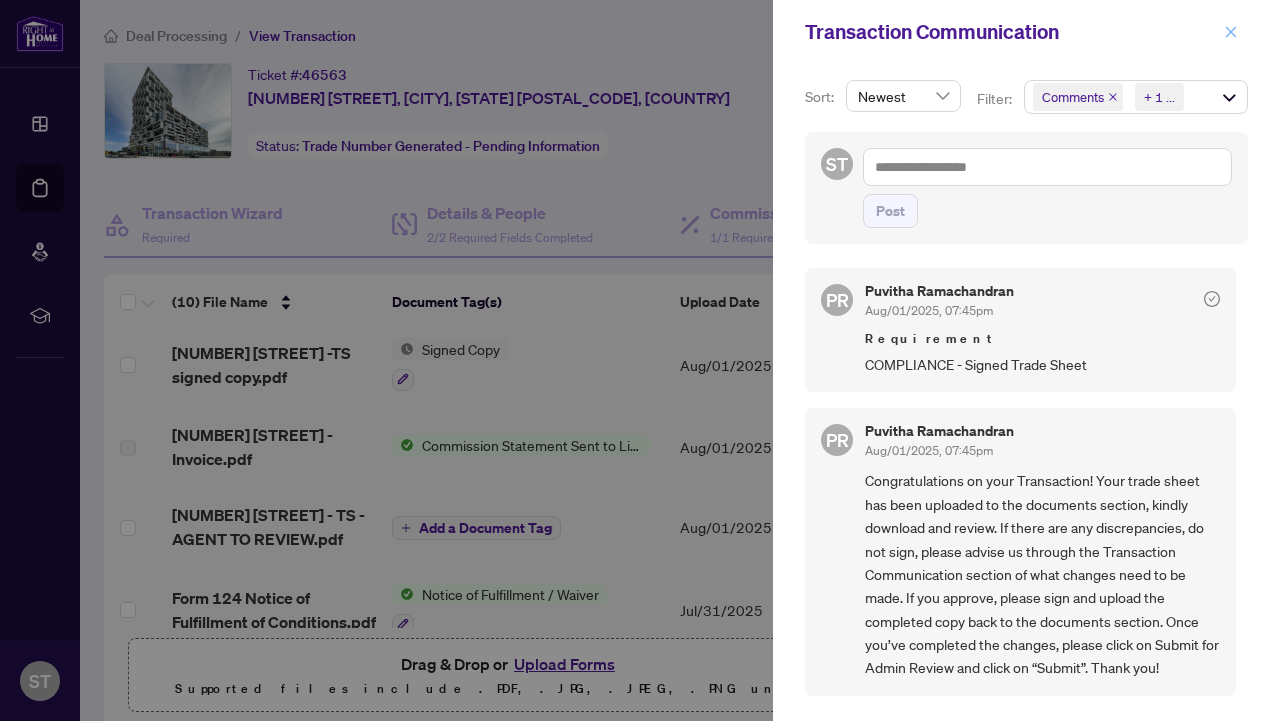 click 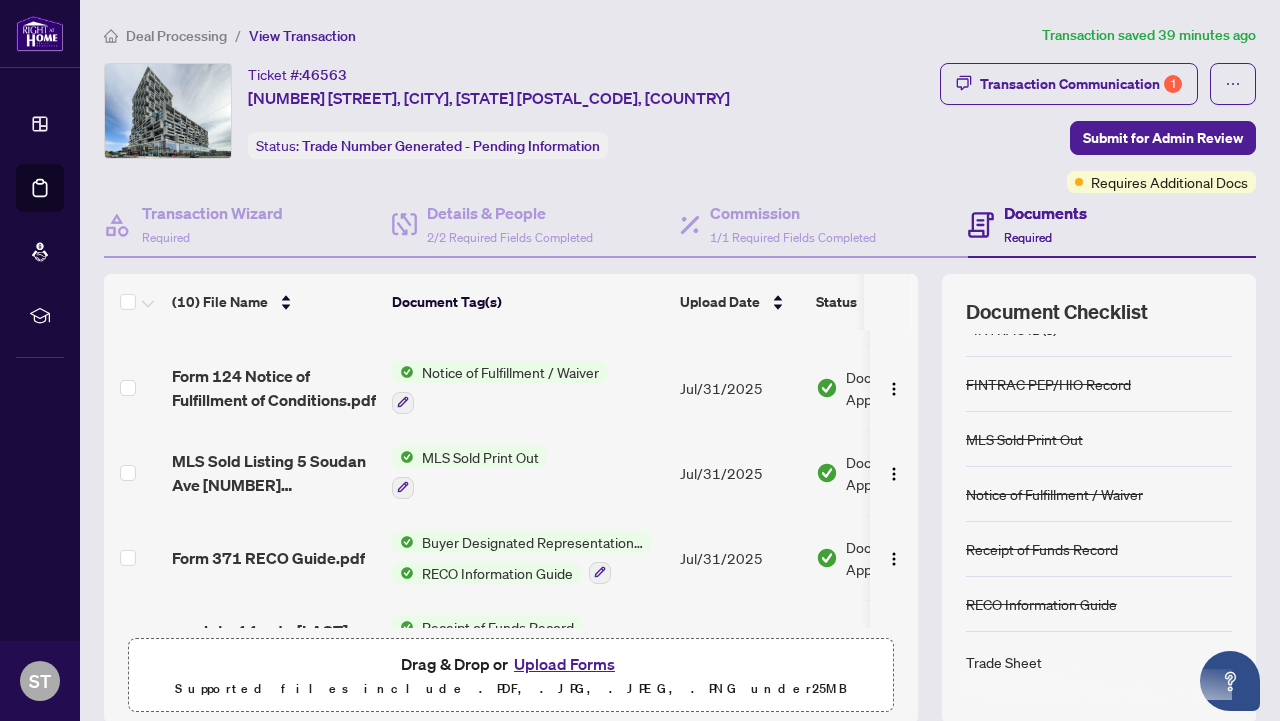 scroll, scrollTop: 0, scrollLeft: 0, axis: both 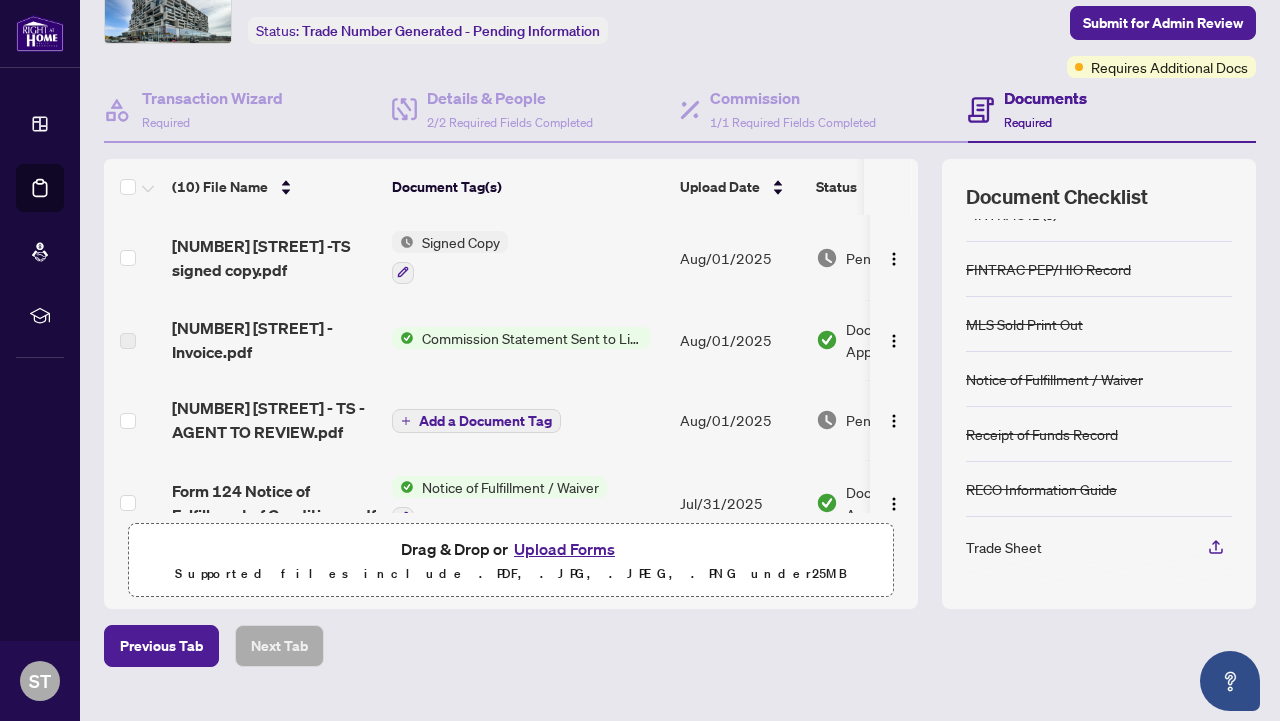 click on "Add a Document Tag" at bounding box center (485, 421) 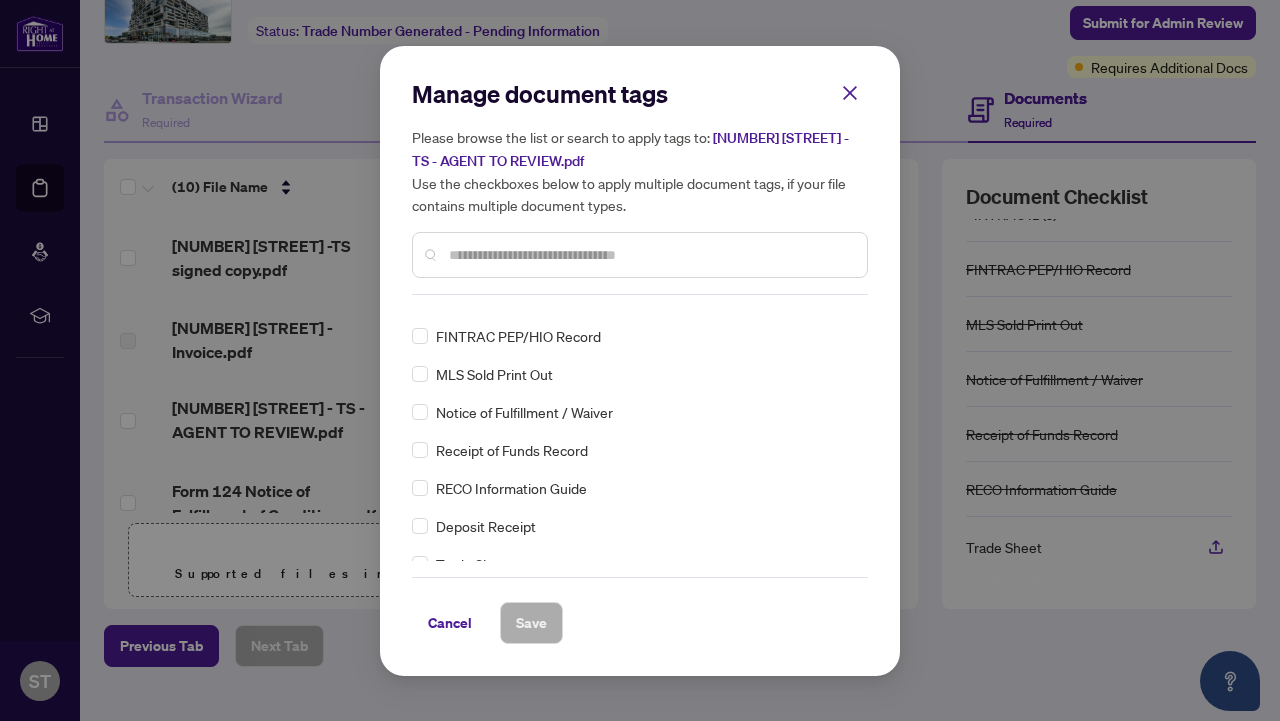 scroll, scrollTop: 0, scrollLeft: 0, axis: both 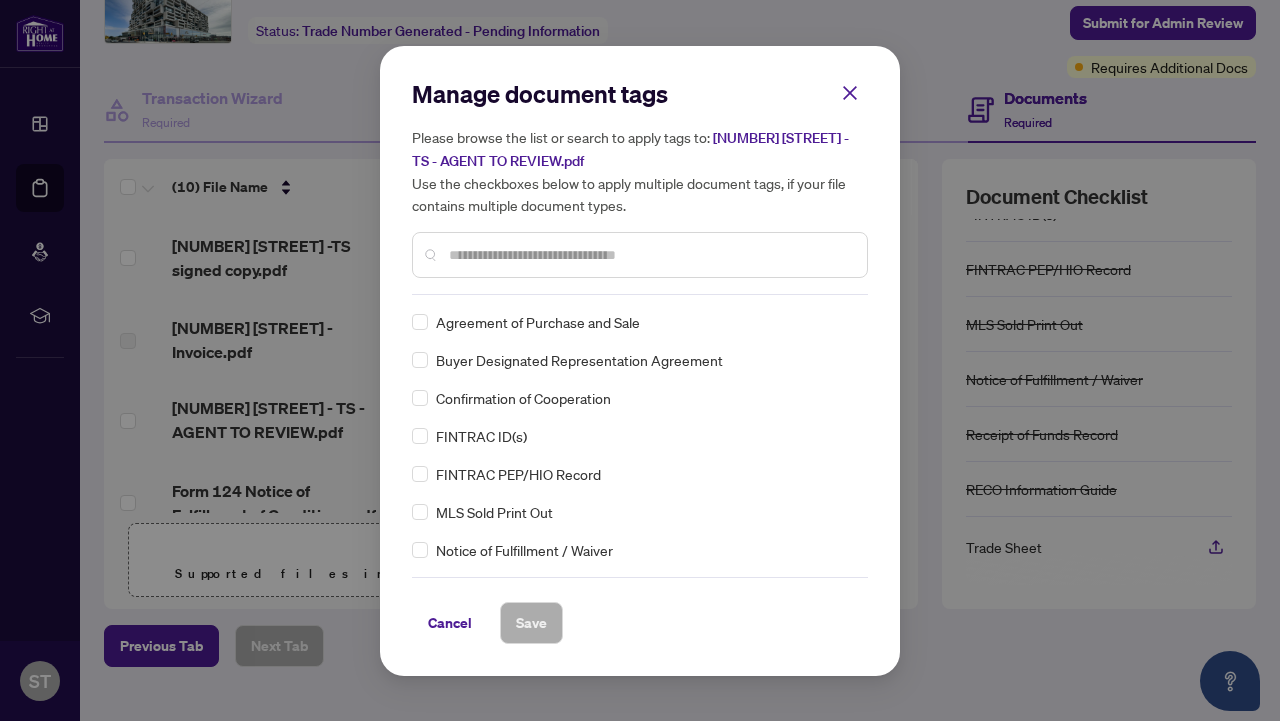 click at bounding box center (650, 255) 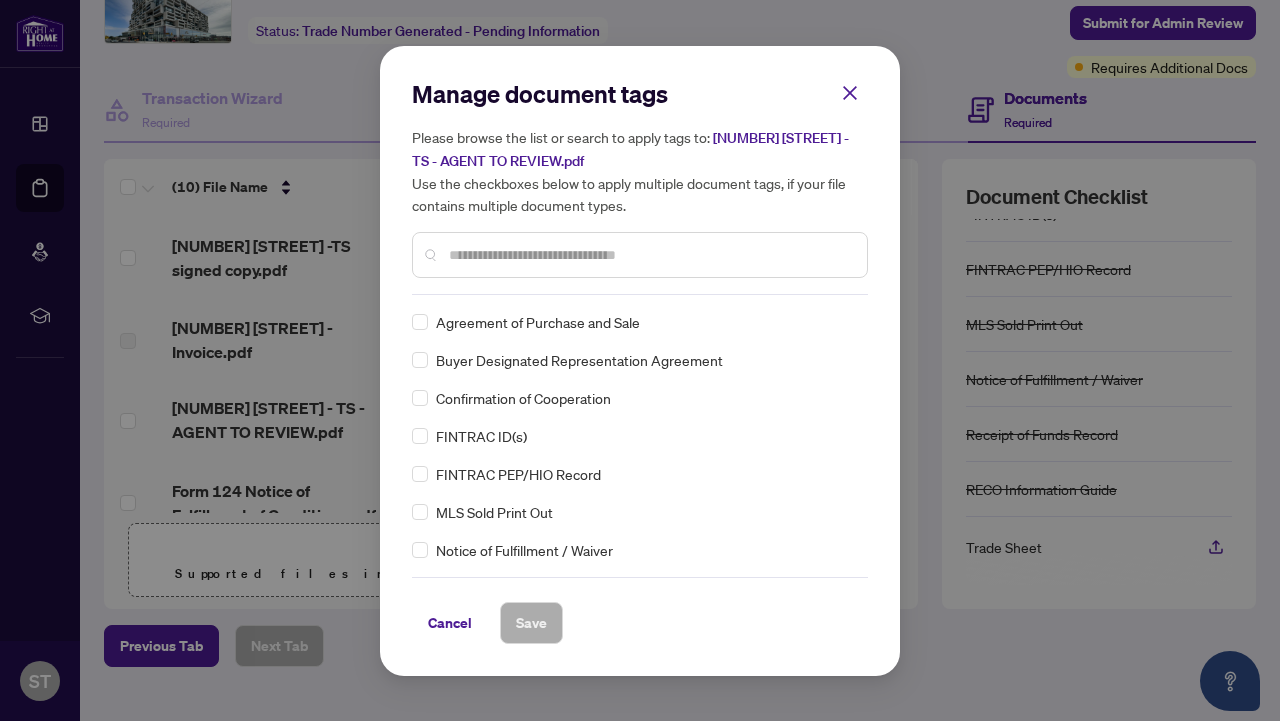 click at bounding box center (650, 255) 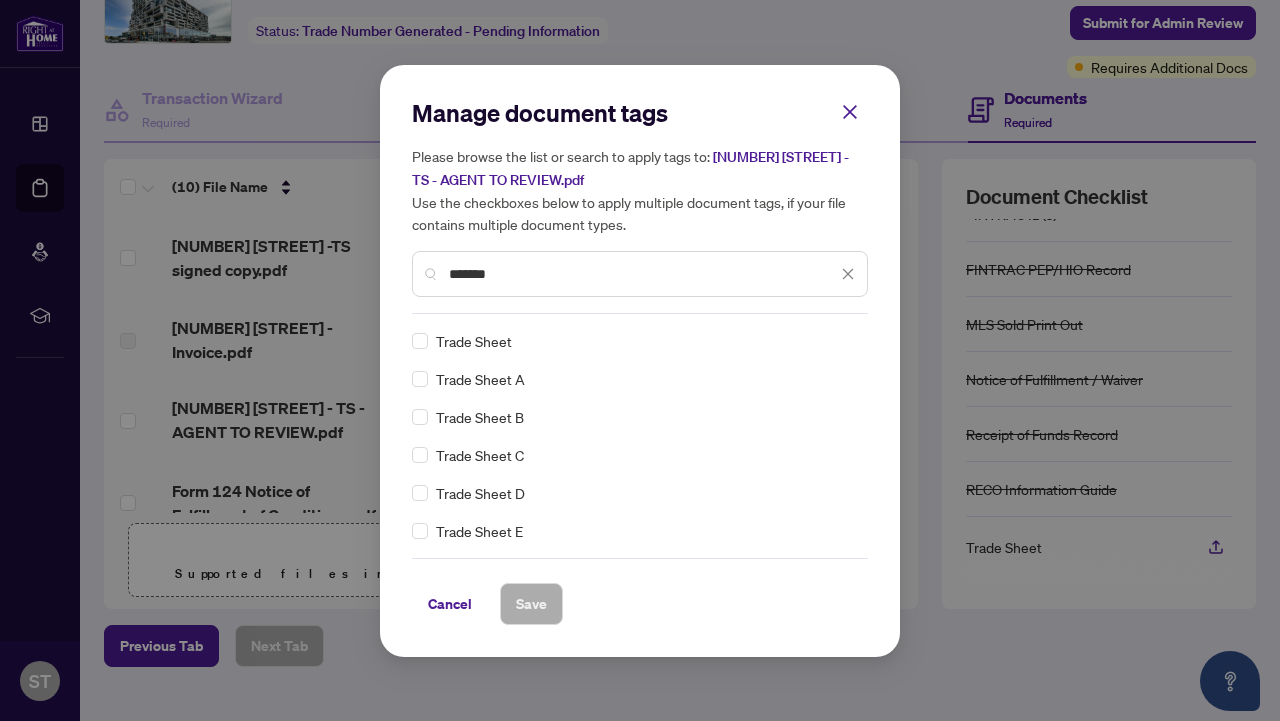 type on "*******" 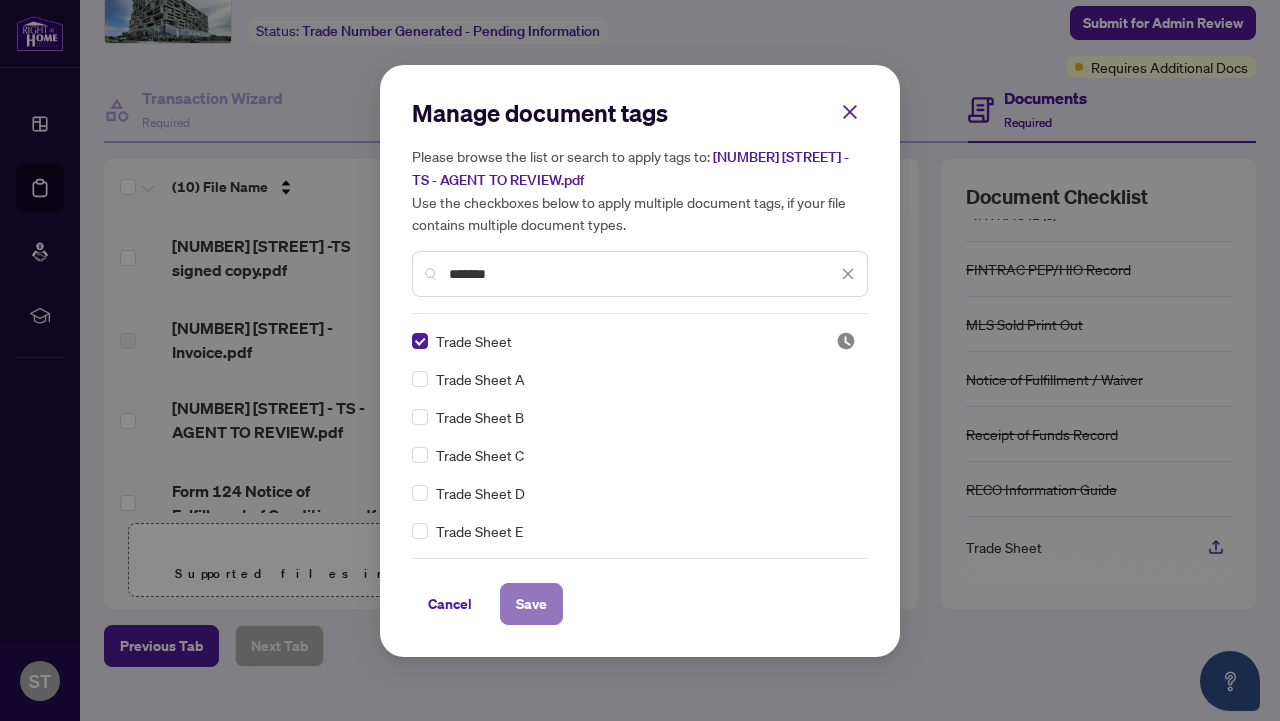 click on "Save" at bounding box center [531, 604] 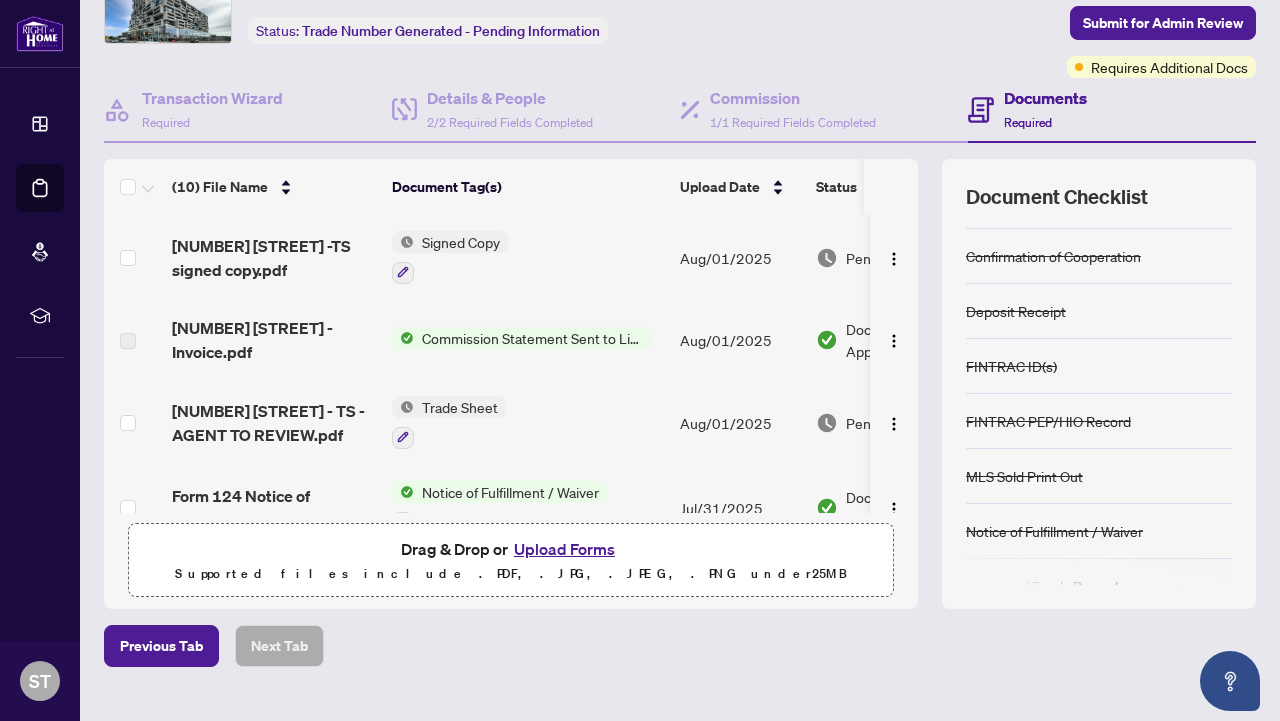 scroll, scrollTop: 0, scrollLeft: 0, axis: both 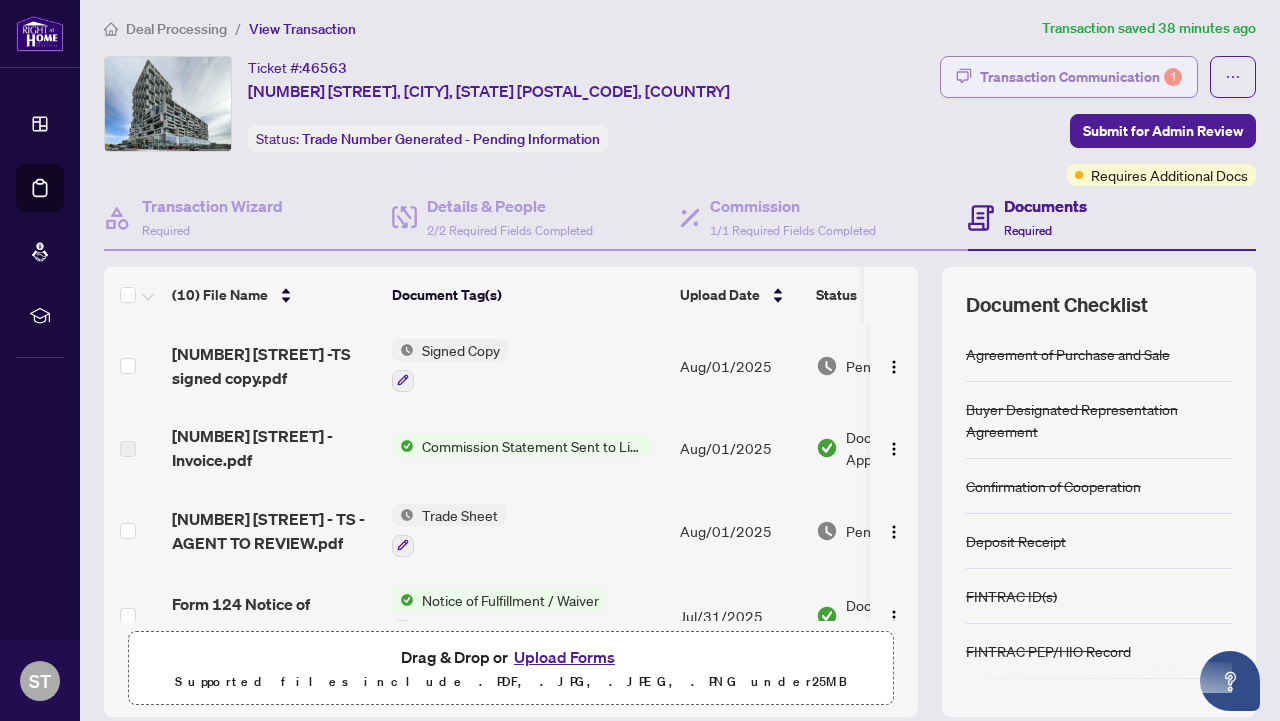 click on "Transaction Communication 1" at bounding box center (1081, 77) 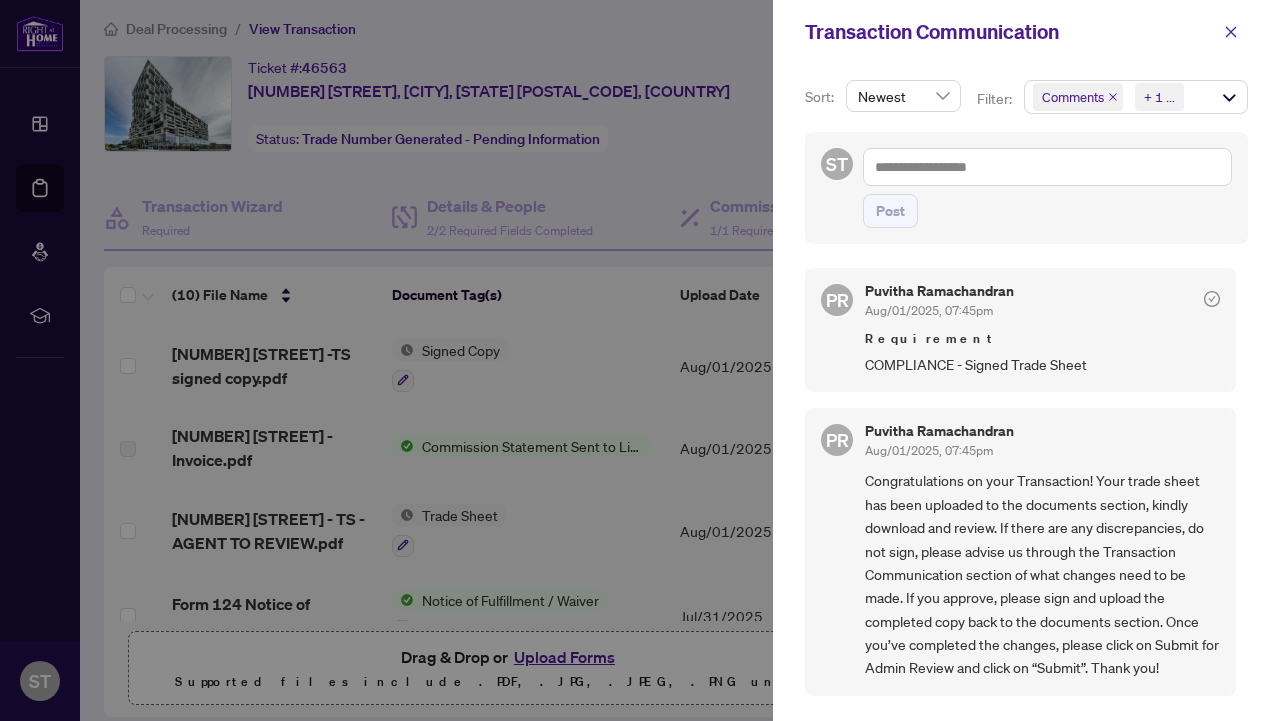 scroll, scrollTop: 4, scrollLeft: 0, axis: vertical 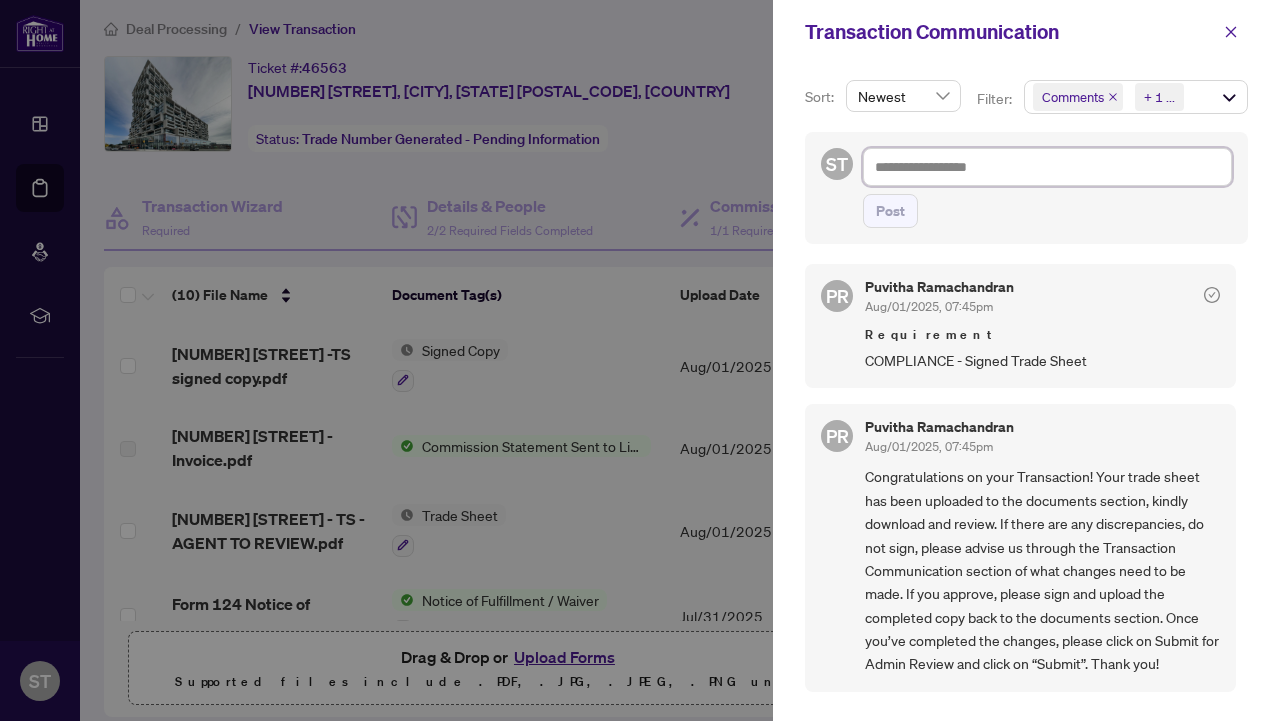 click at bounding box center (1047, 167) 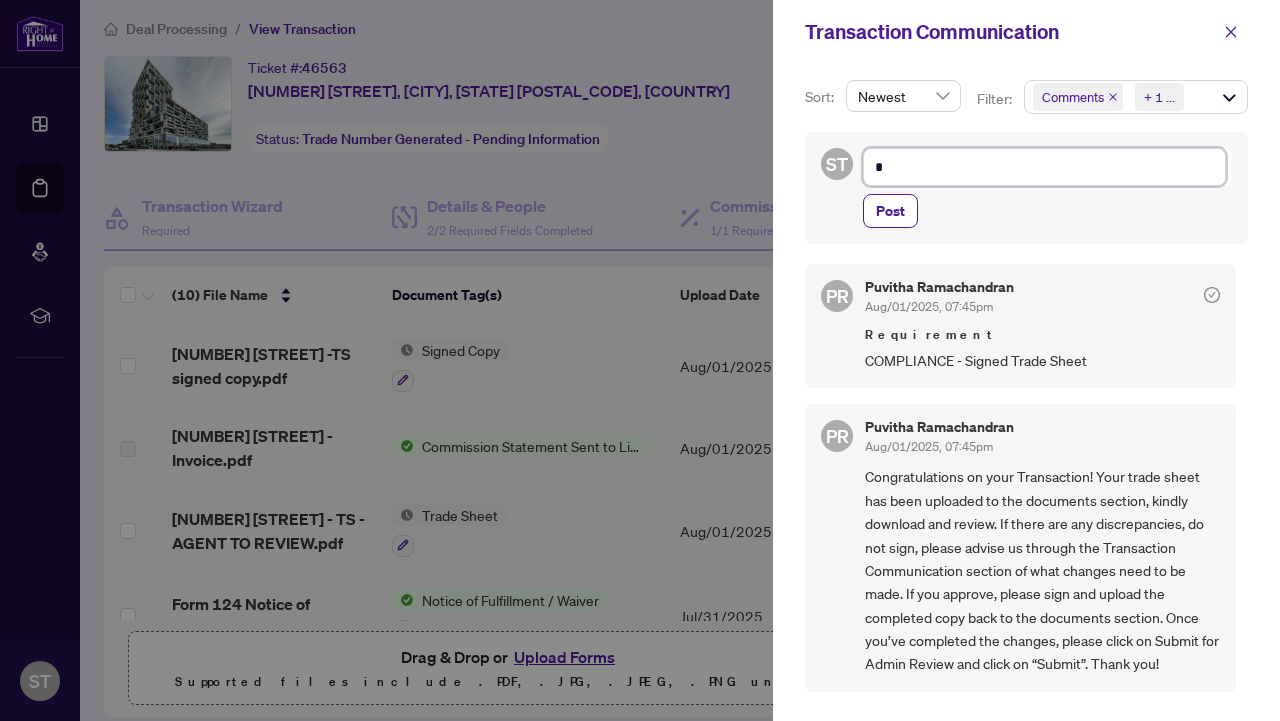 type on "**" 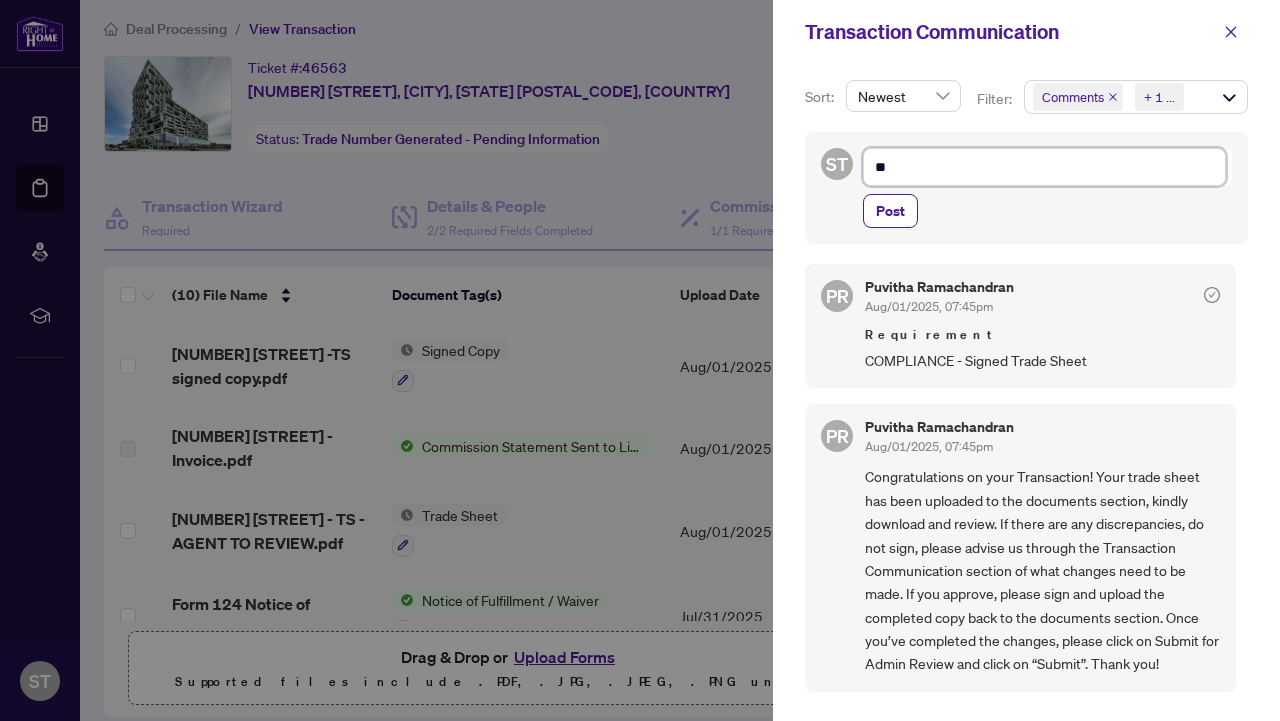 type on "***" 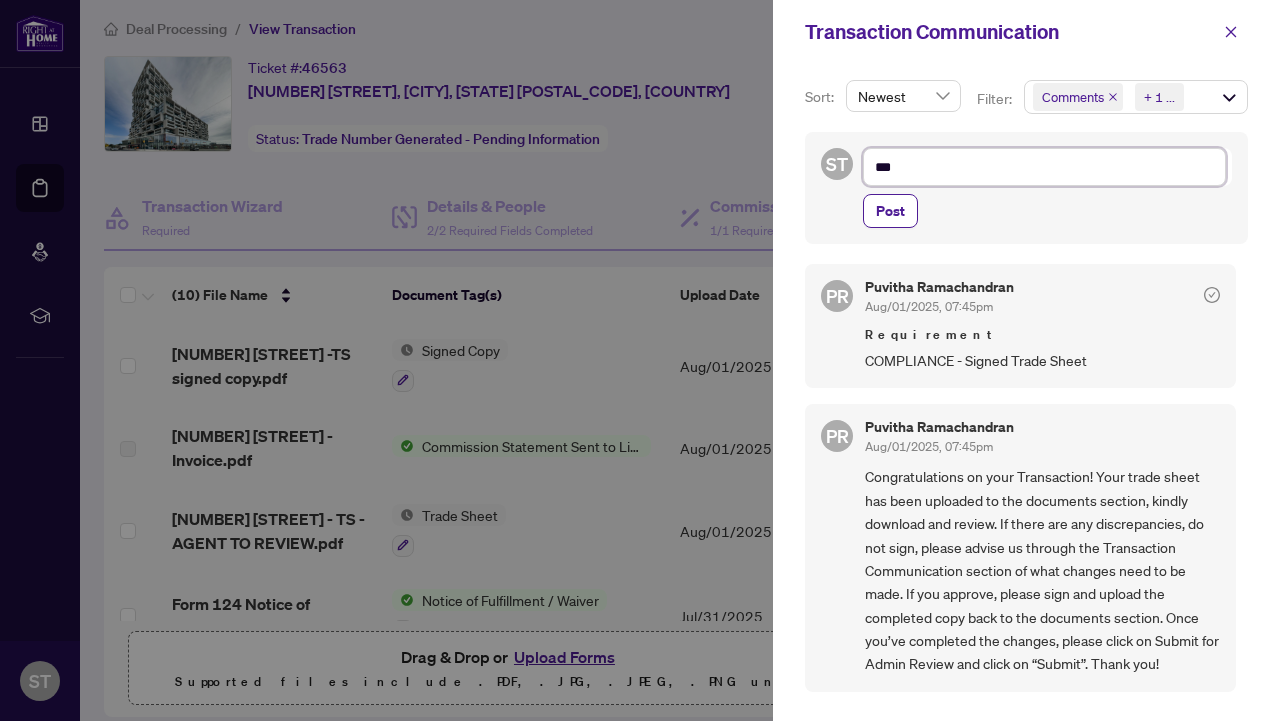 type on "****" 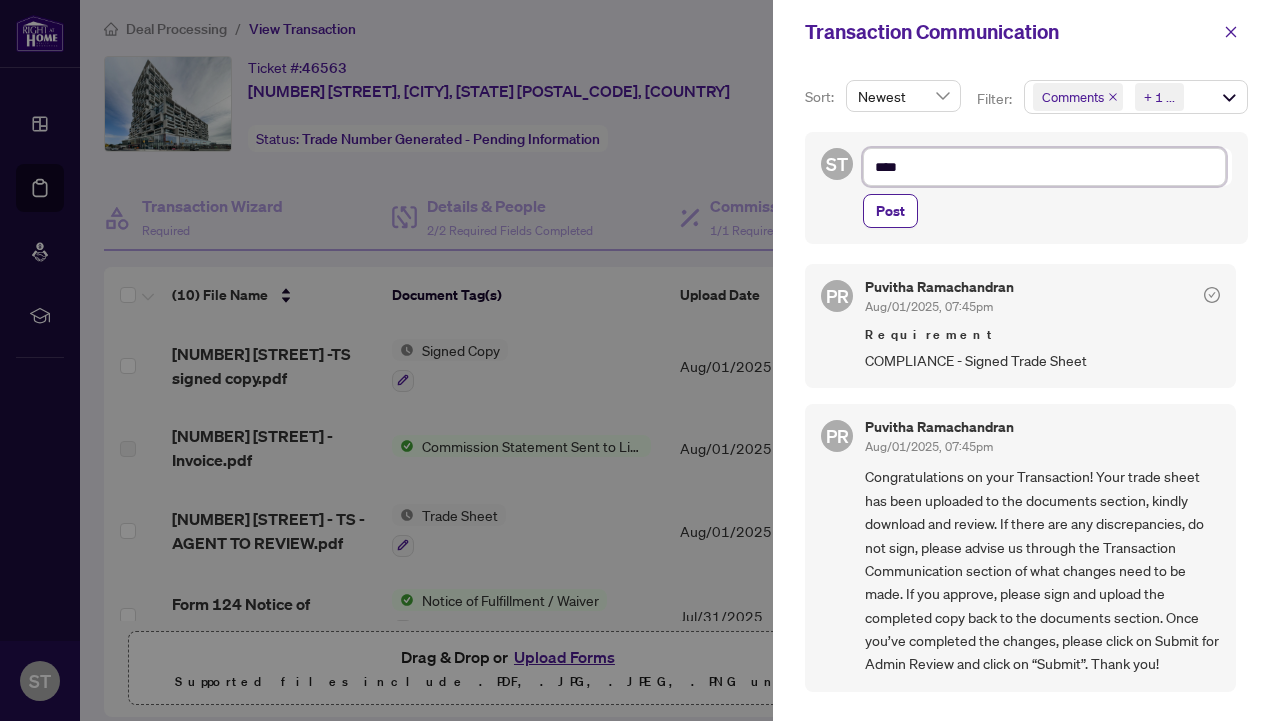 type on "*****" 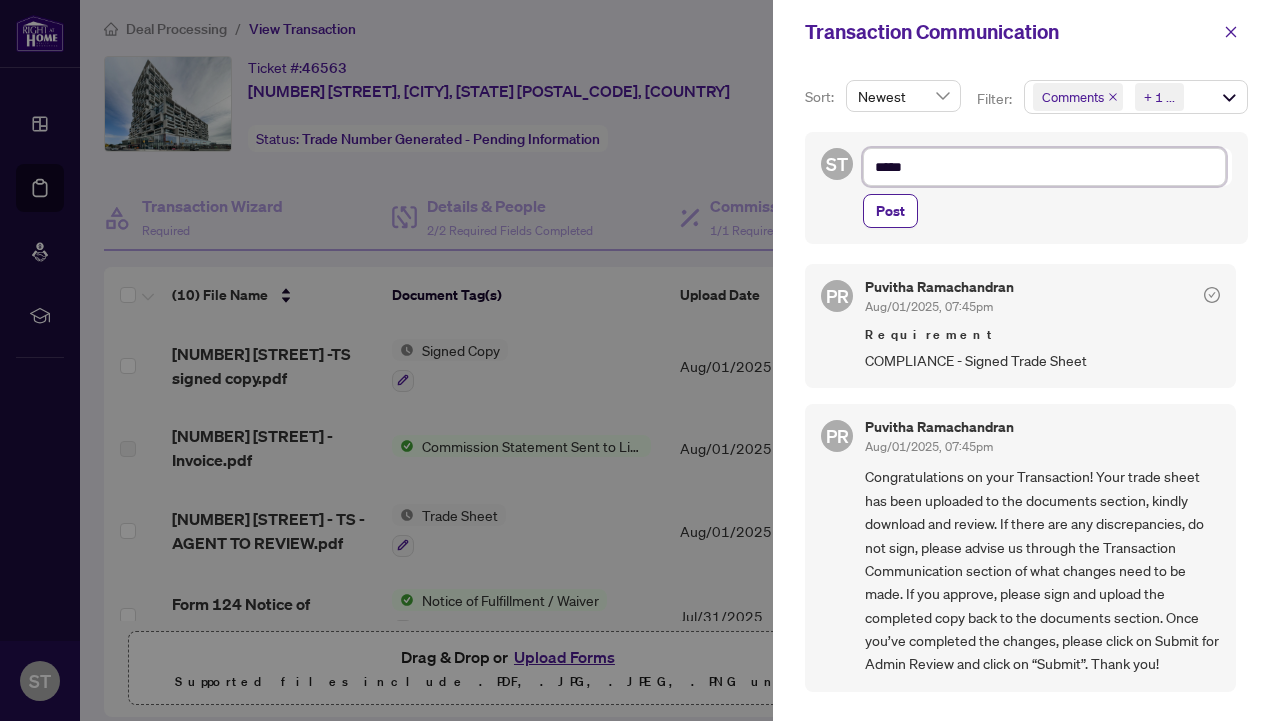 type on "*****" 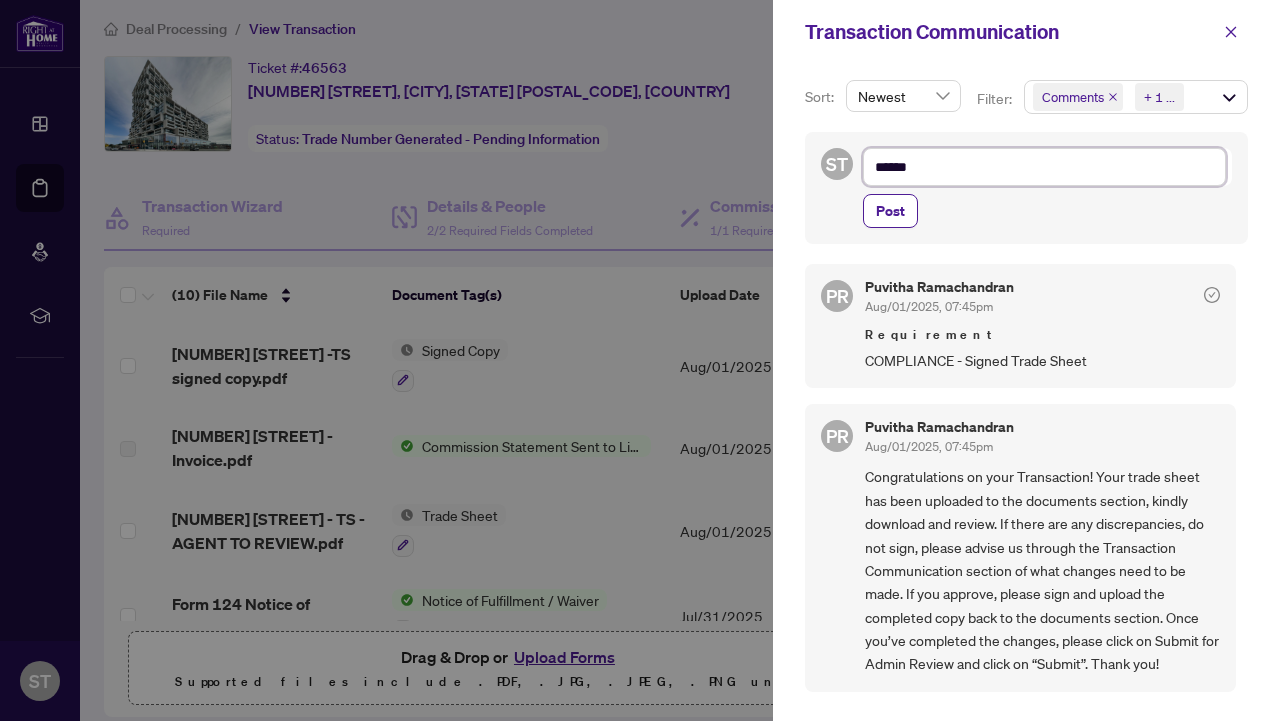 type on "*******" 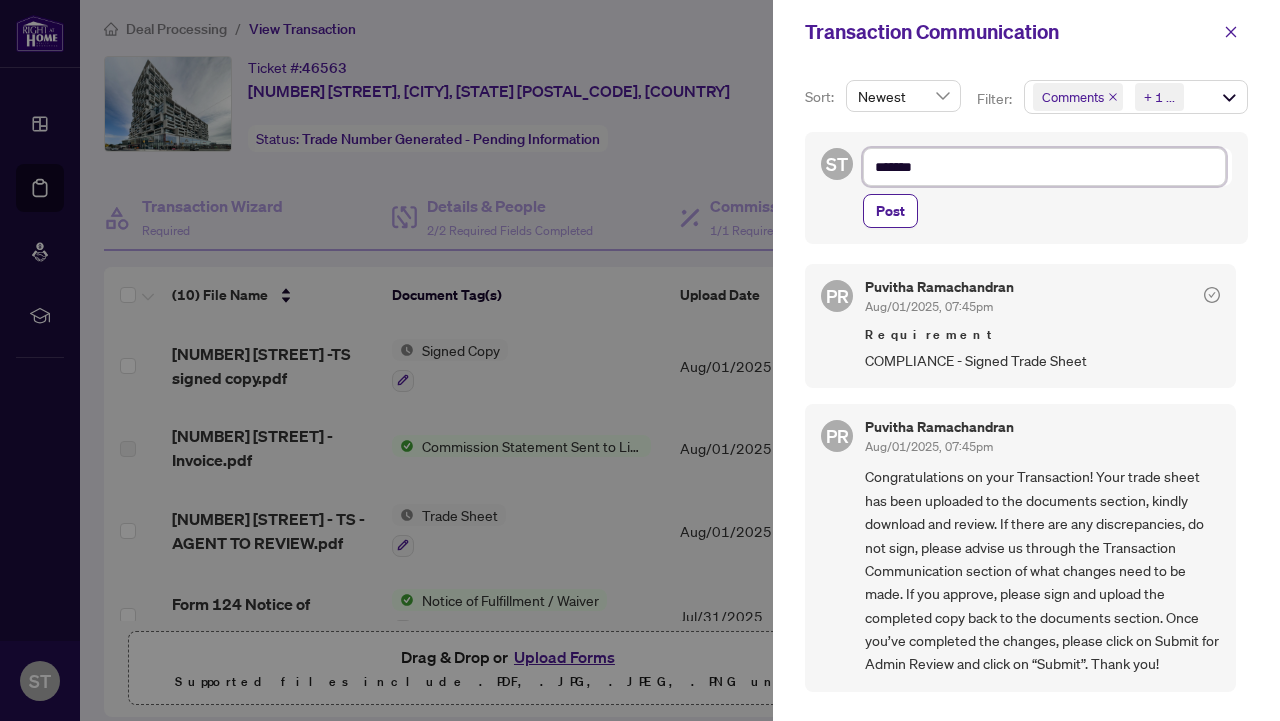 type on "********" 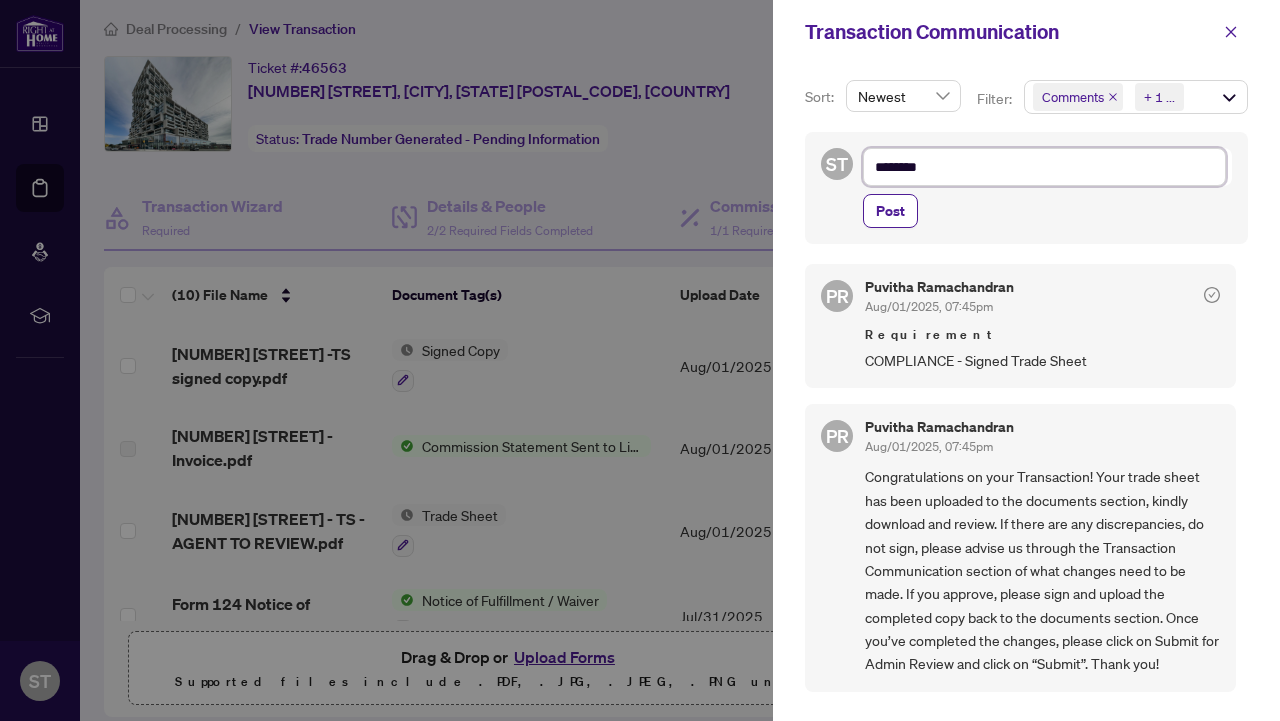 type on "*********" 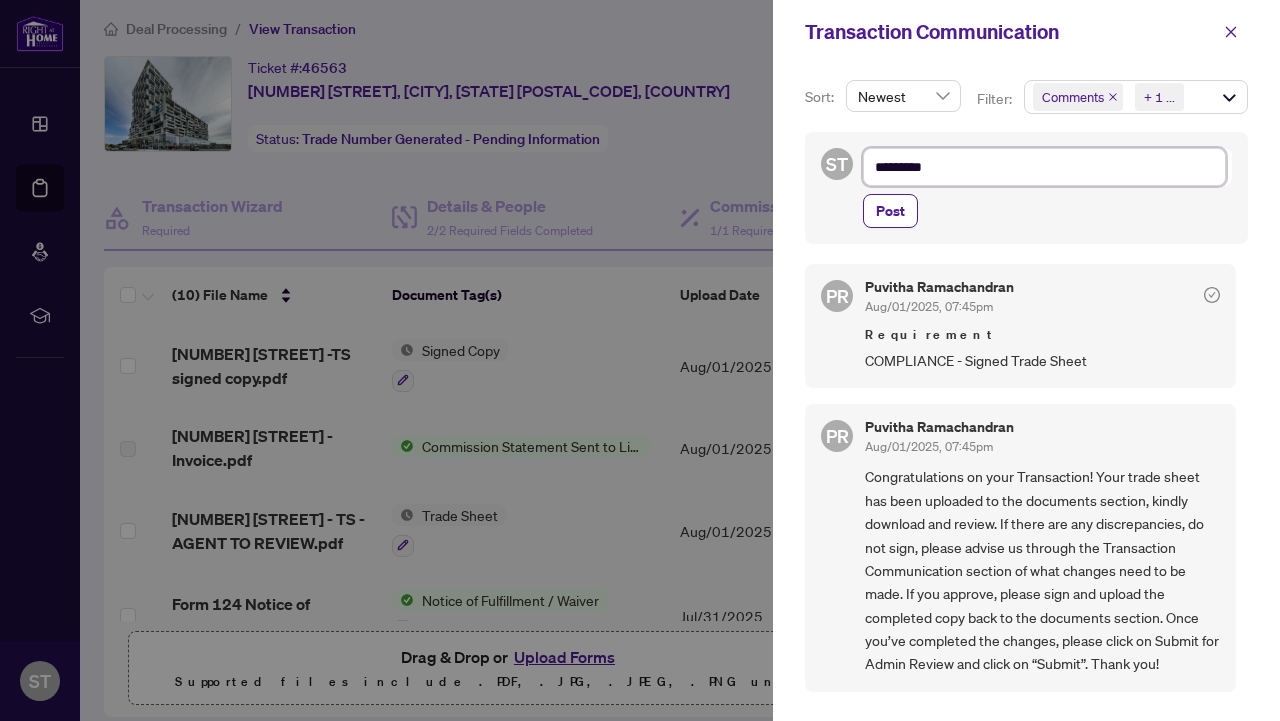 type on "**********" 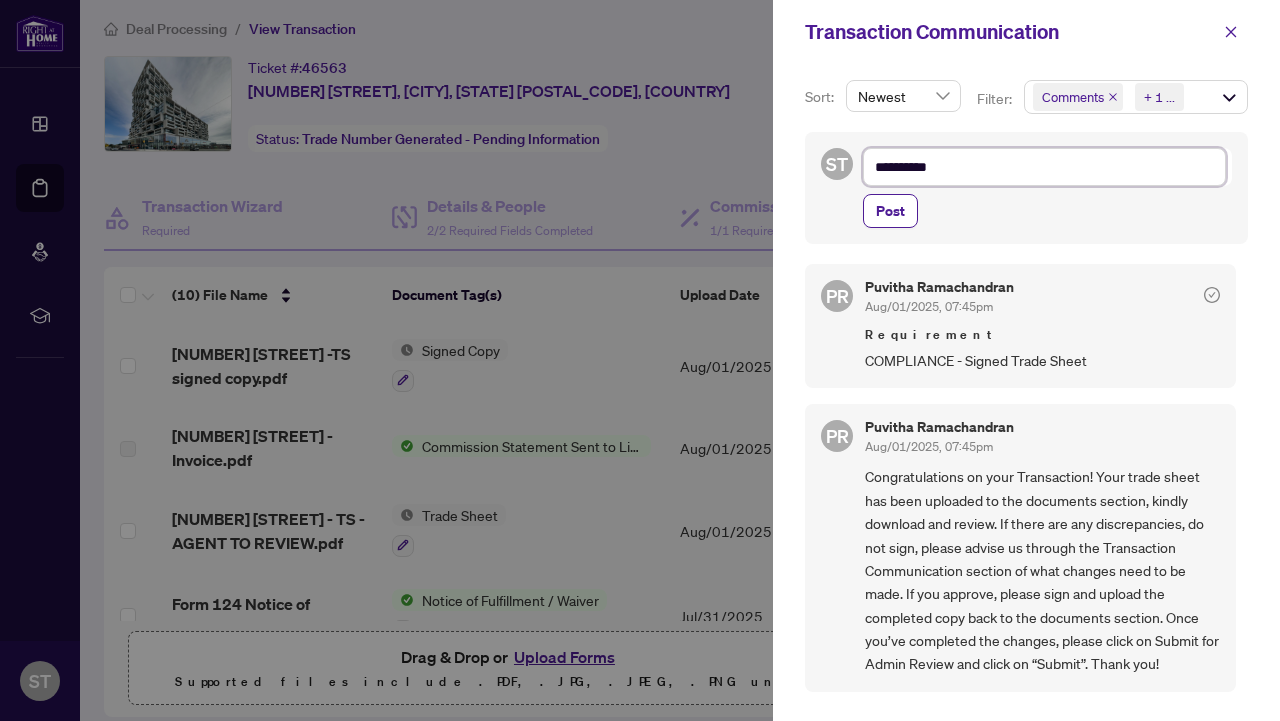 type on "**********" 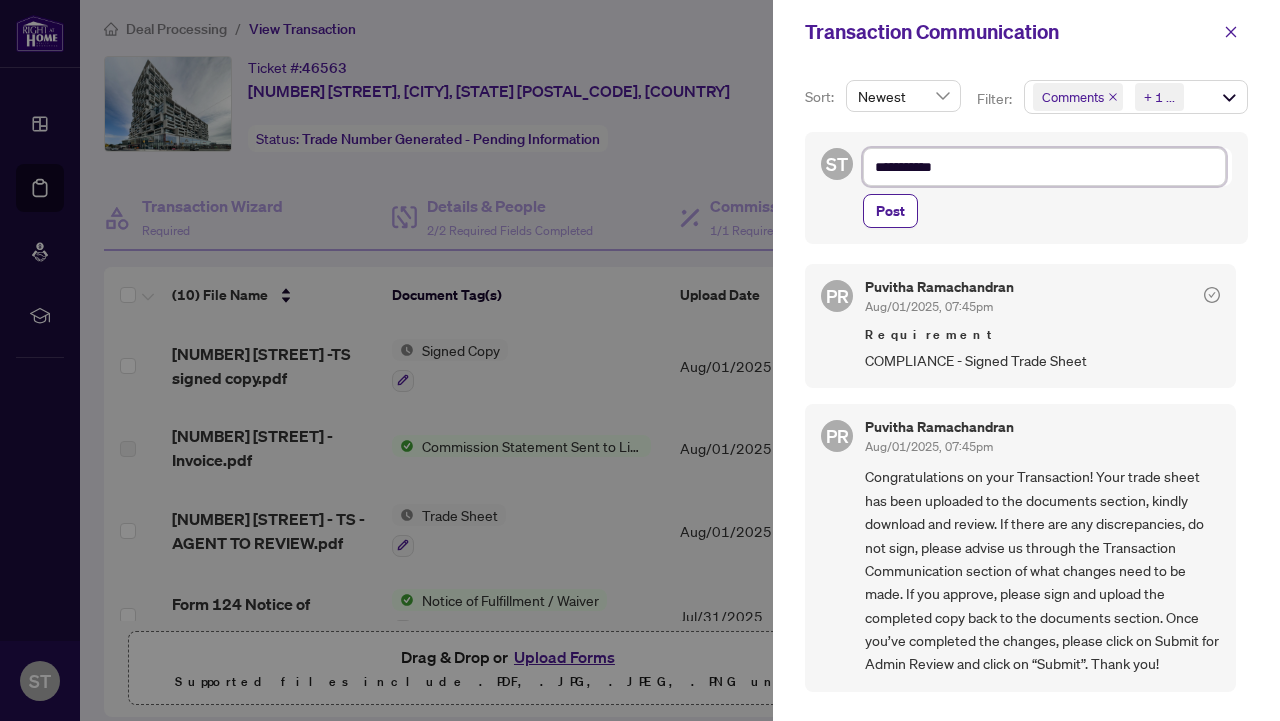 type on "**********" 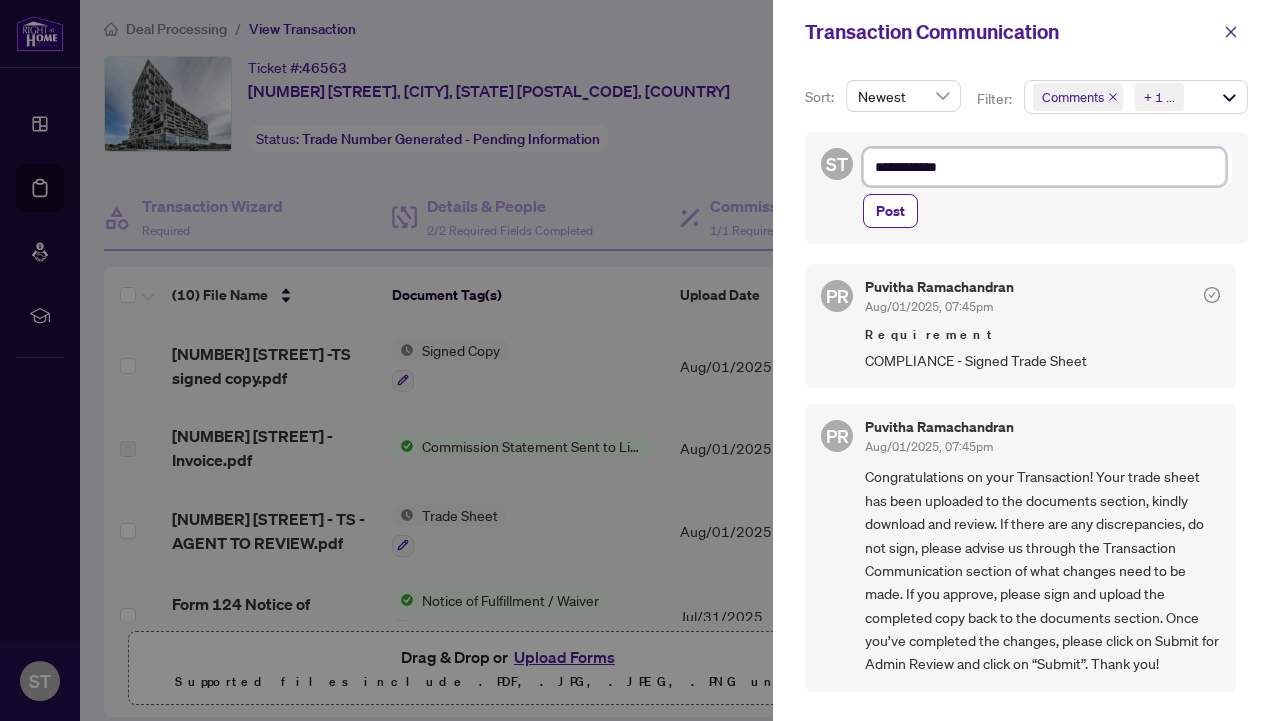 type on "**********" 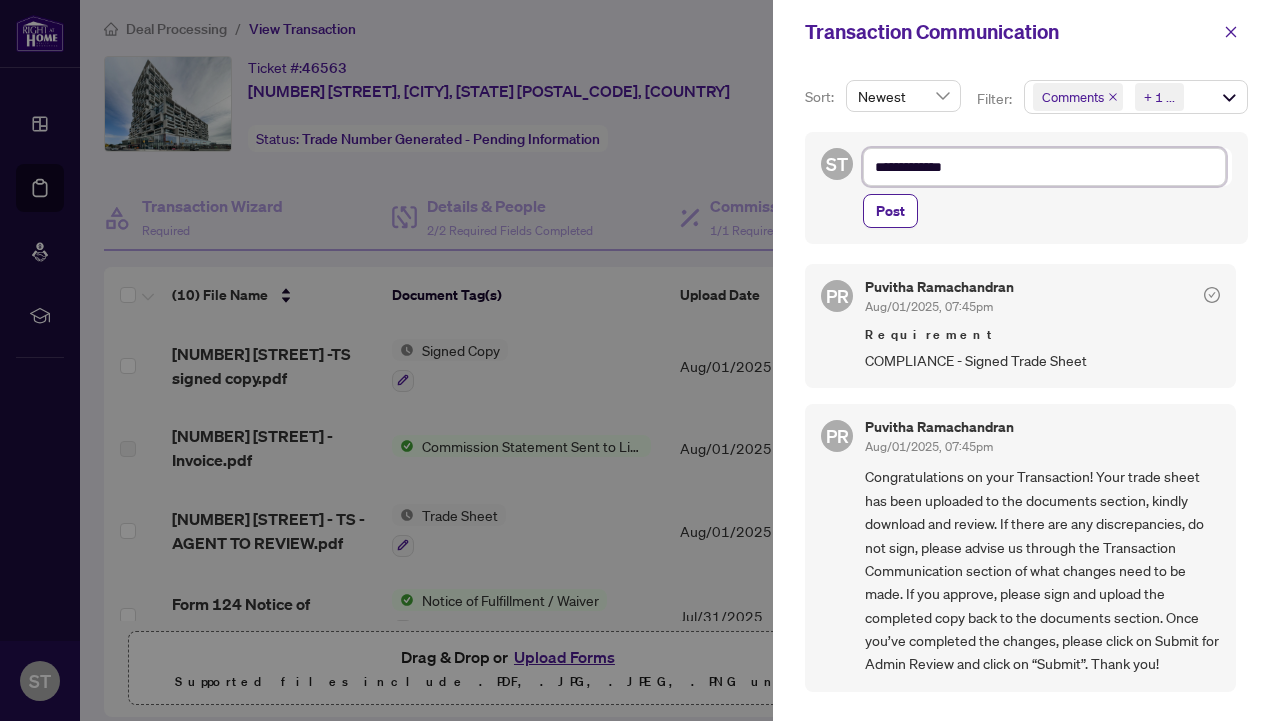 type on "**********" 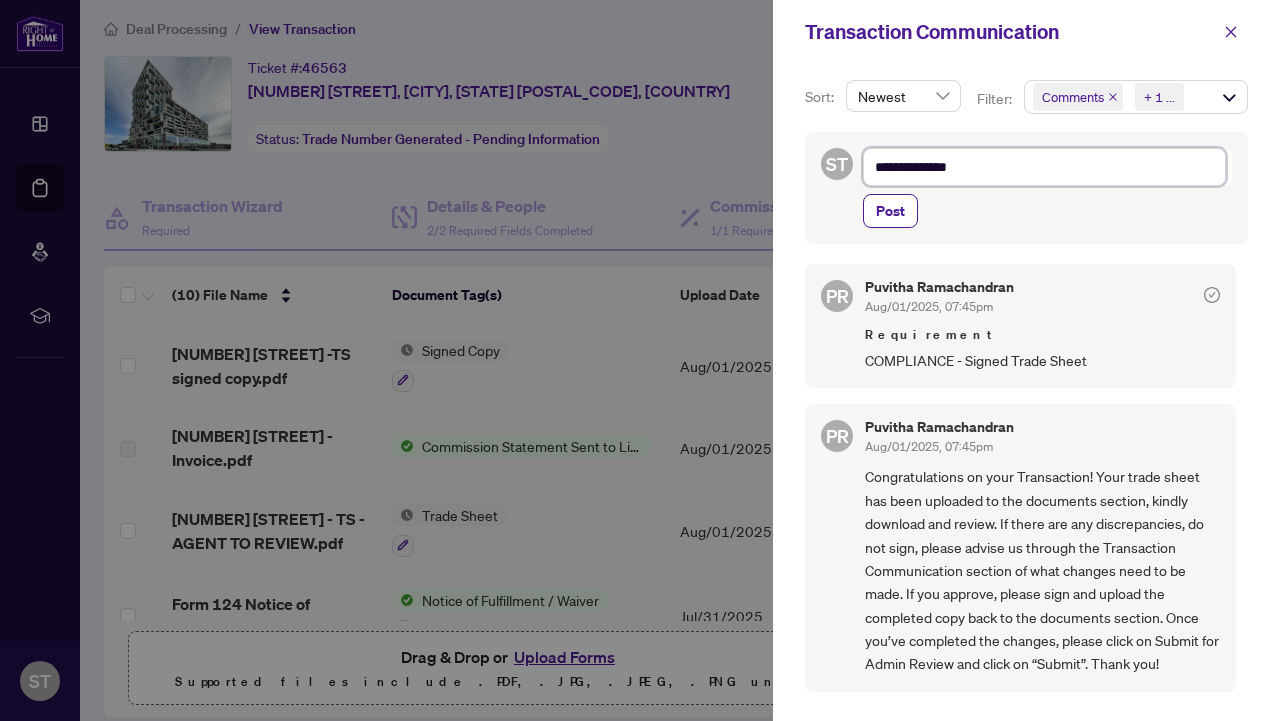 type on "**********" 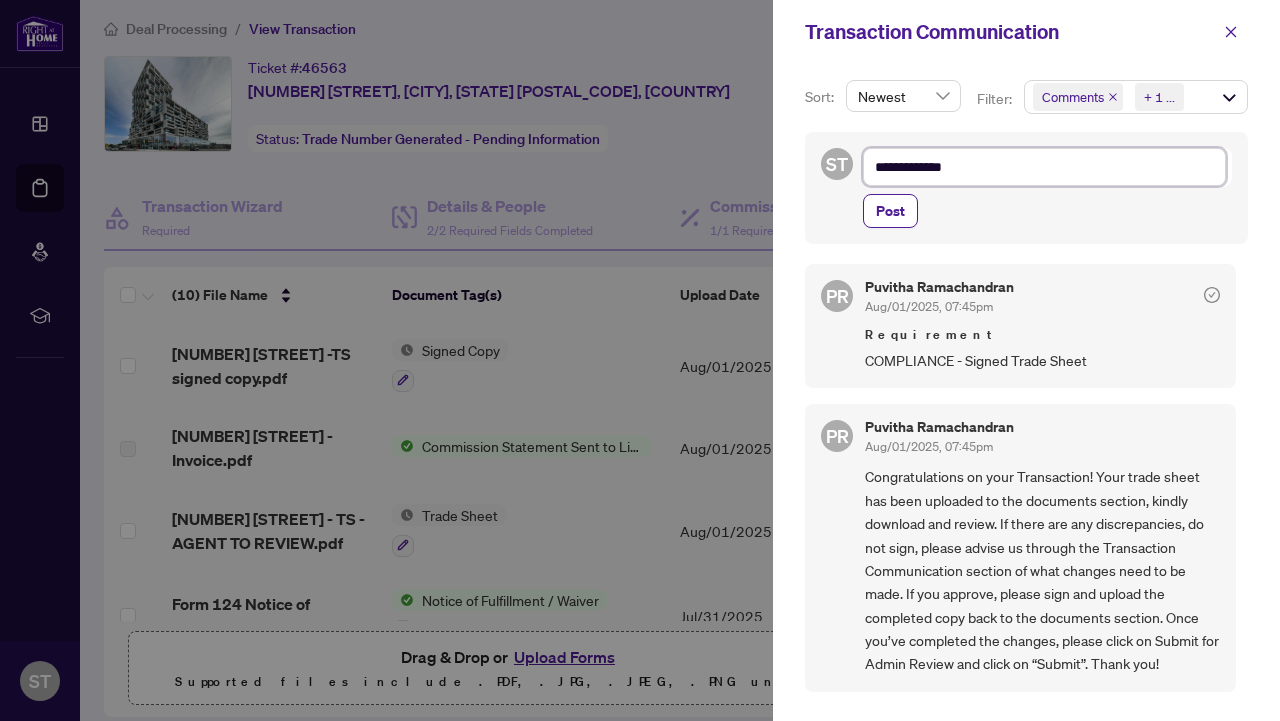 type on "**********" 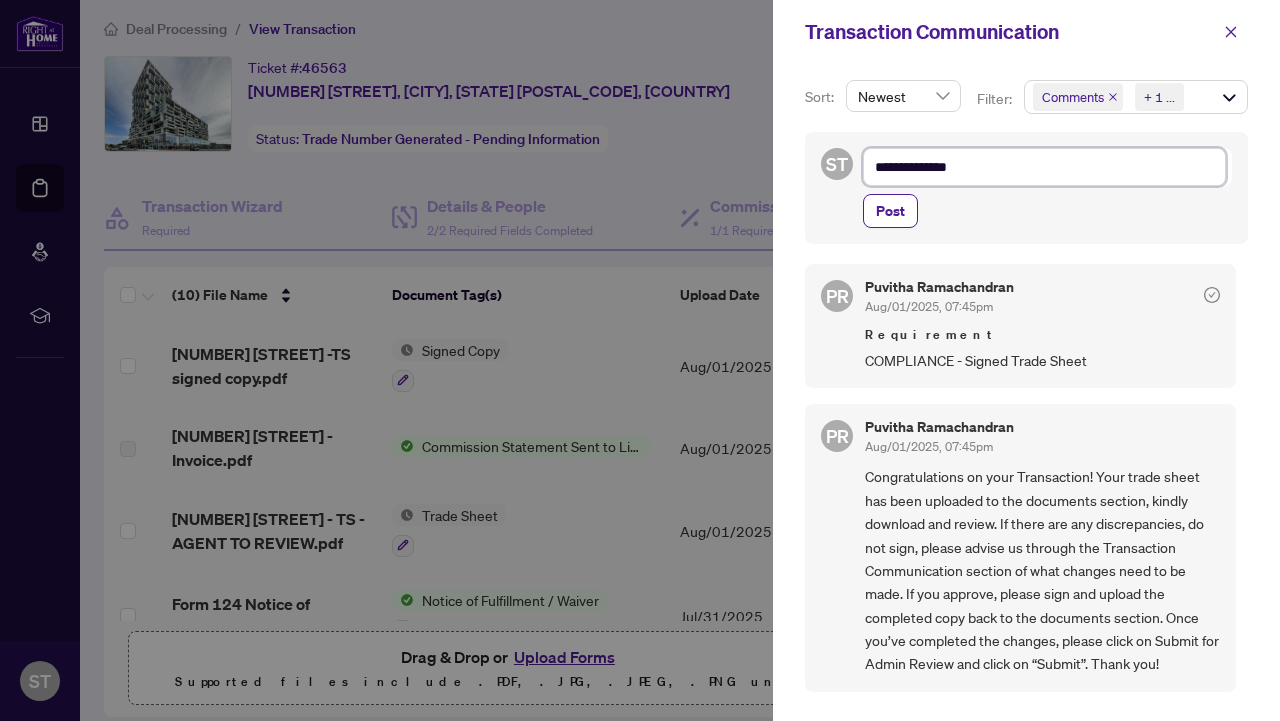 type on "**********" 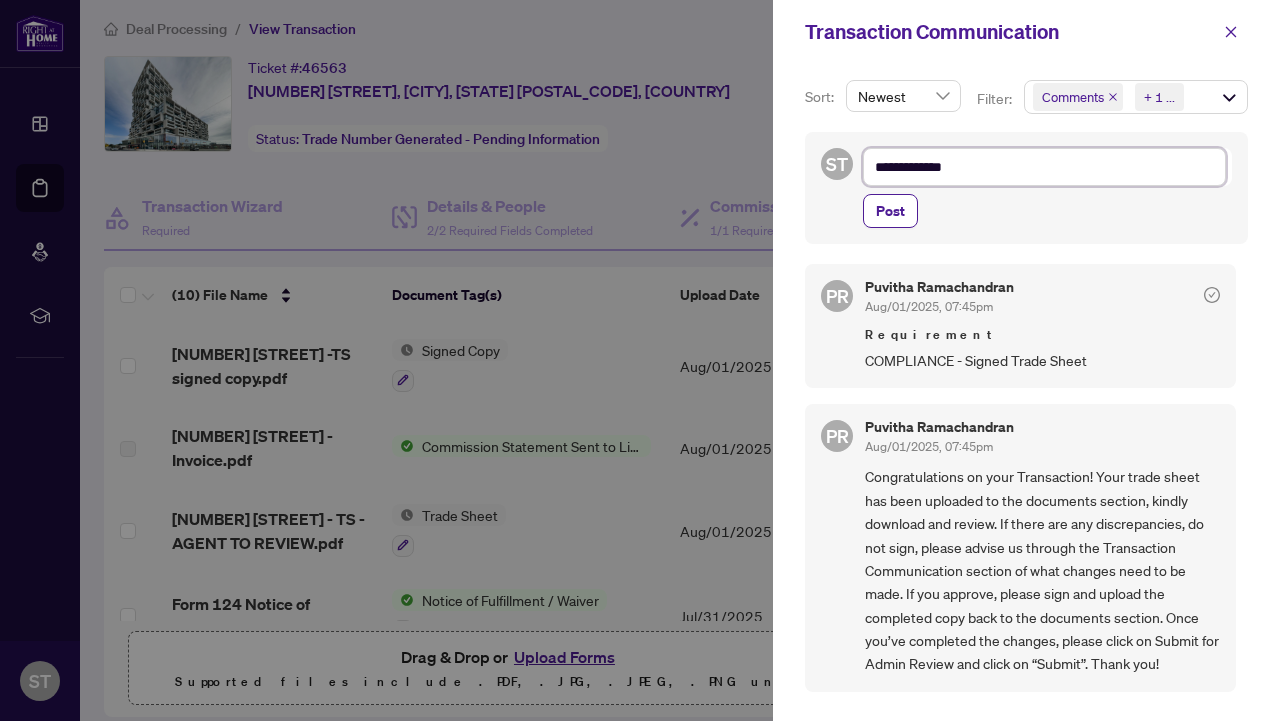 type on "**********" 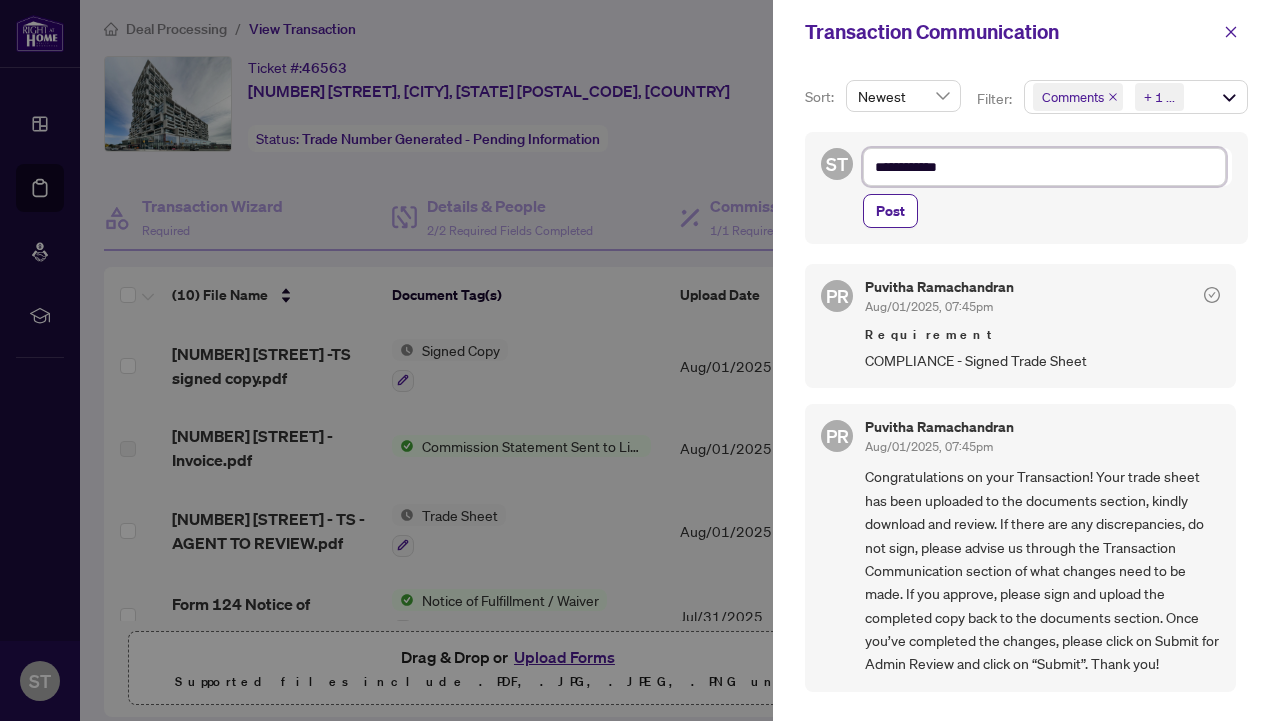 type on "**********" 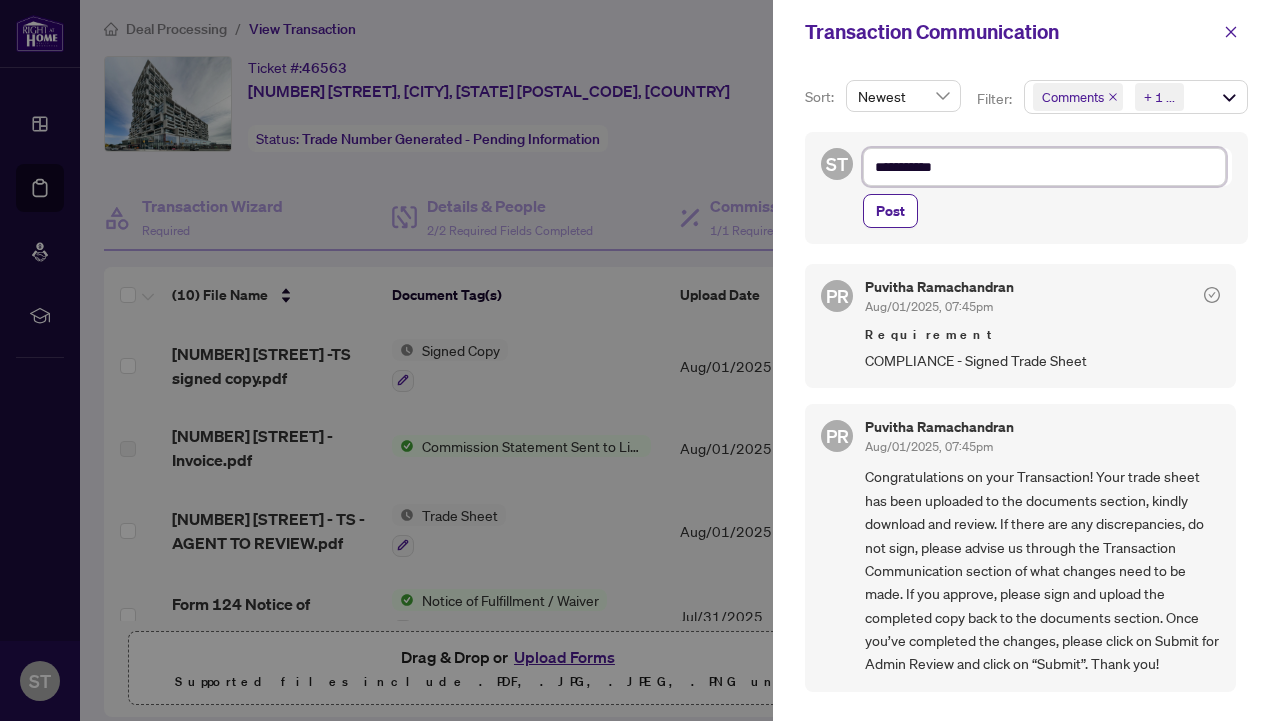 type on "*********" 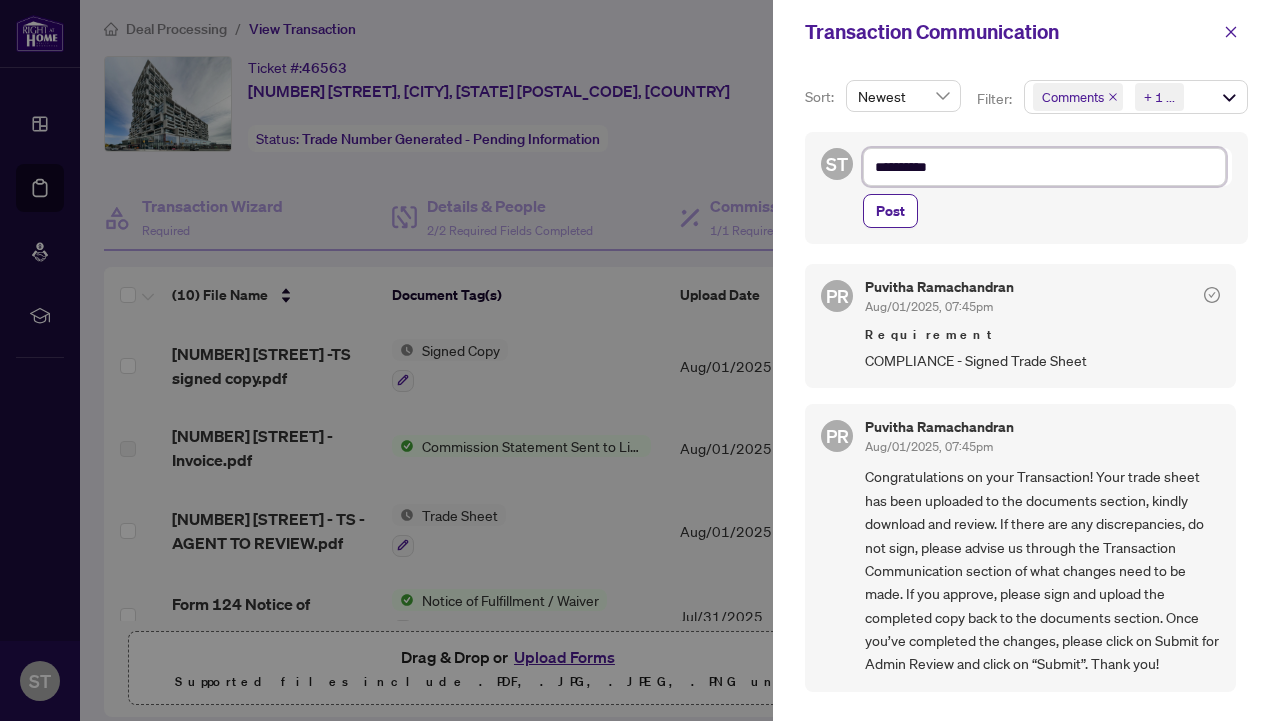 type on "**********" 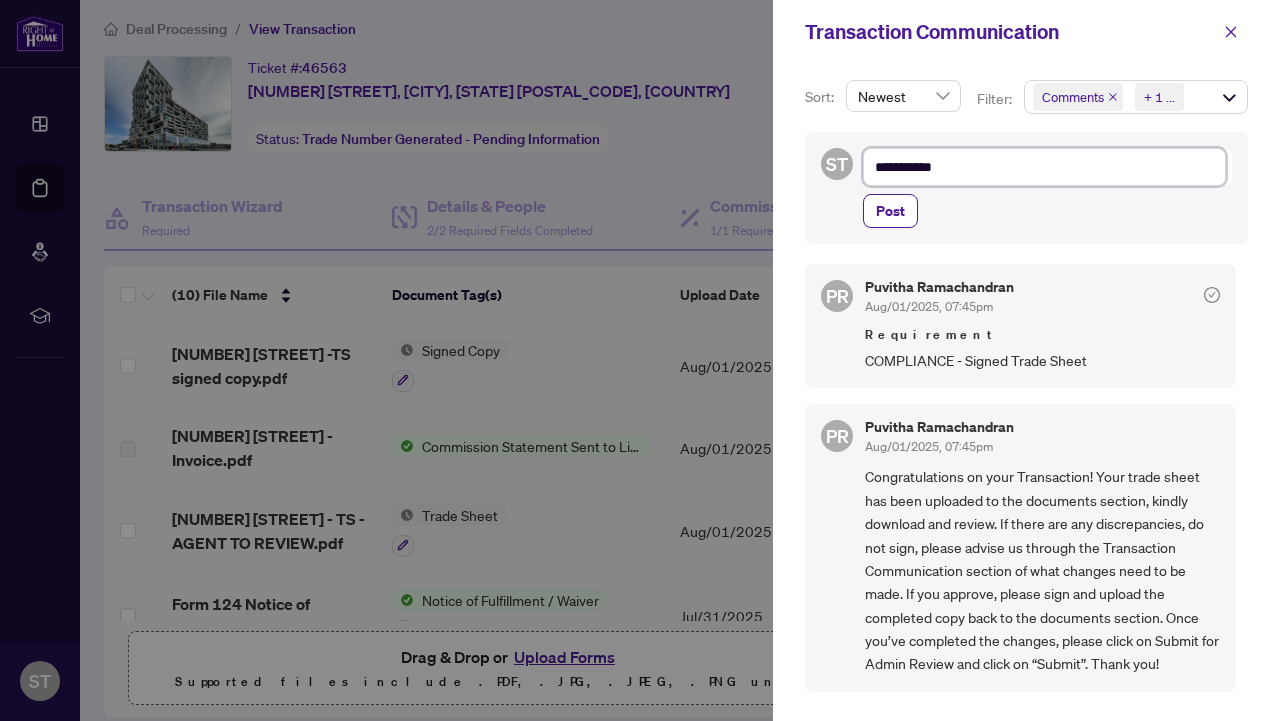 type on "**********" 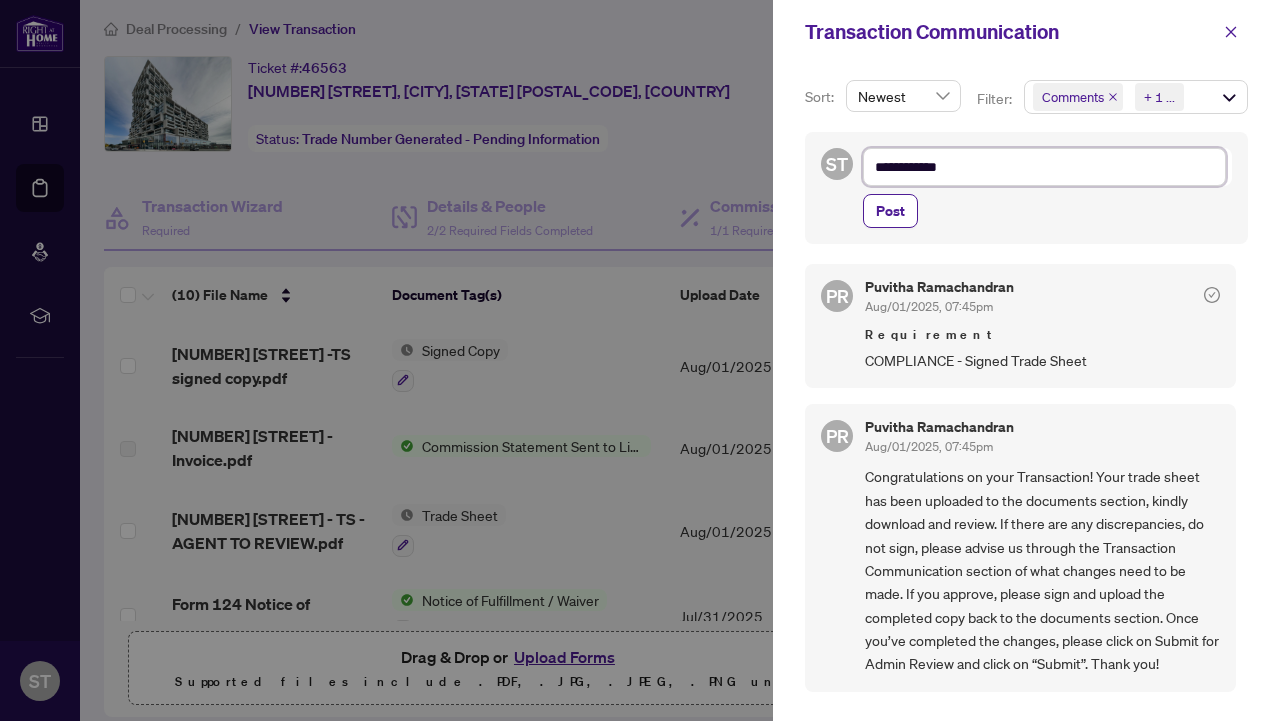 type on "**********" 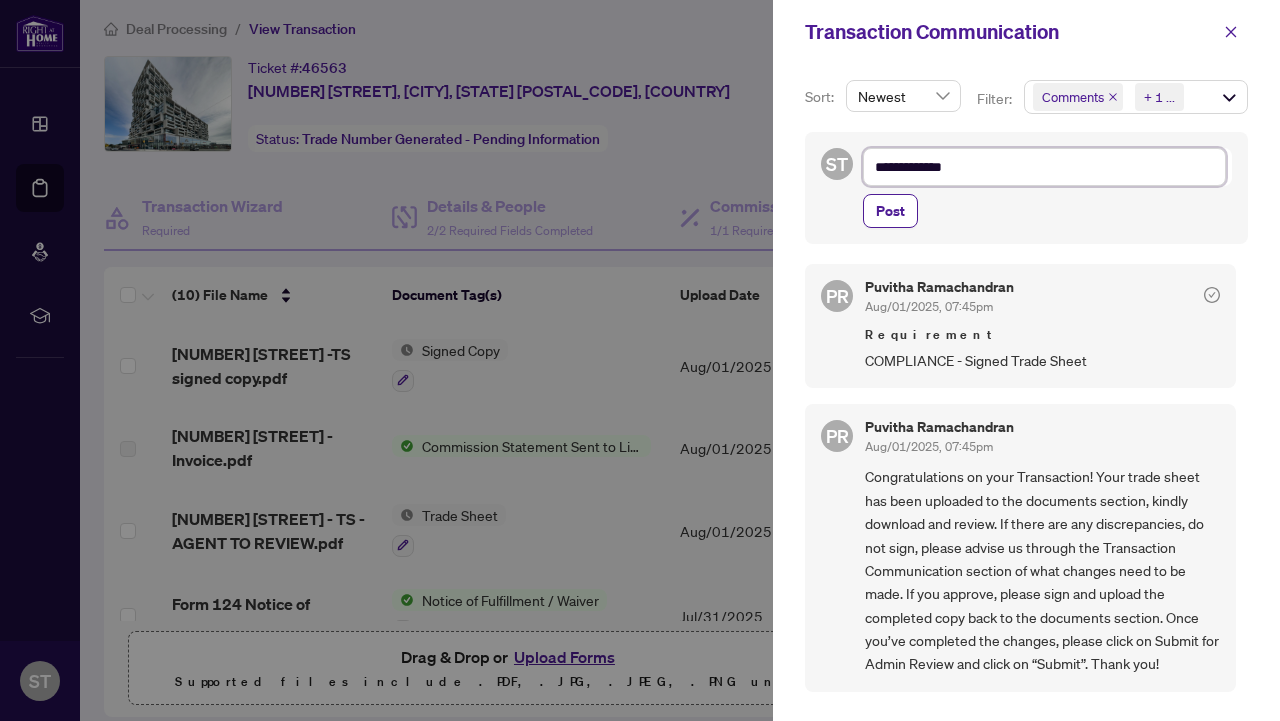 type on "**********" 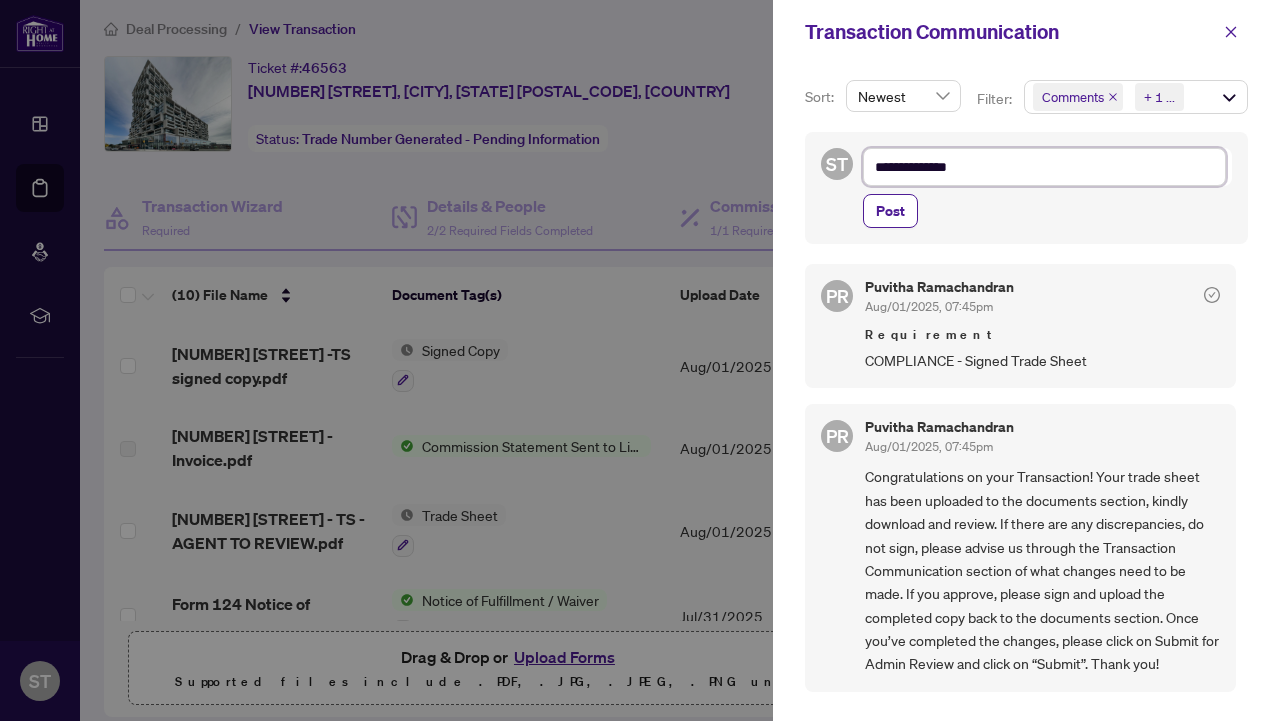 type on "**********" 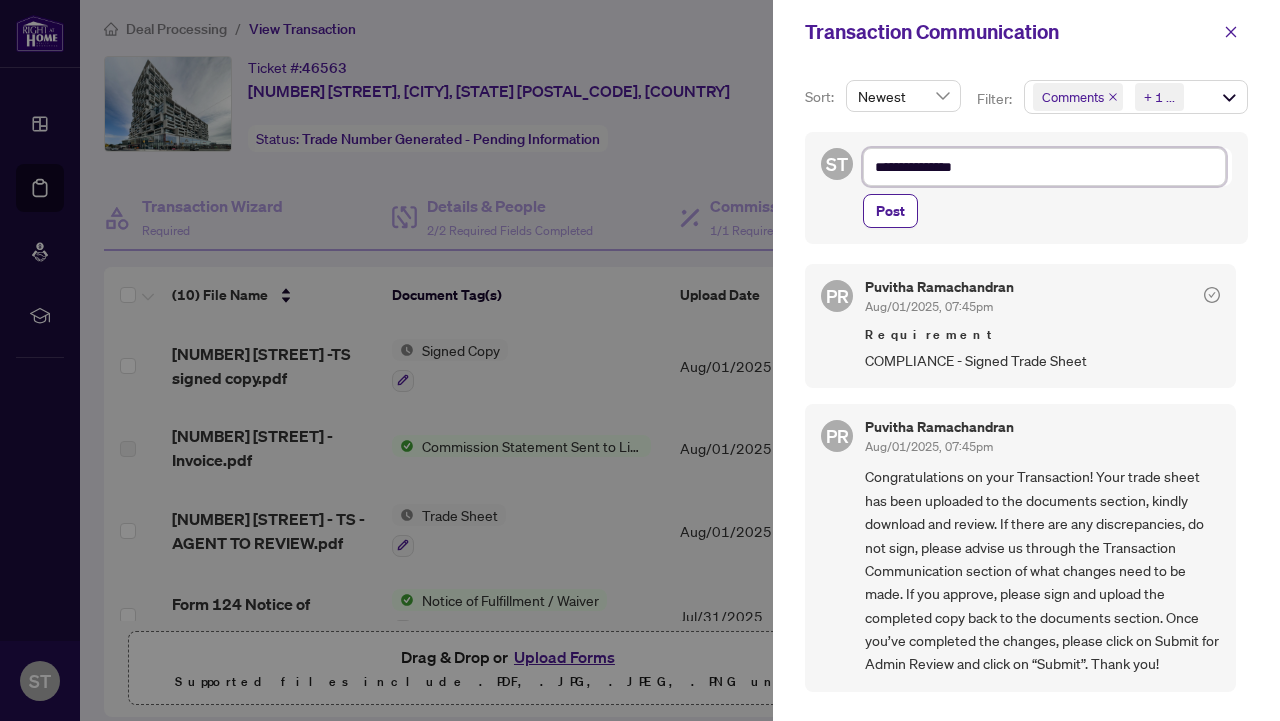 type on "**********" 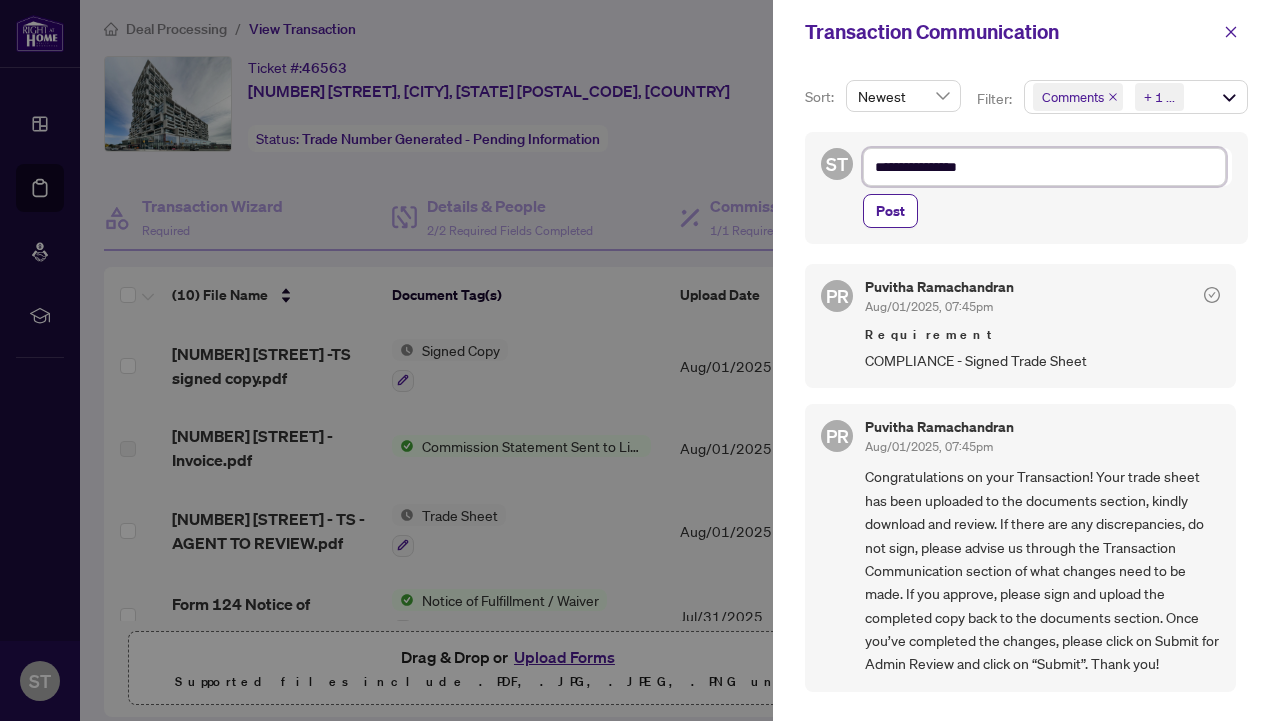 type on "**********" 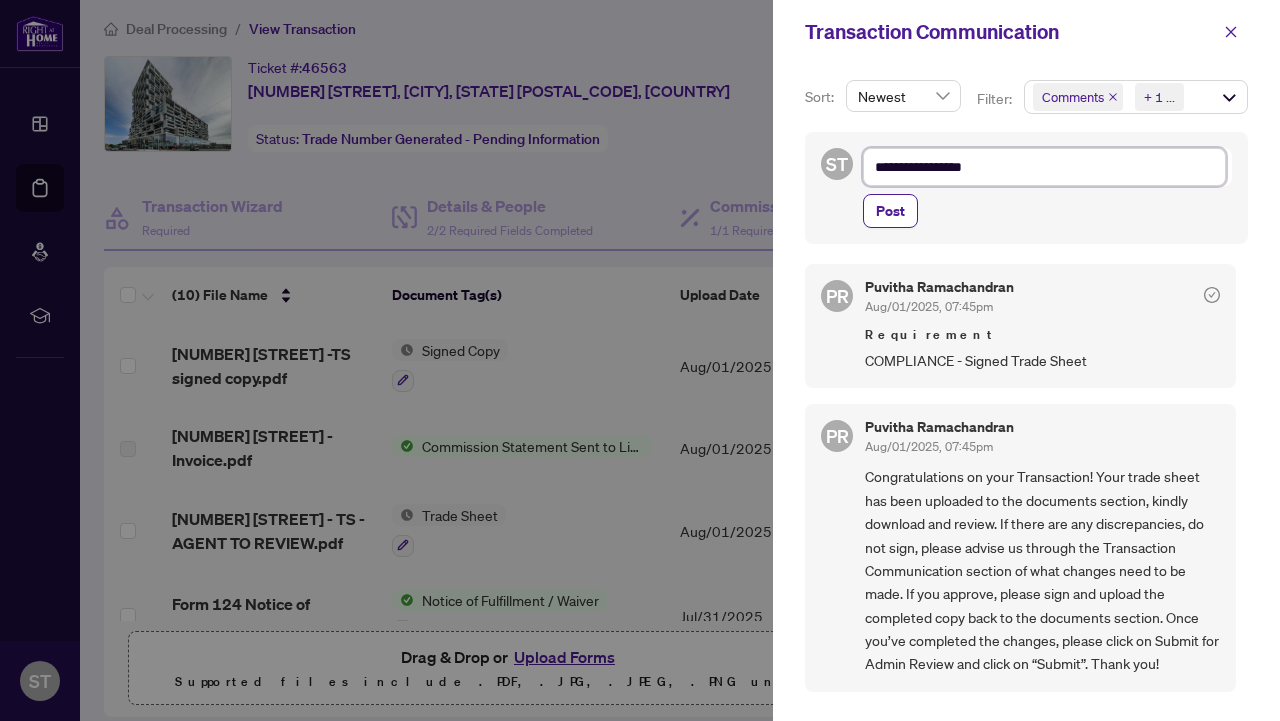 type on "**********" 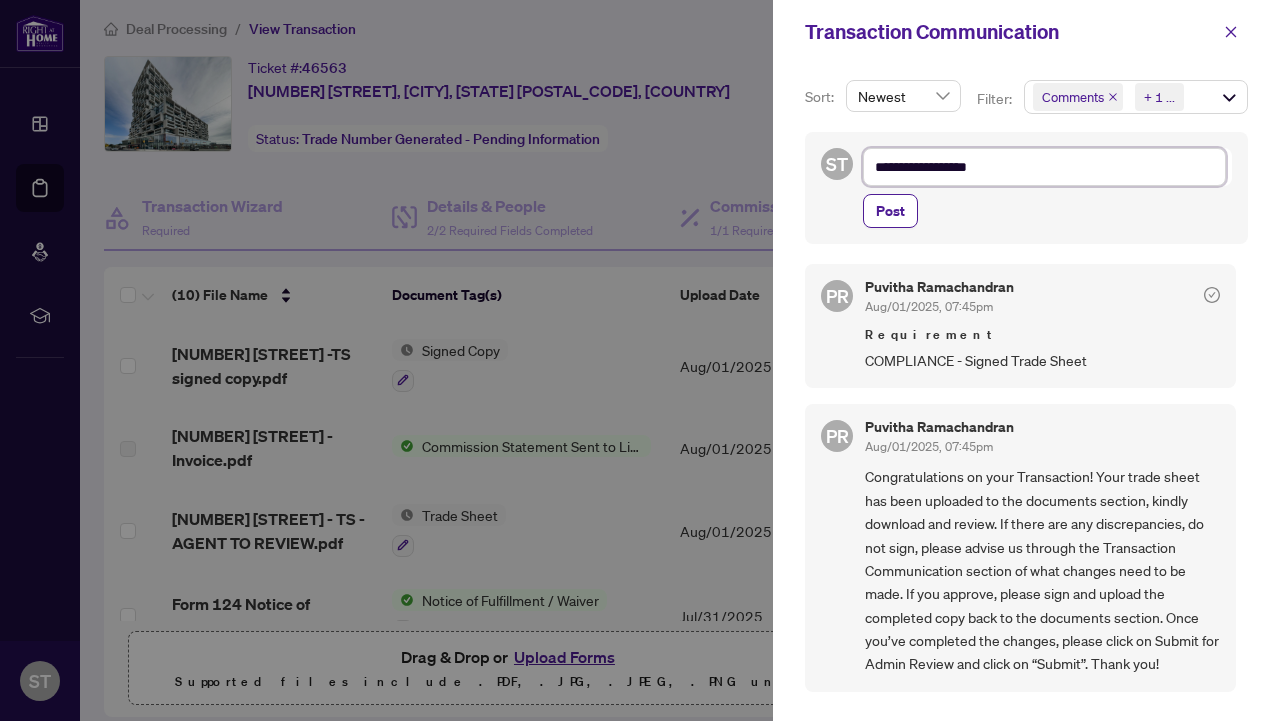 type on "**********" 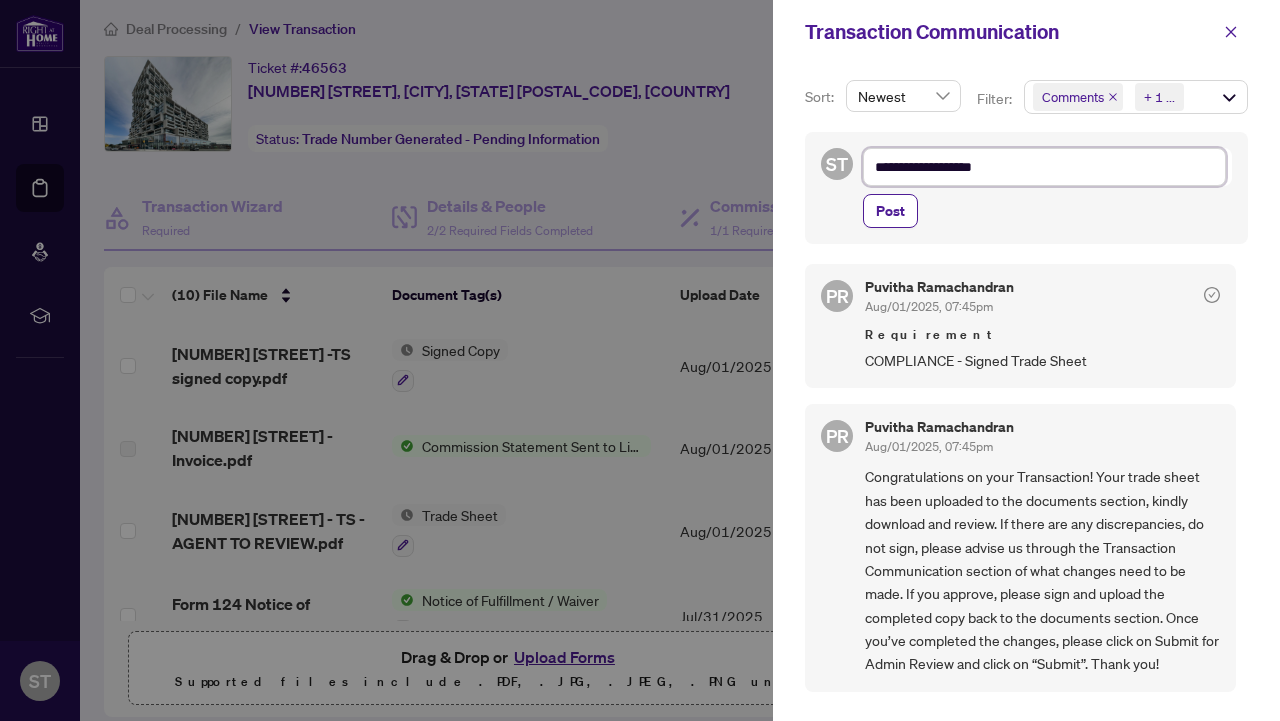 type on "**********" 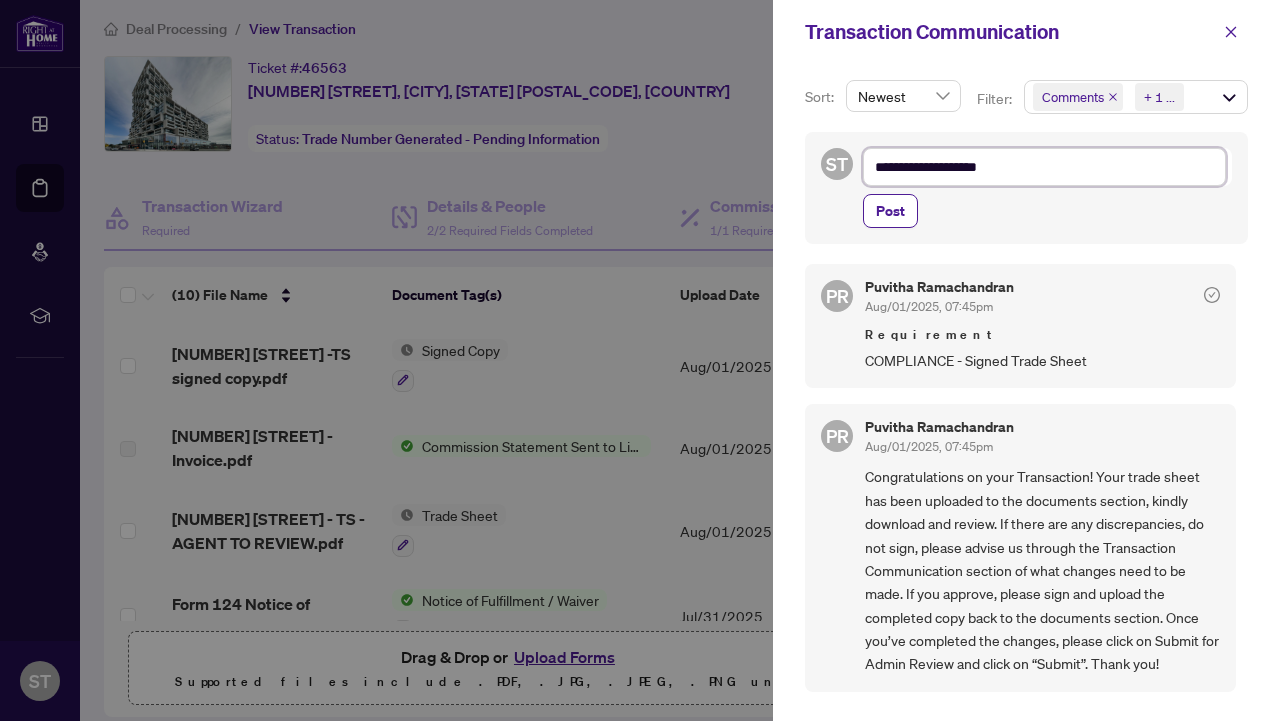 type on "**********" 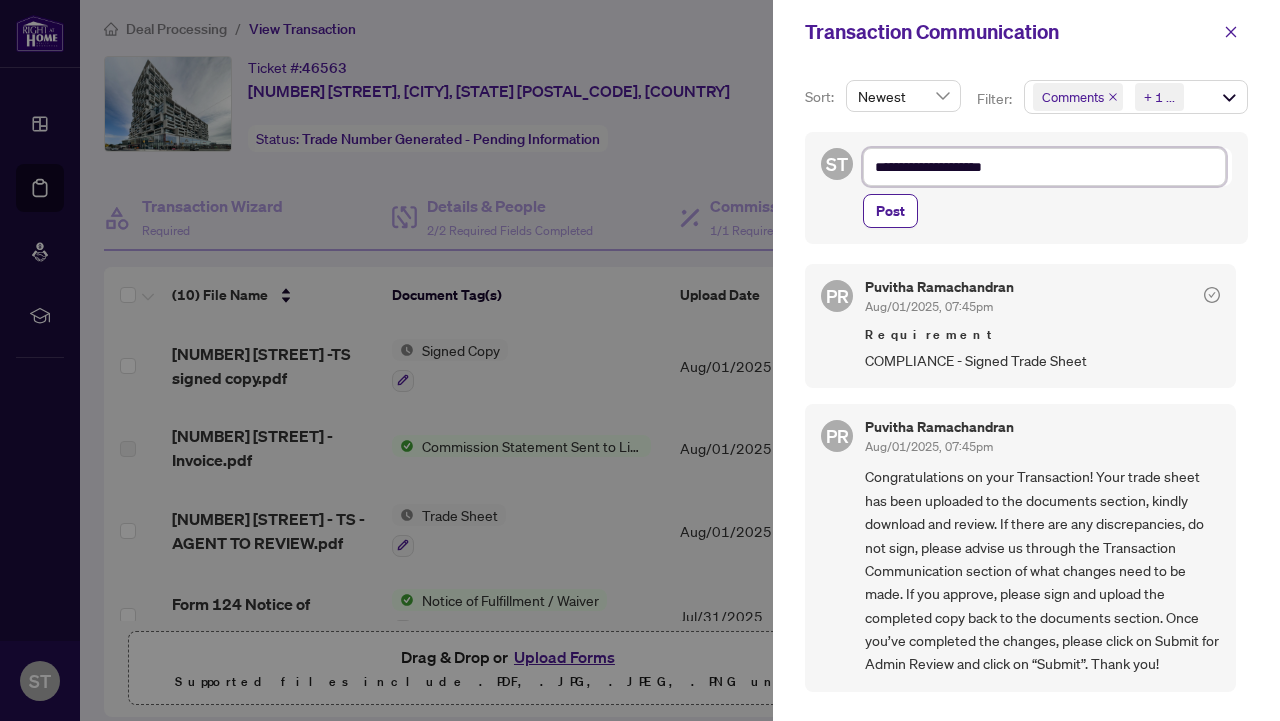 type on "**********" 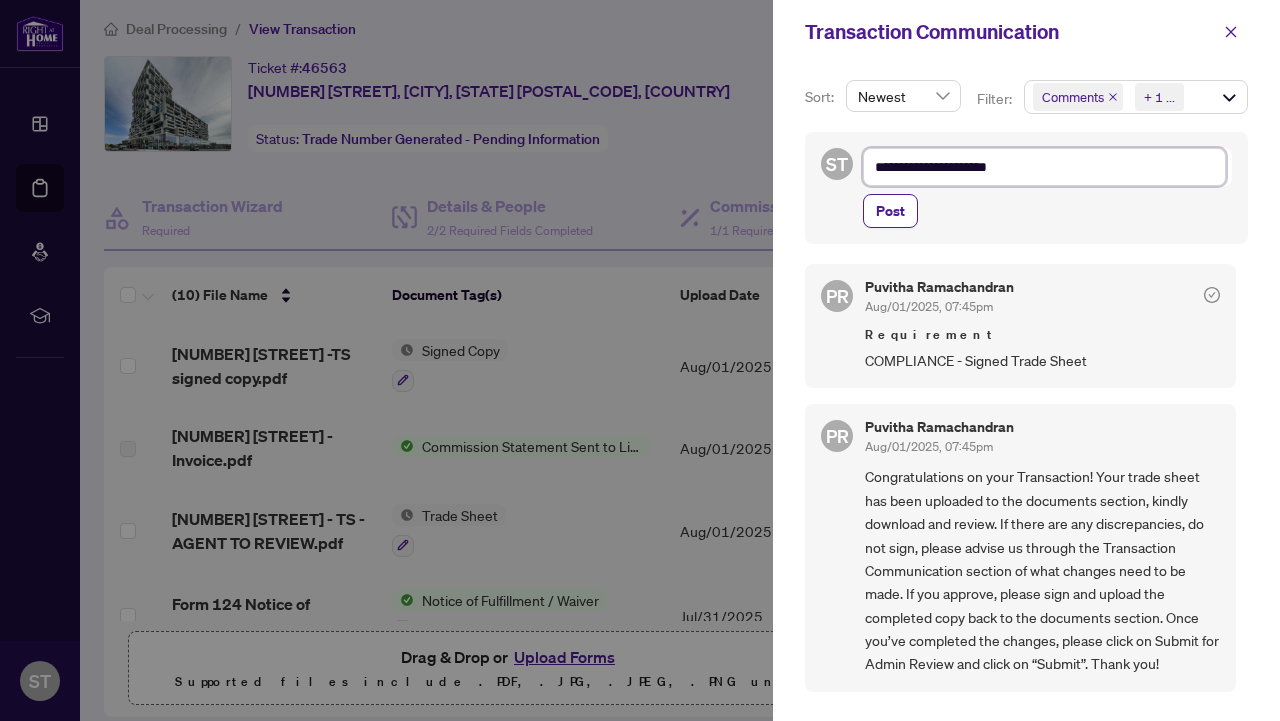 type on "**********" 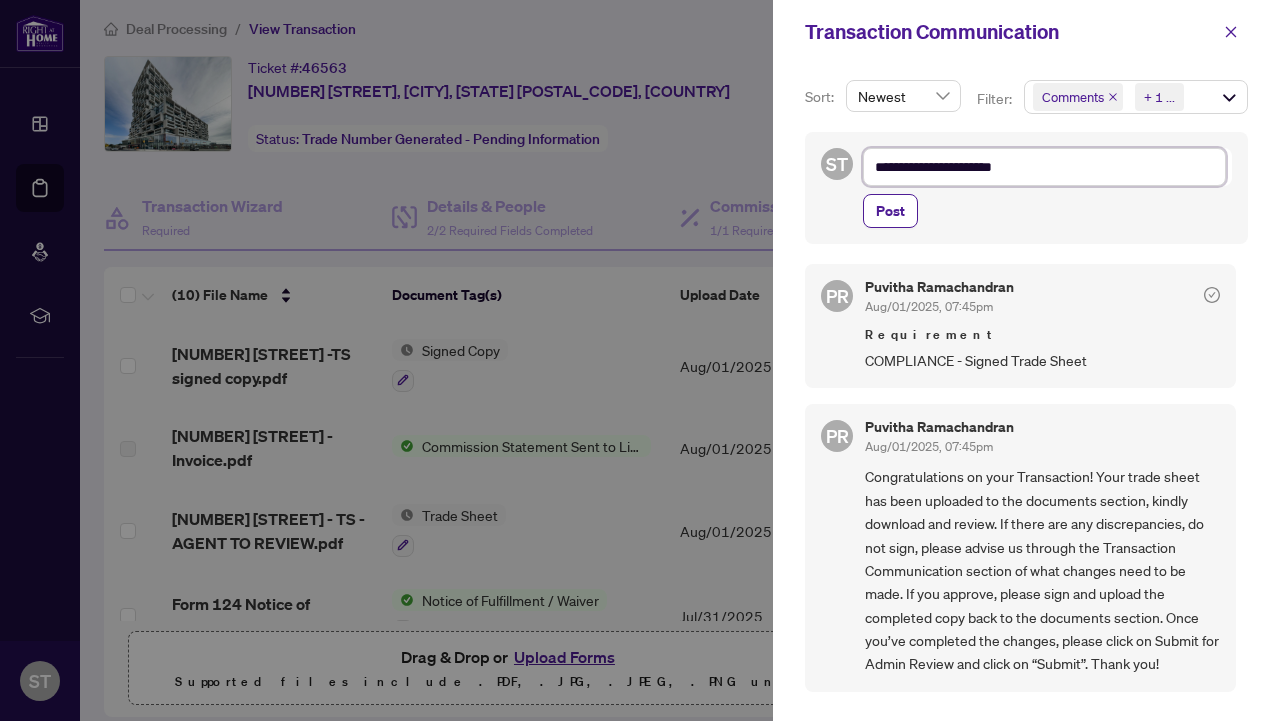 type on "**********" 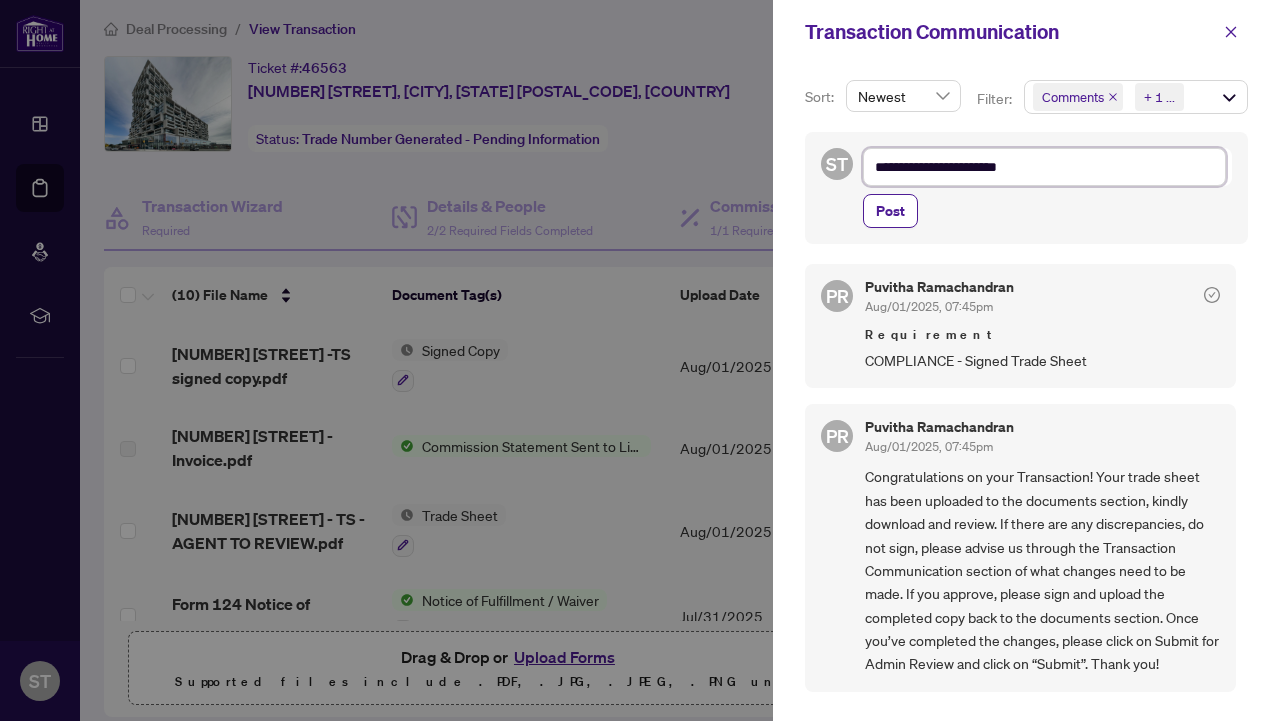 type on "**********" 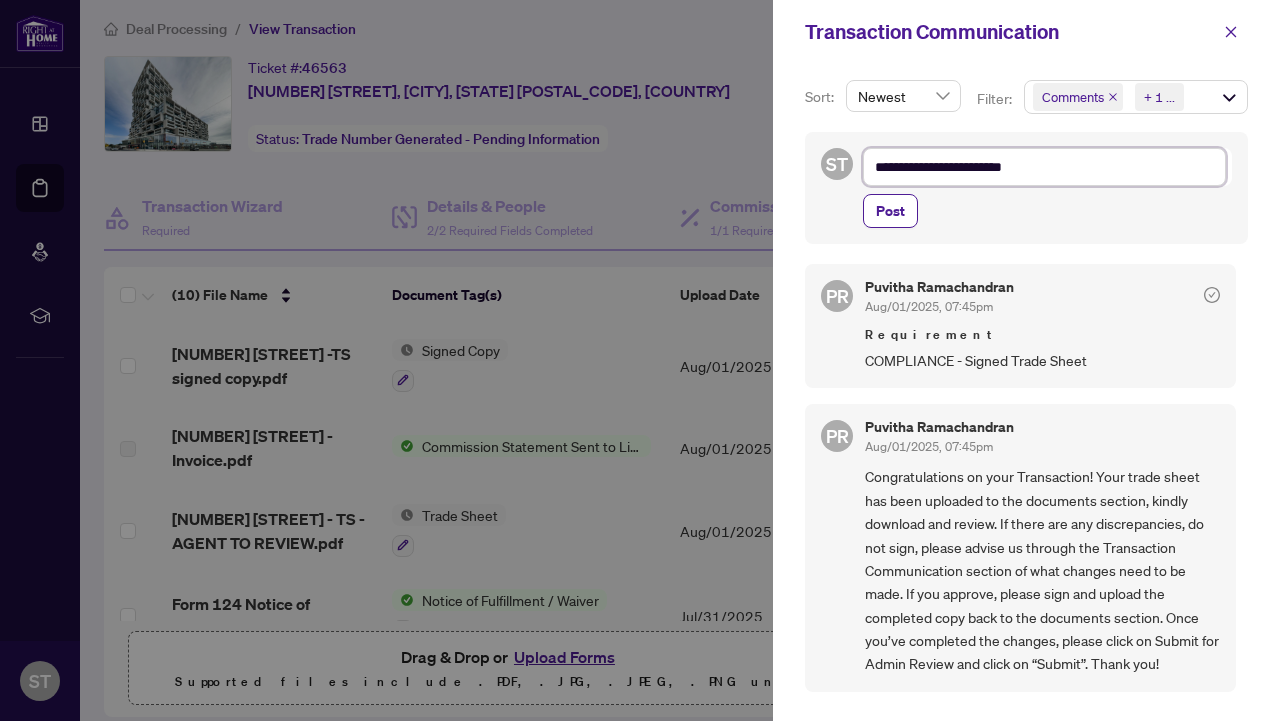 type on "**********" 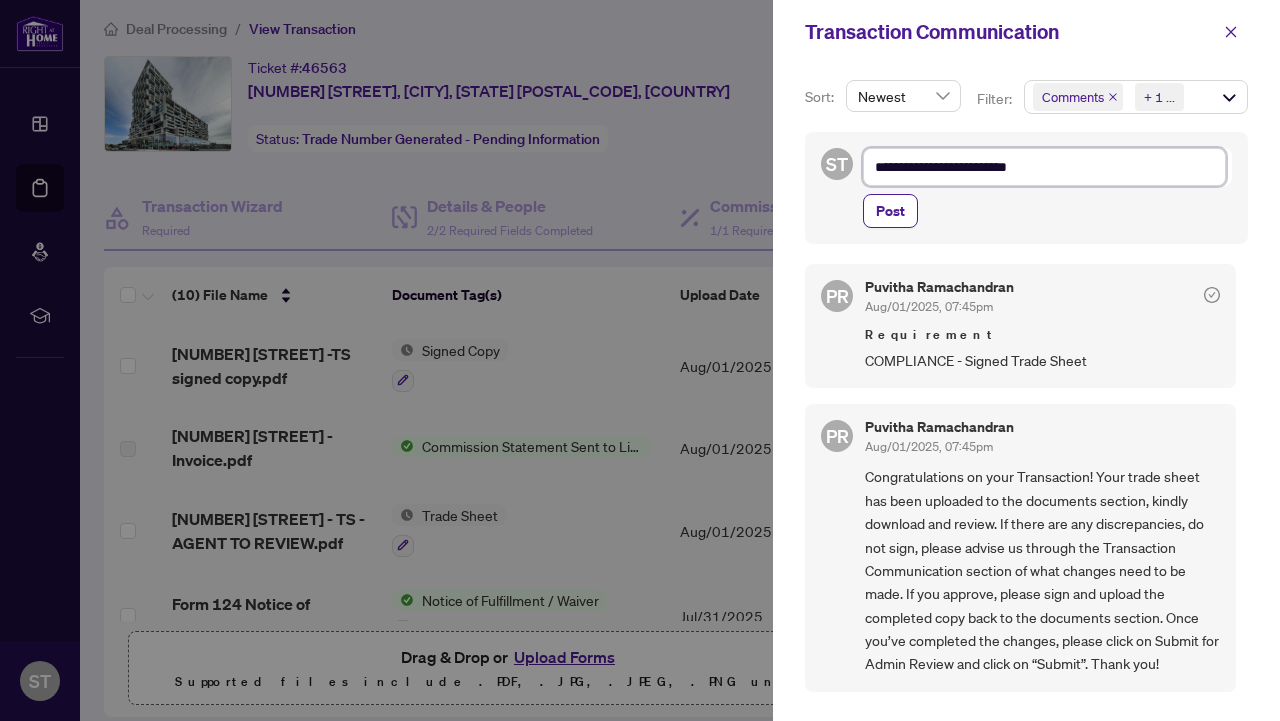 type on "**********" 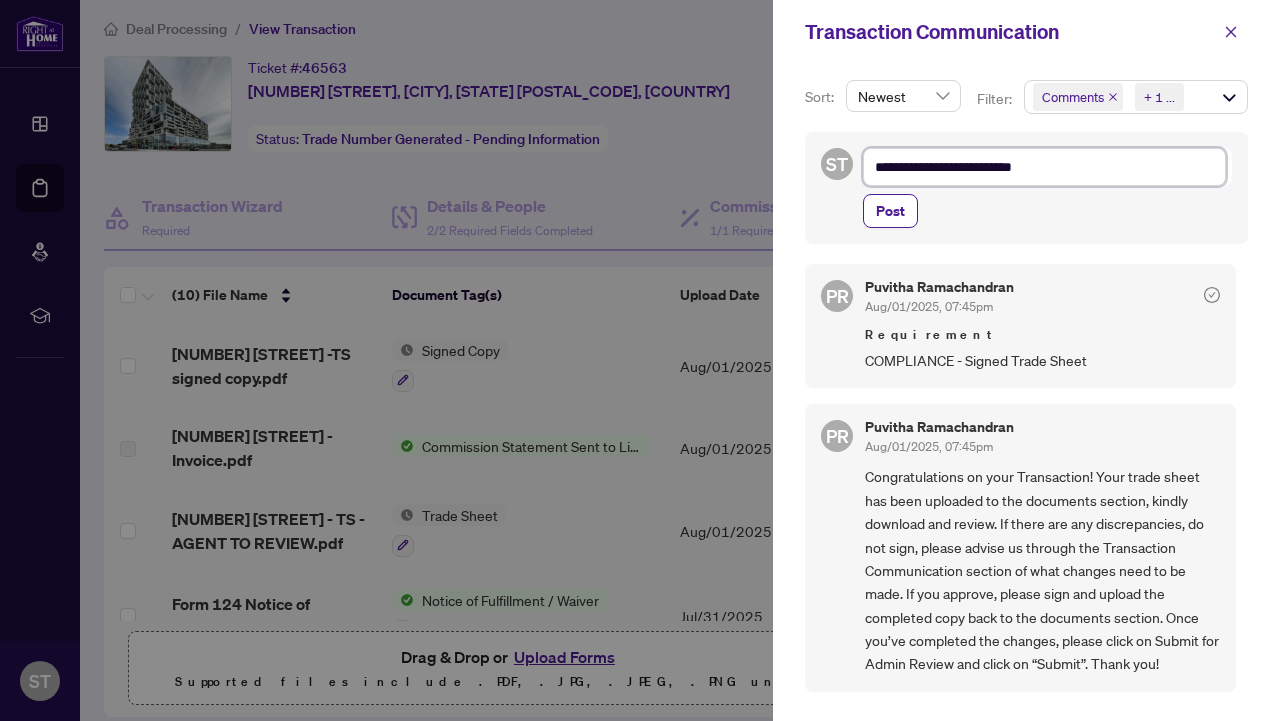 type on "**********" 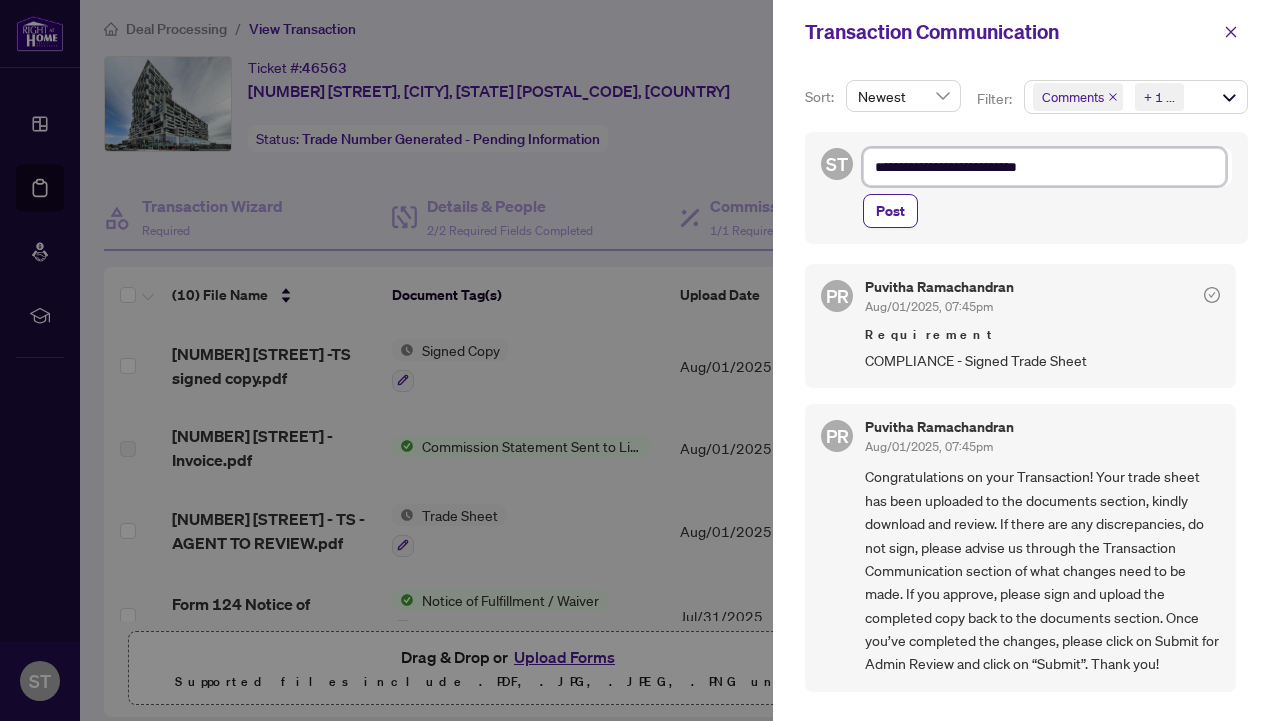 type on "**********" 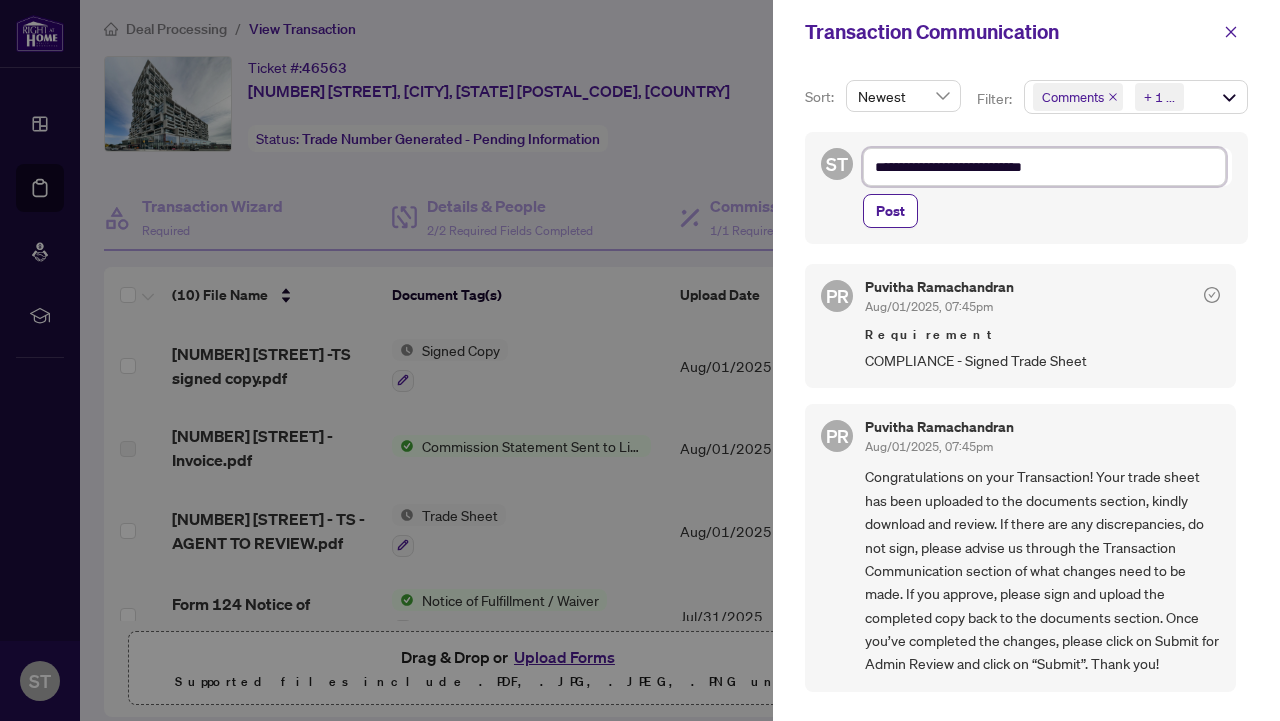 type on "**********" 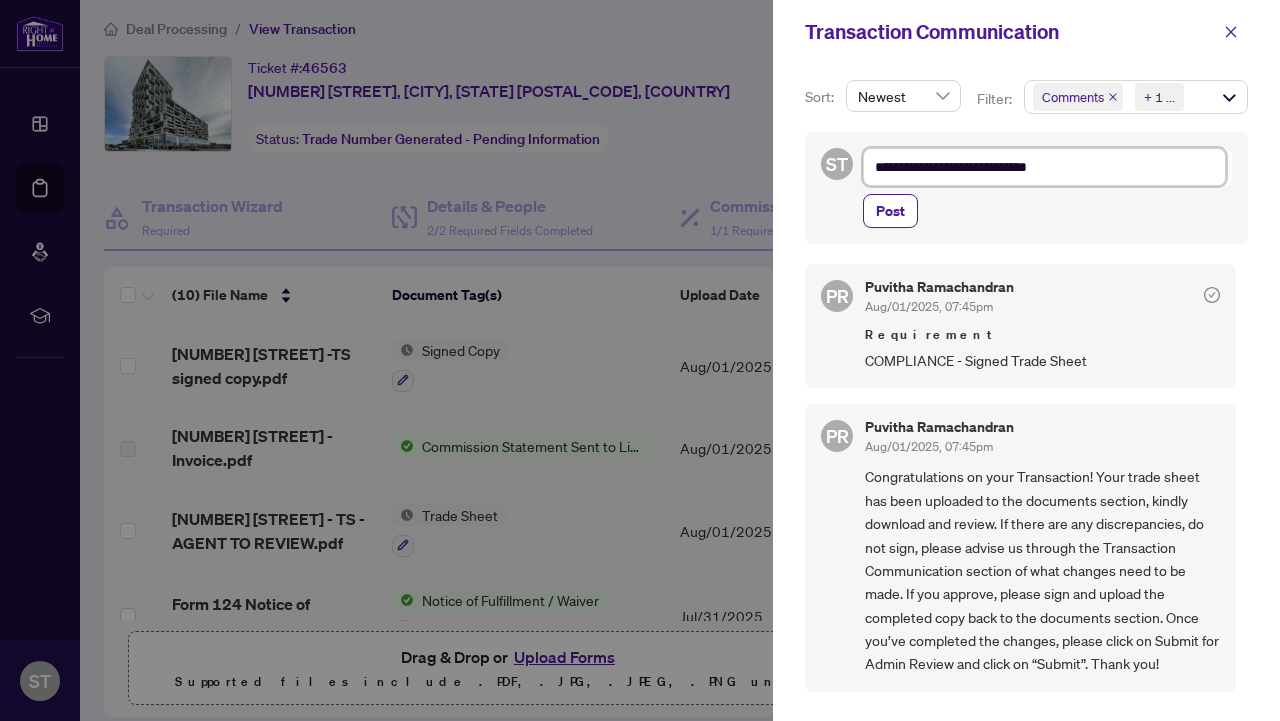 type on "**********" 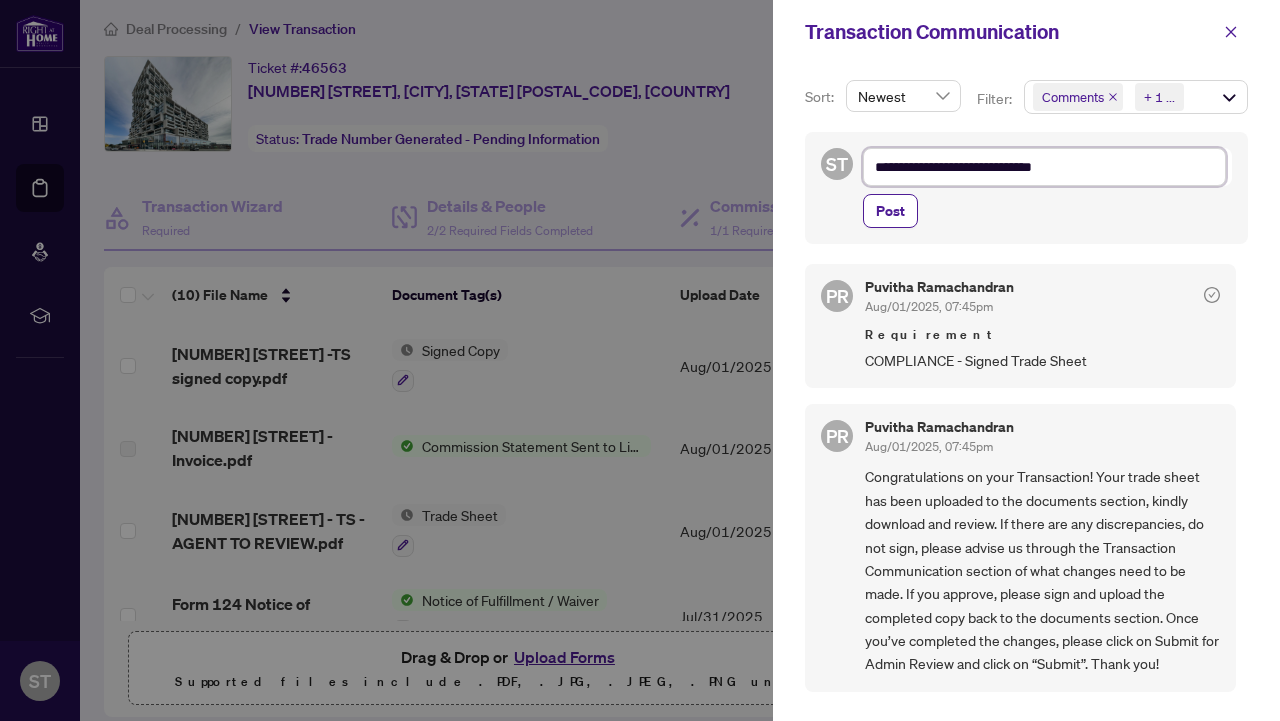 type on "**********" 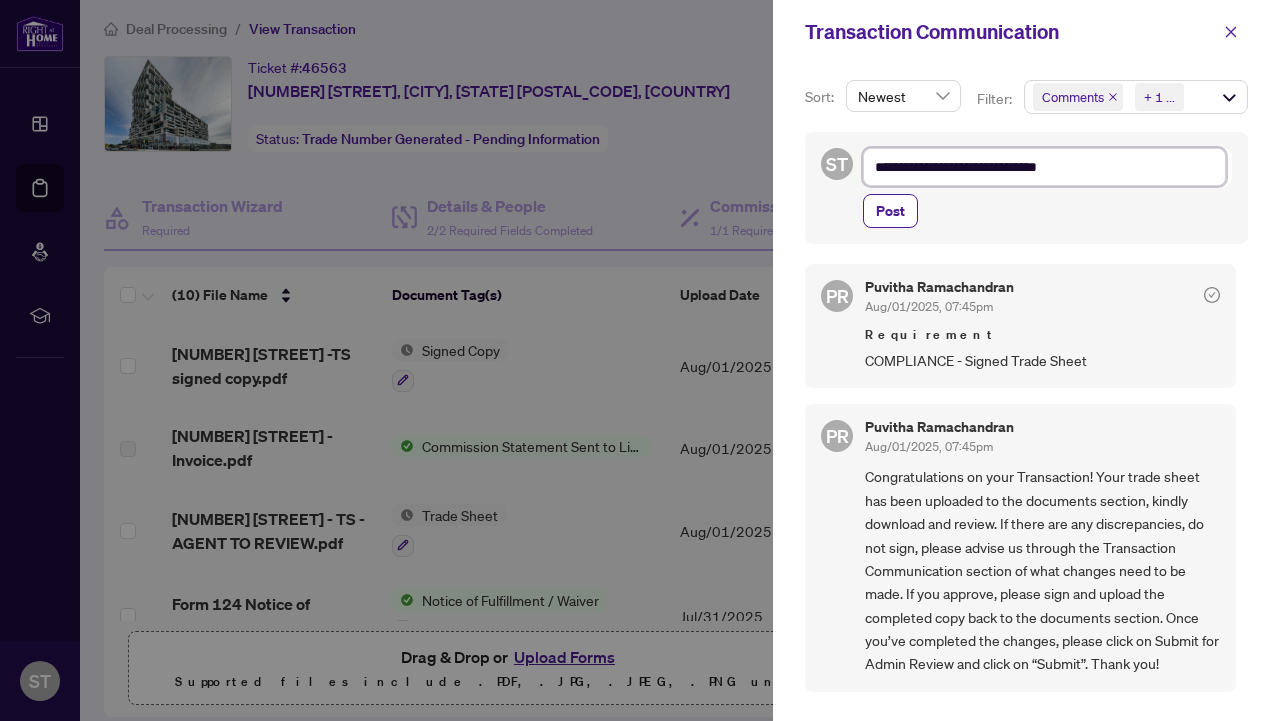 type on "**********" 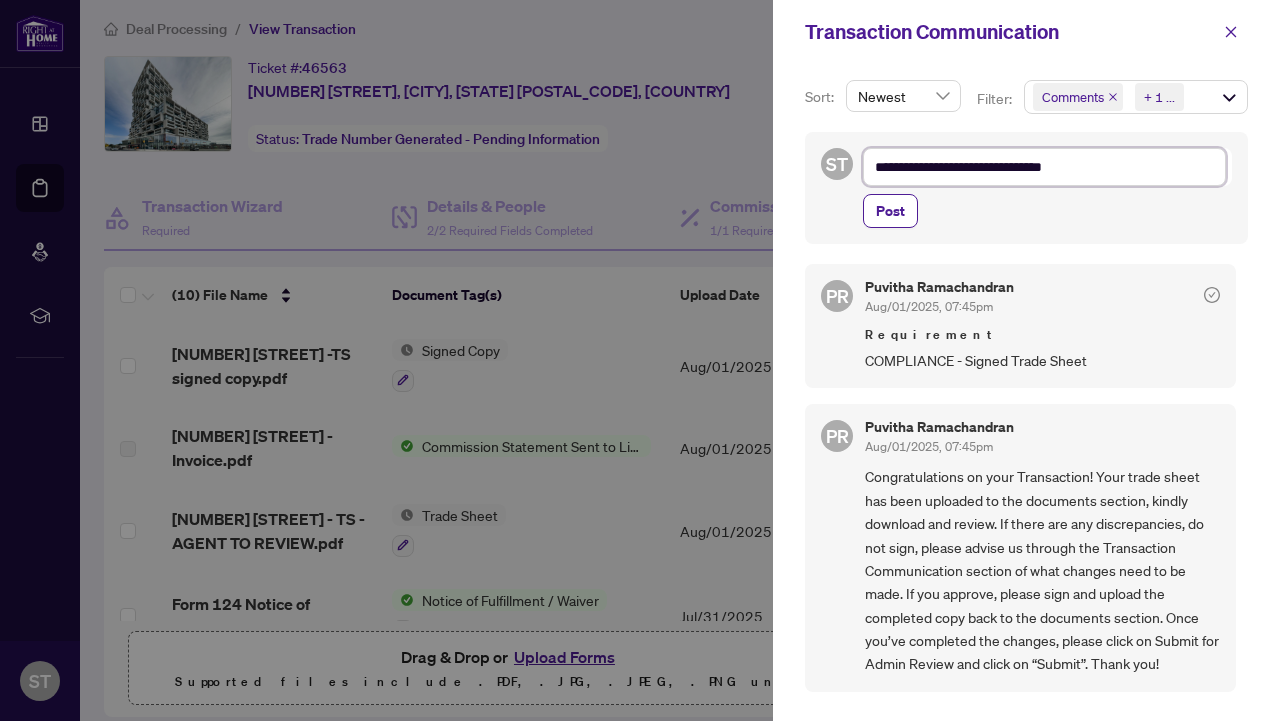 type on "**********" 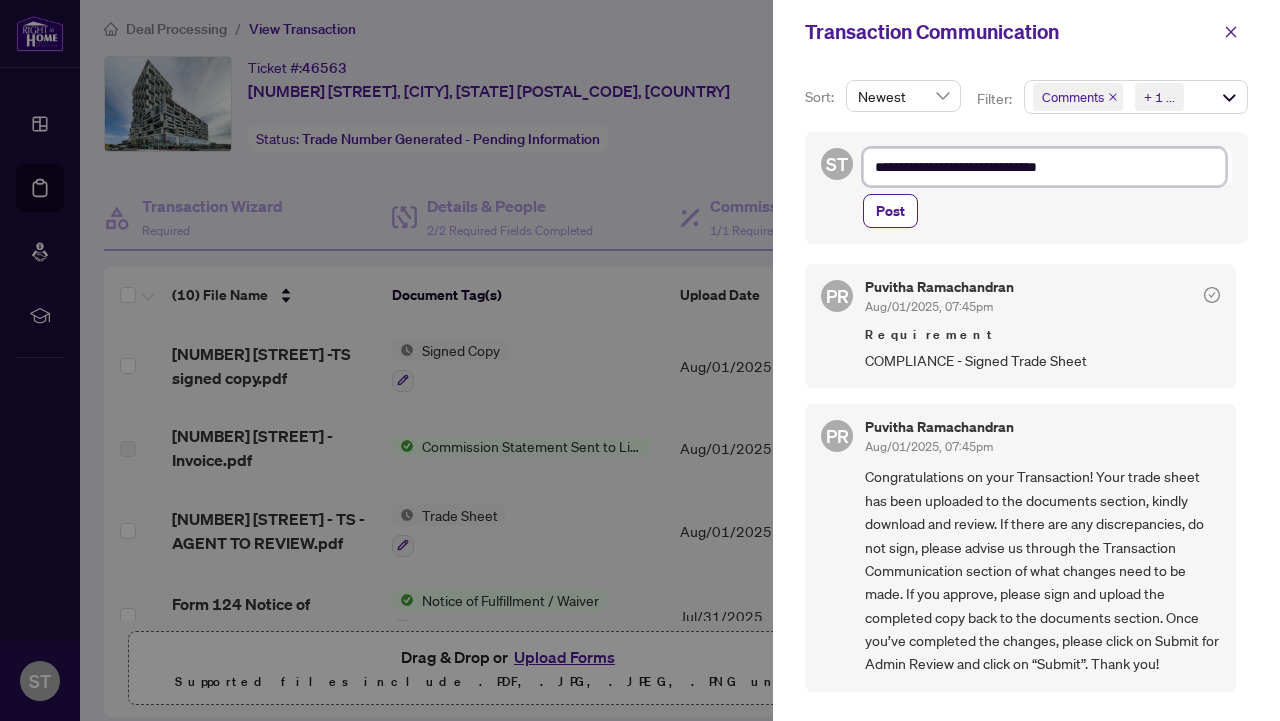 type on "**********" 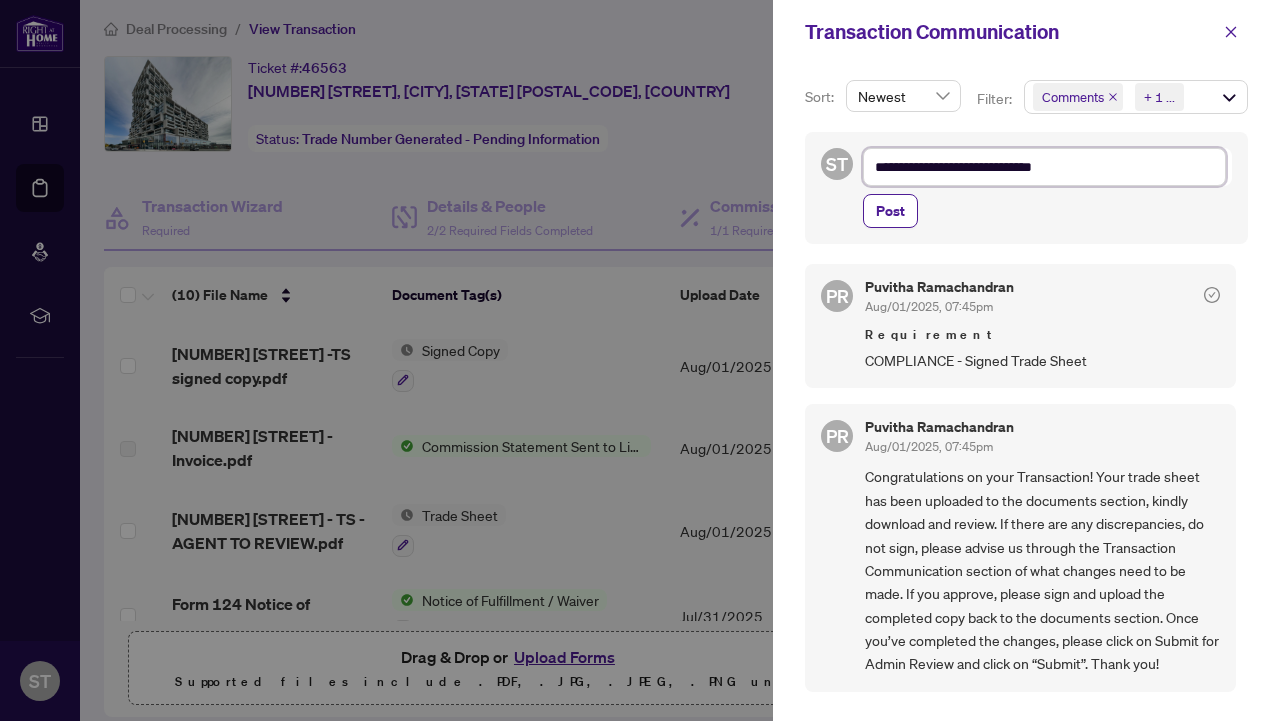 type on "**********" 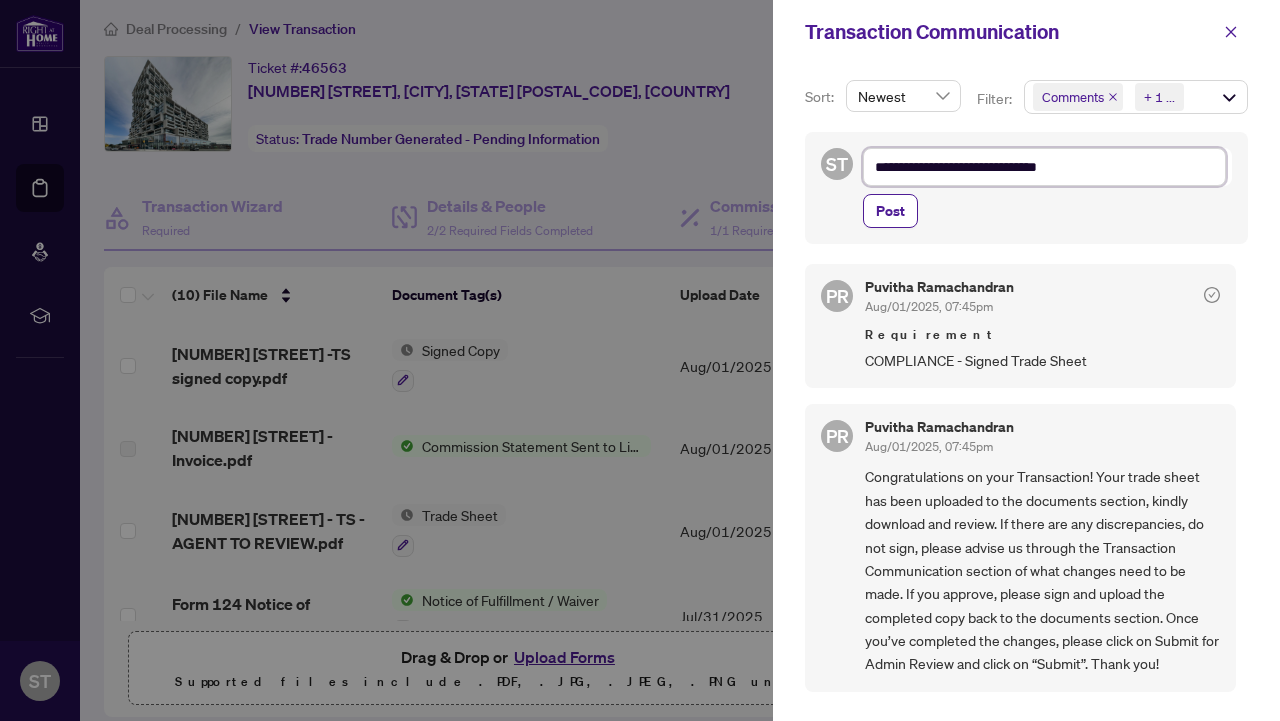 type on "**********" 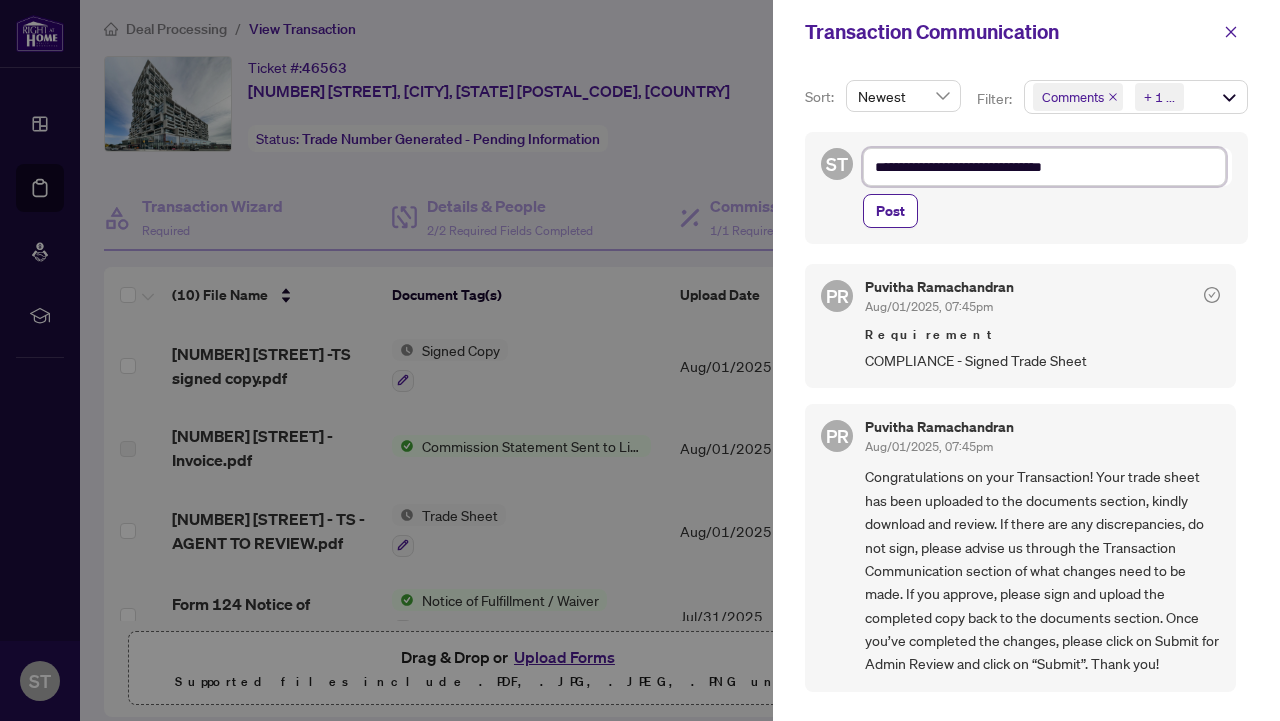 type on "**********" 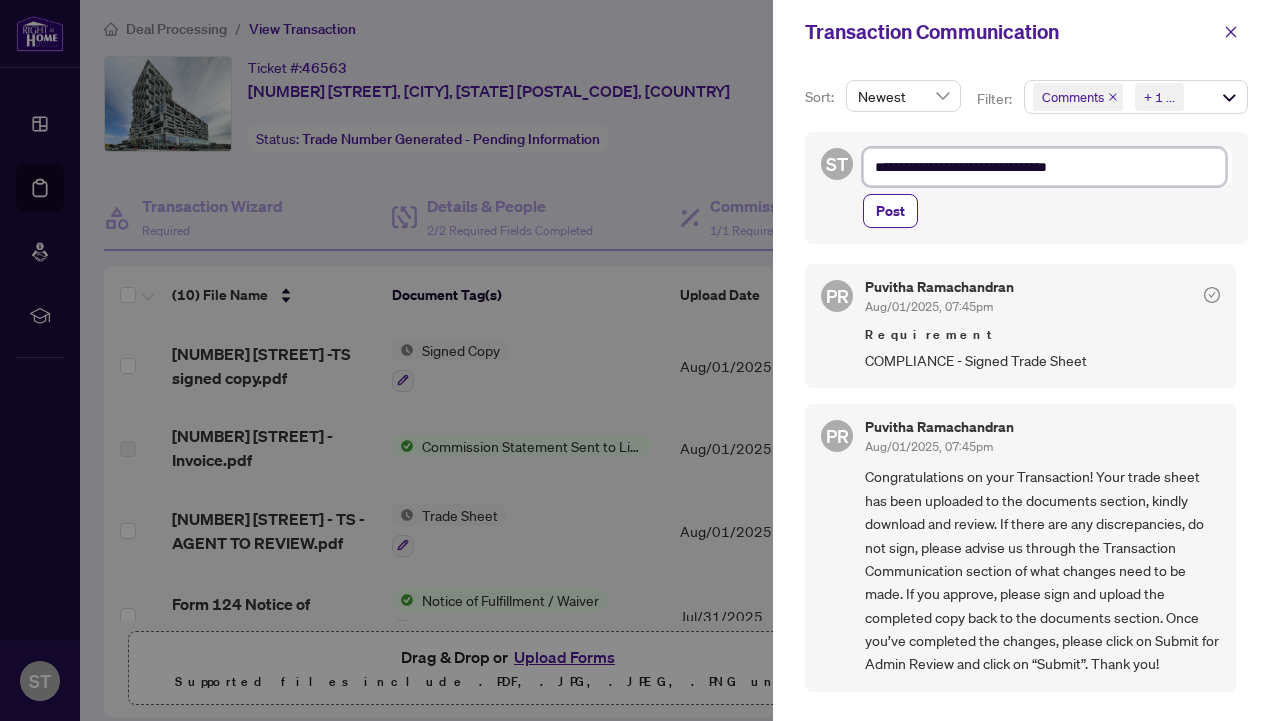 type on "**********" 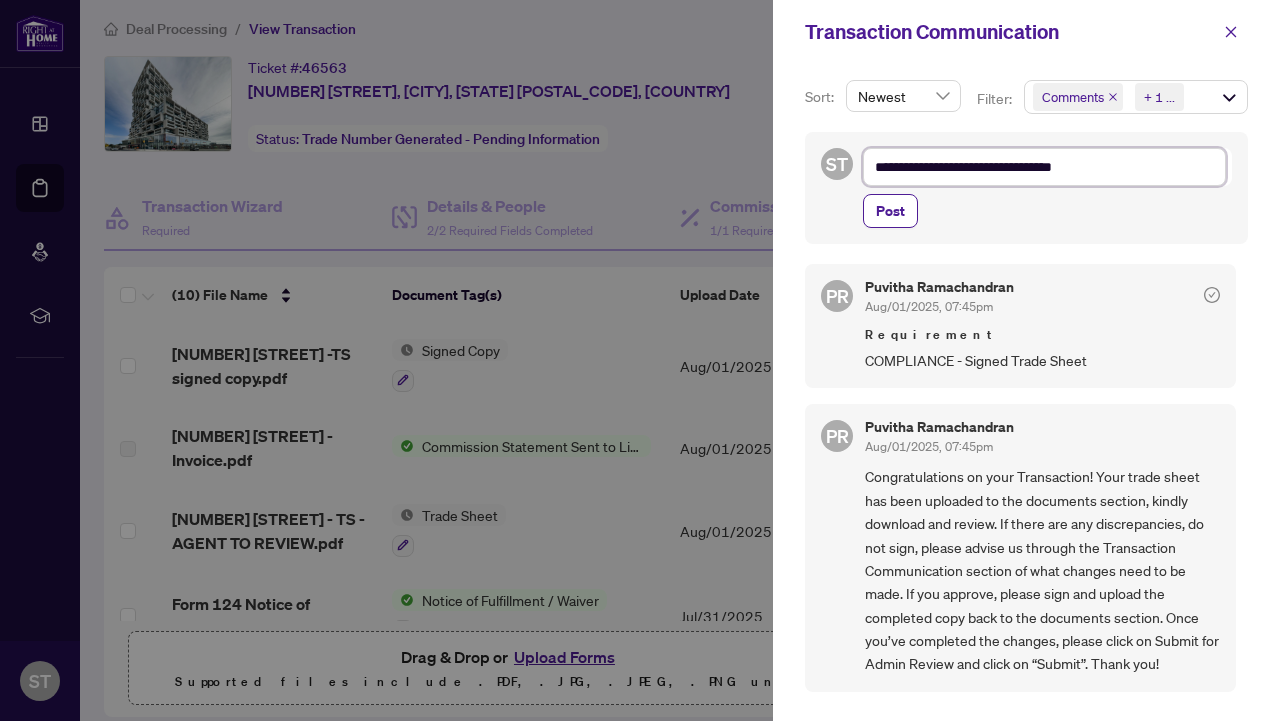 type on "**********" 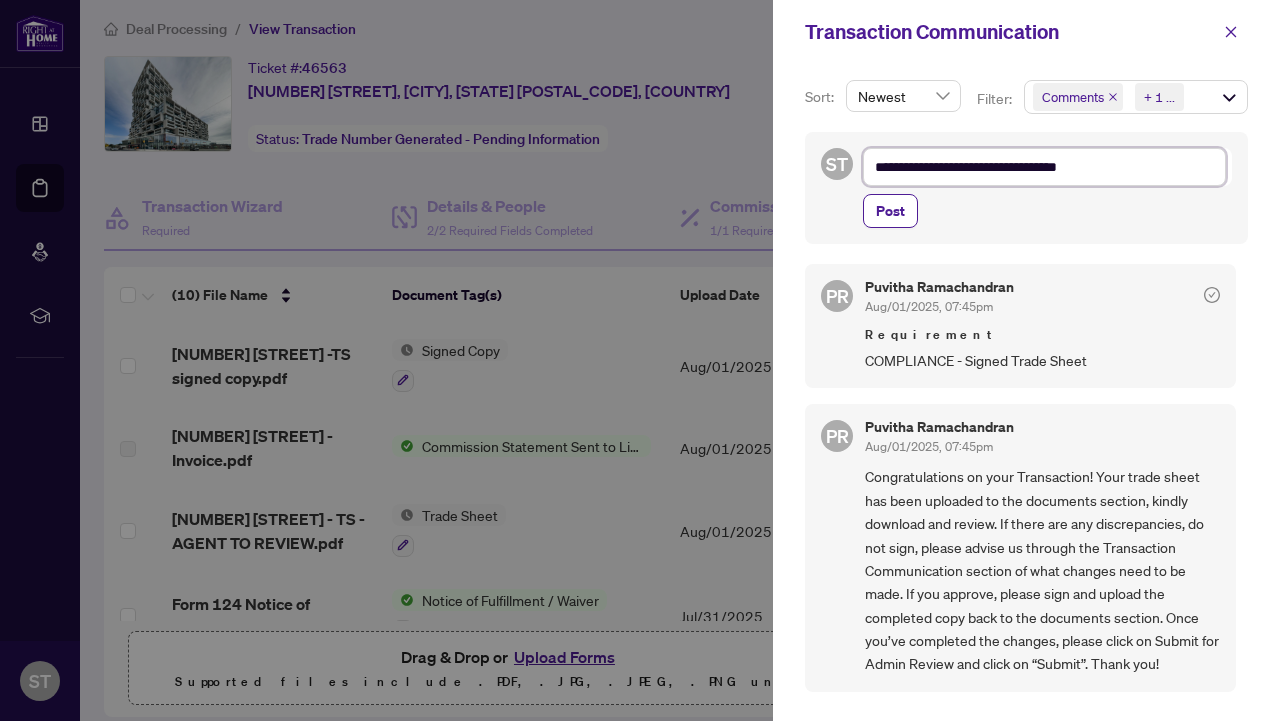 type on "**********" 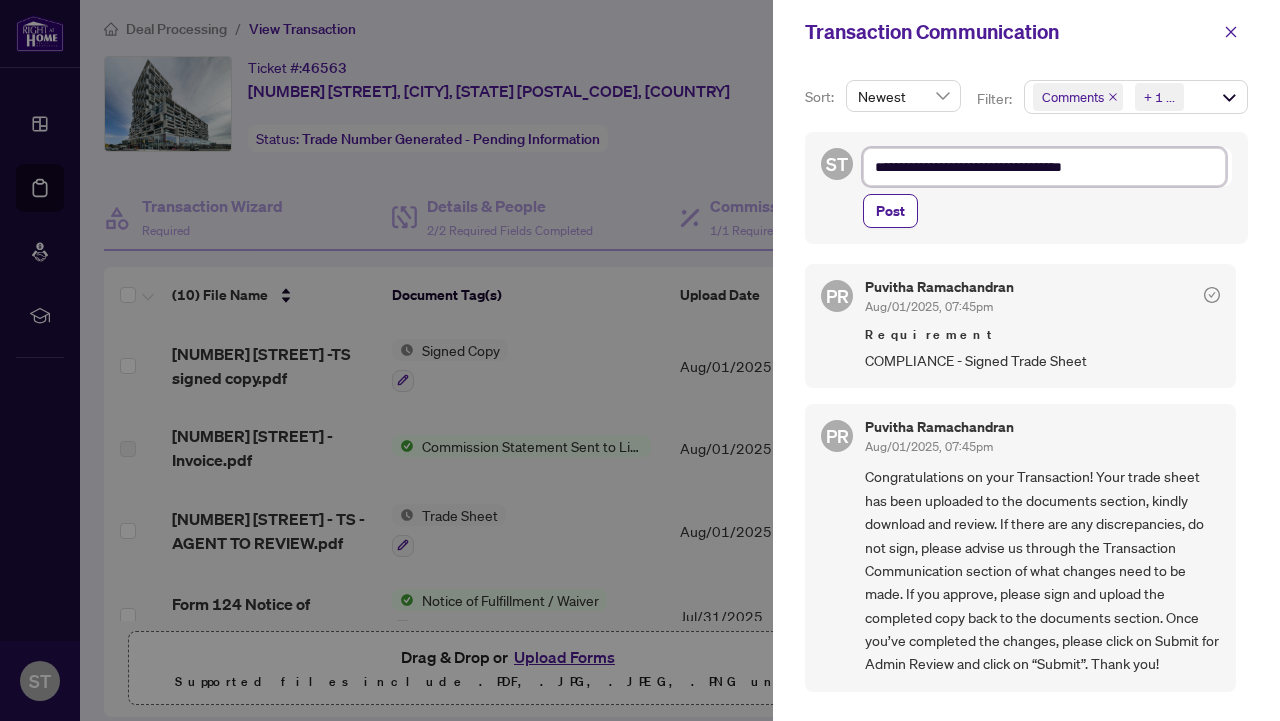 type on "**********" 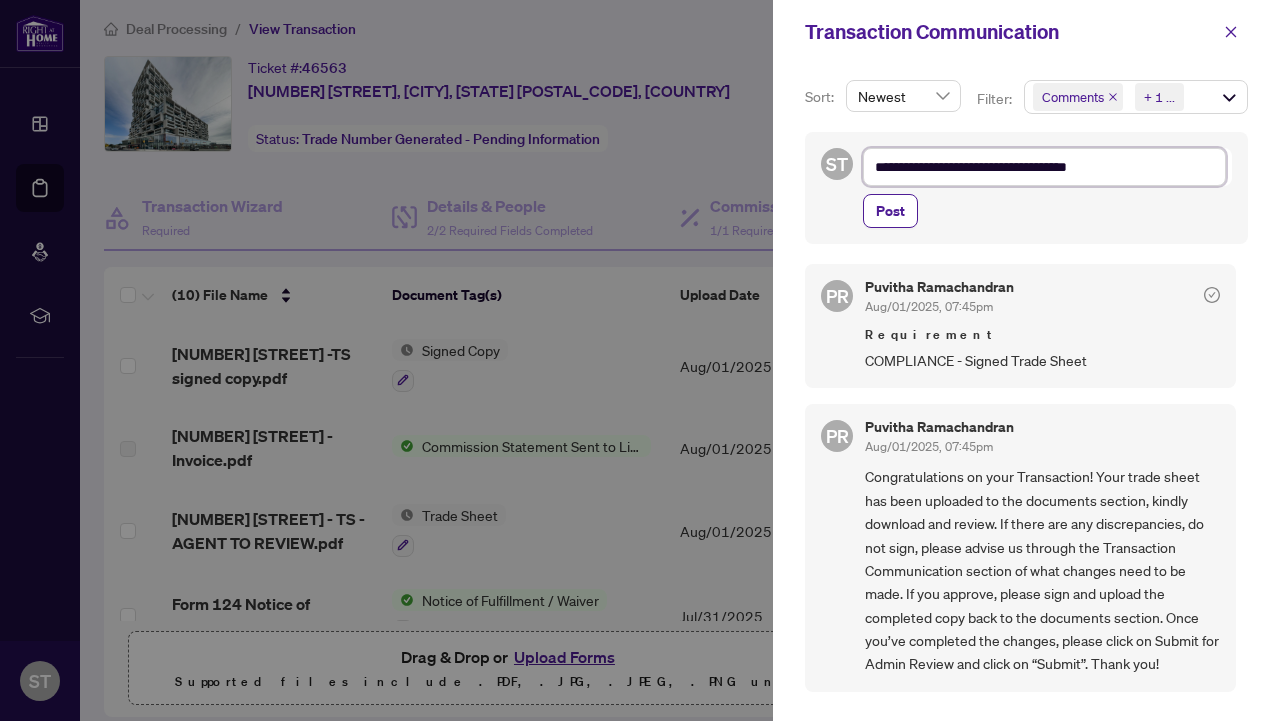 type on "**********" 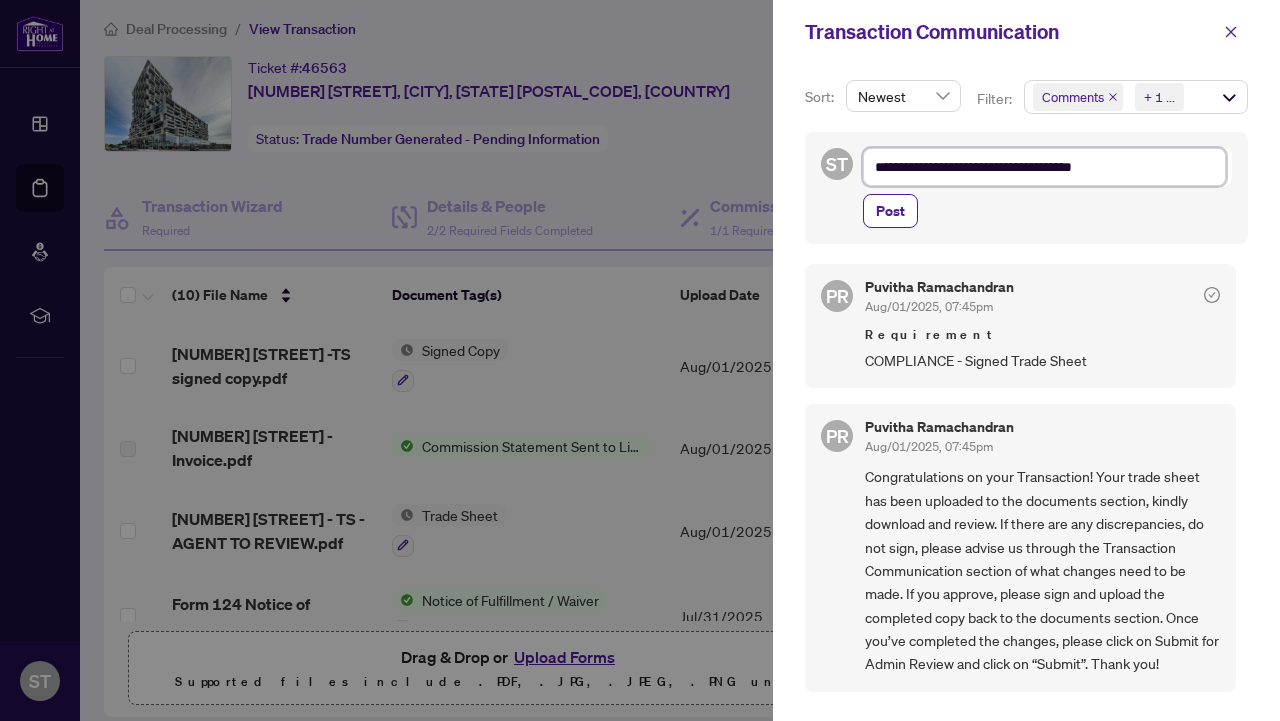 type on "**********" 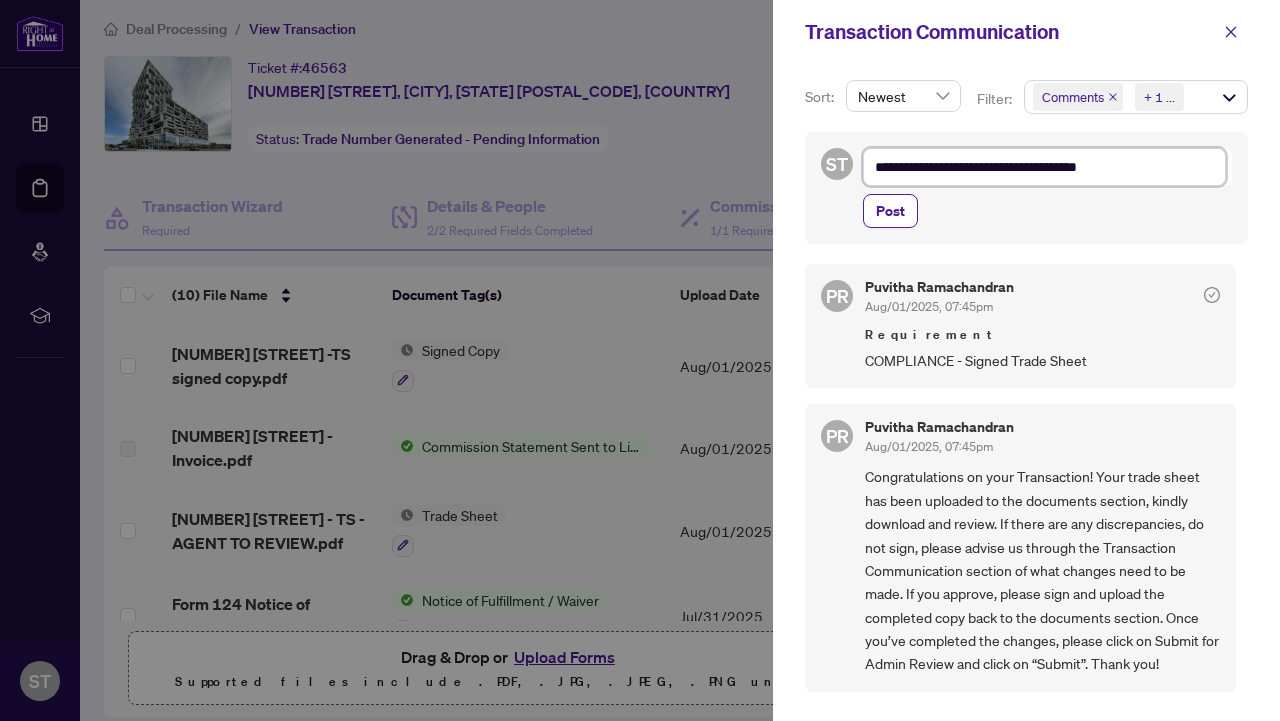 type on "**********" 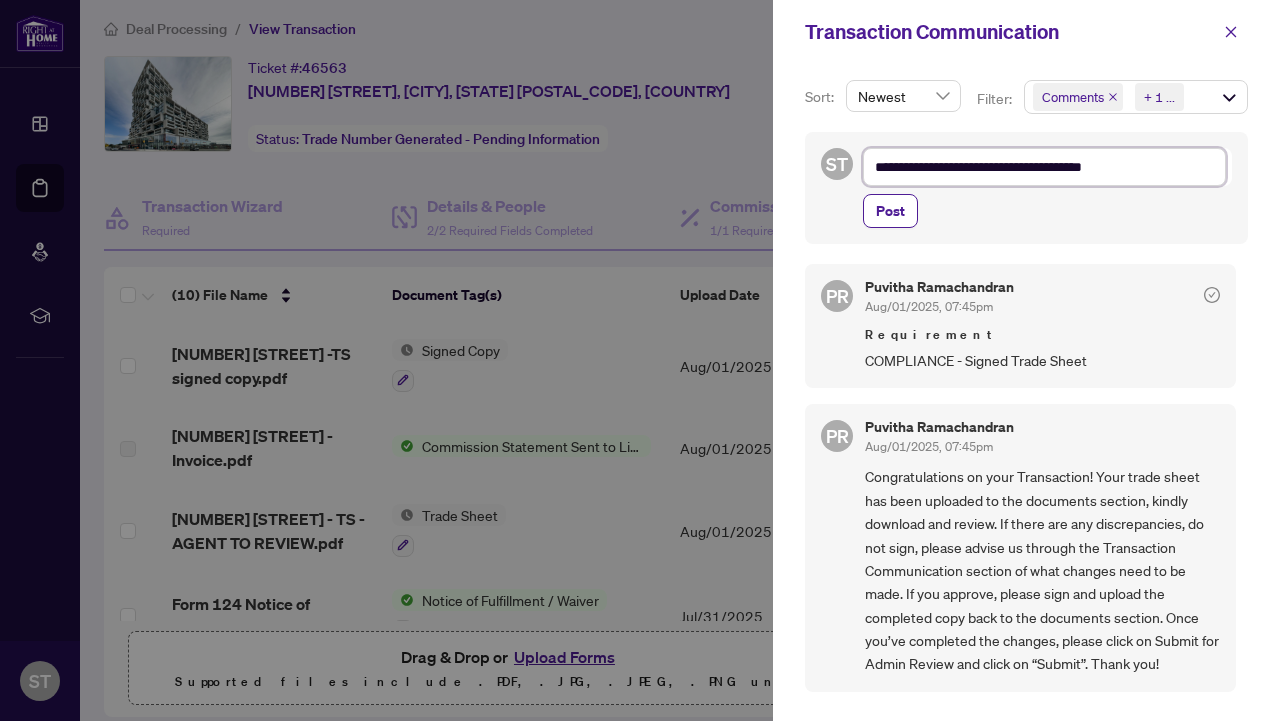 type on "**********" 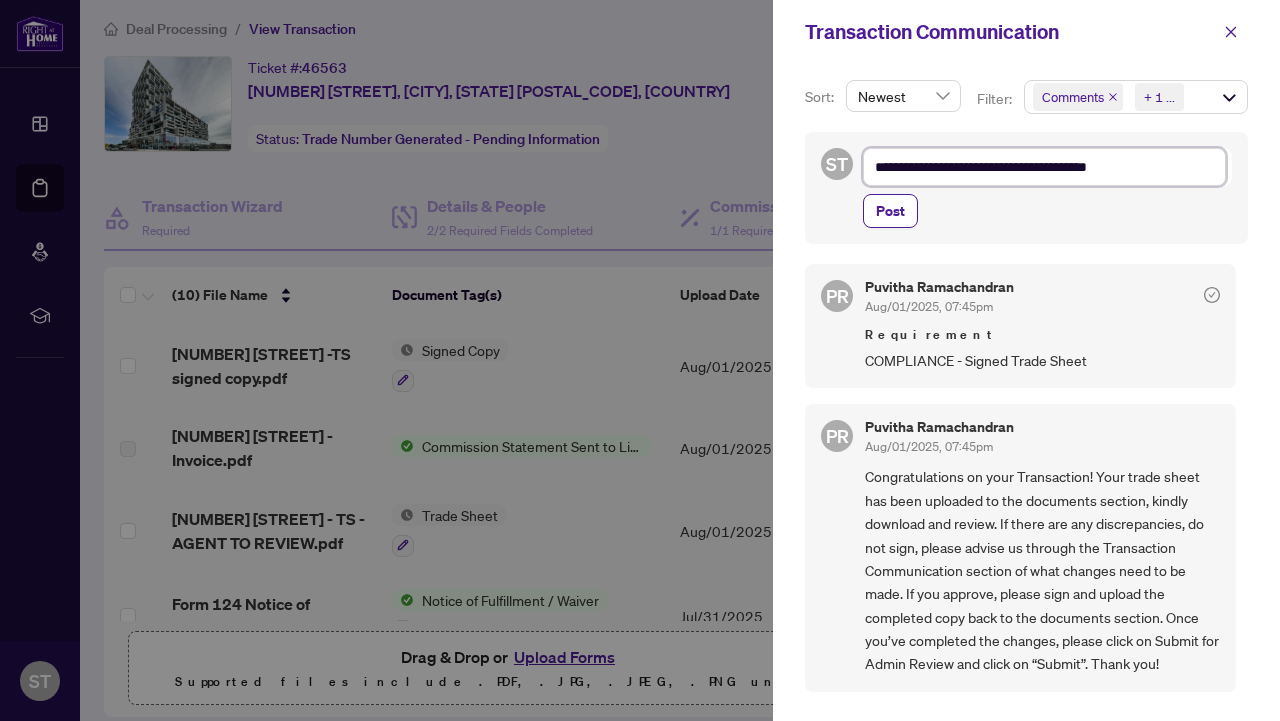type on "**********" 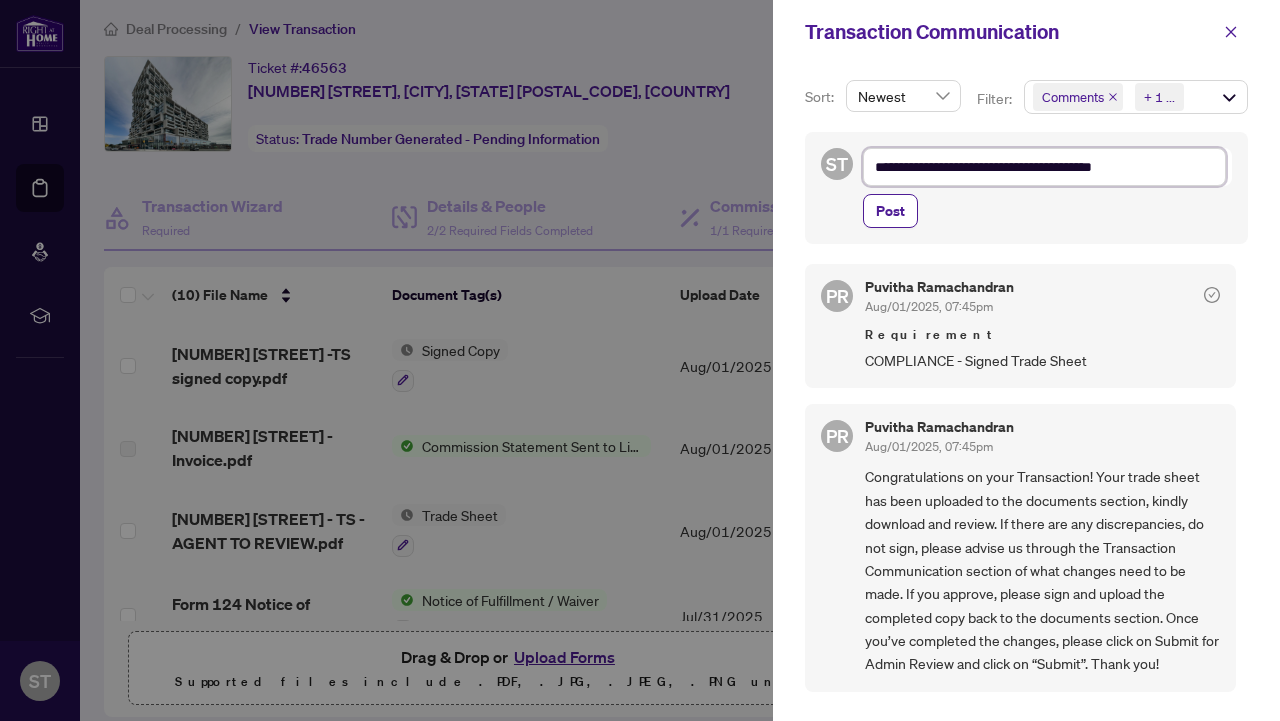type on "**********" 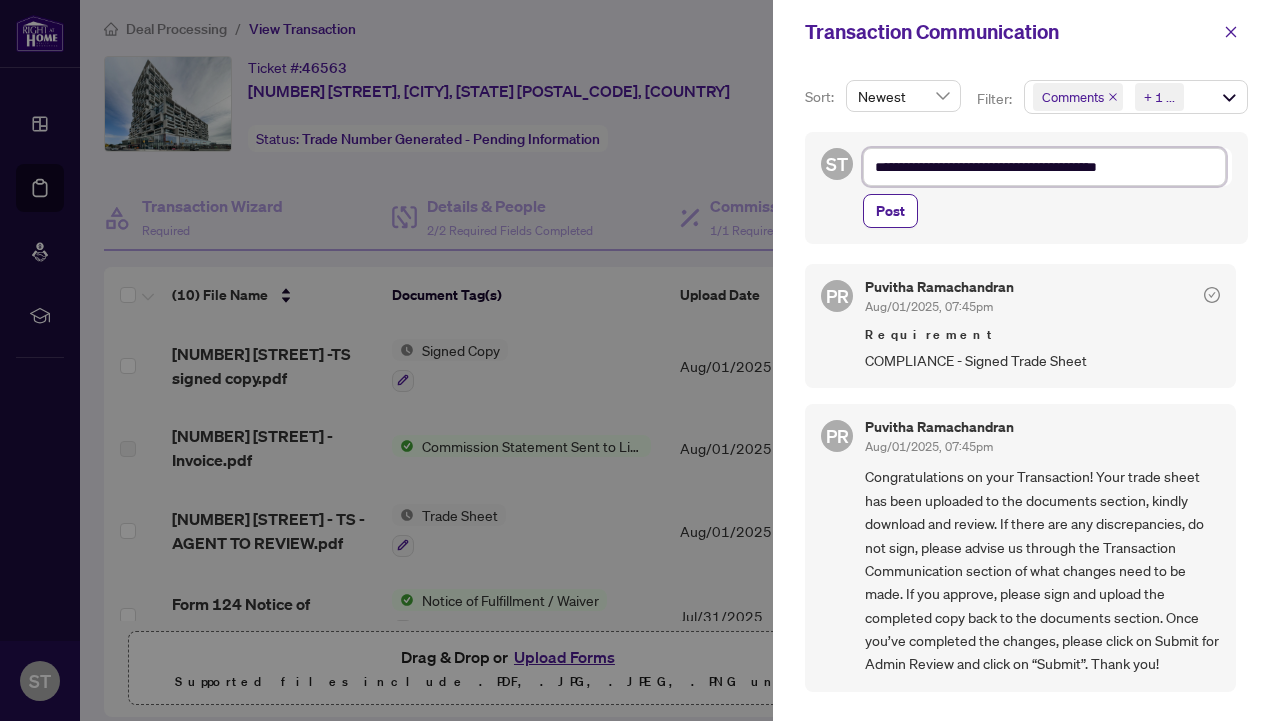 type on "**********" 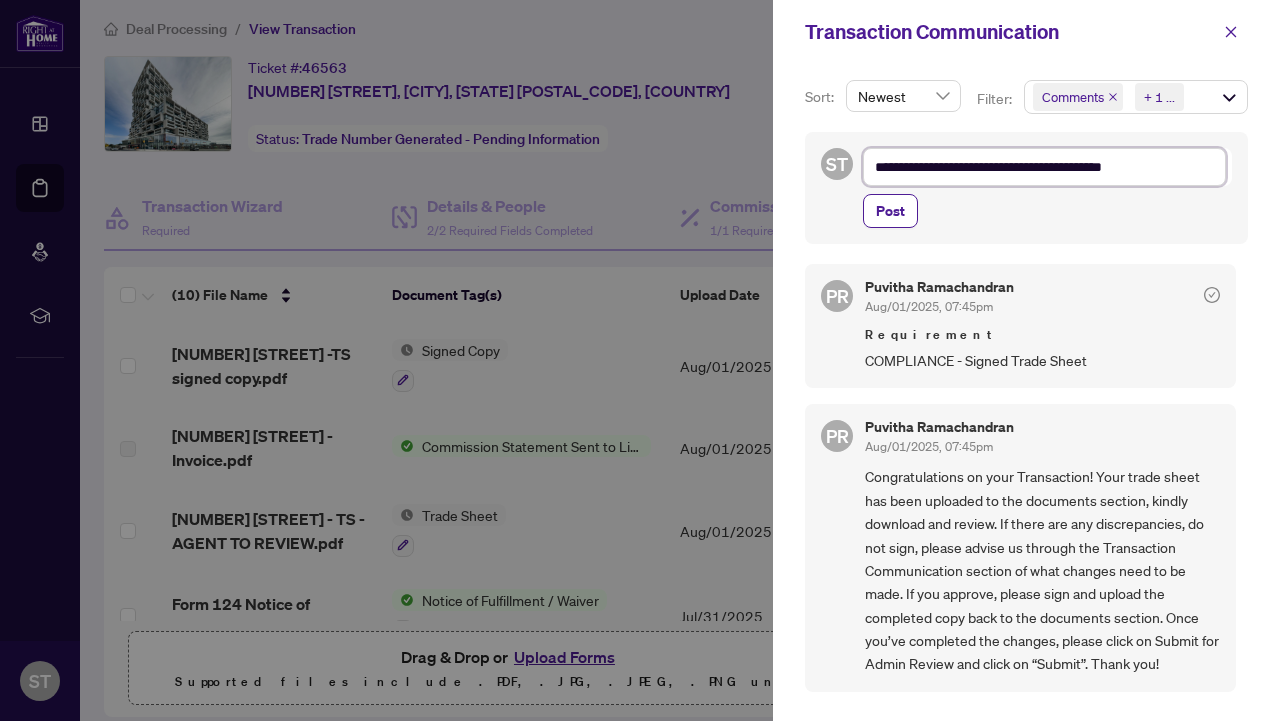 type on "**********" 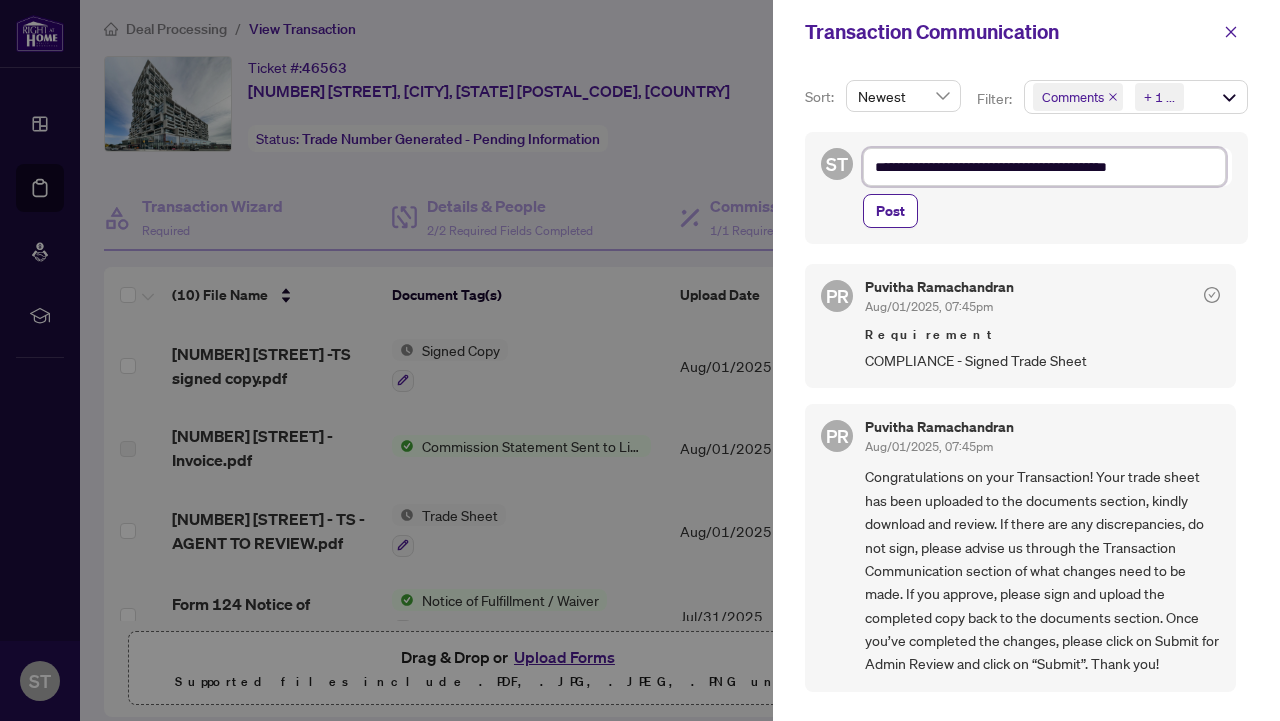 type on "**********" 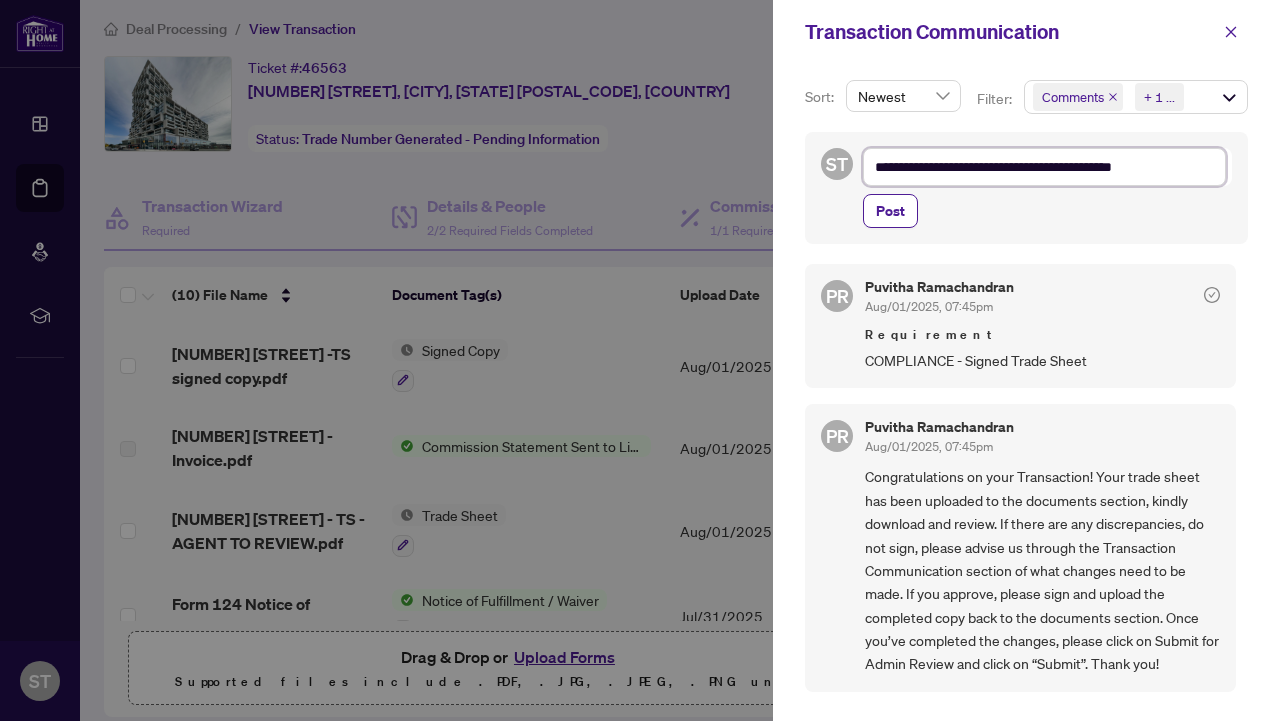 type on "**********" 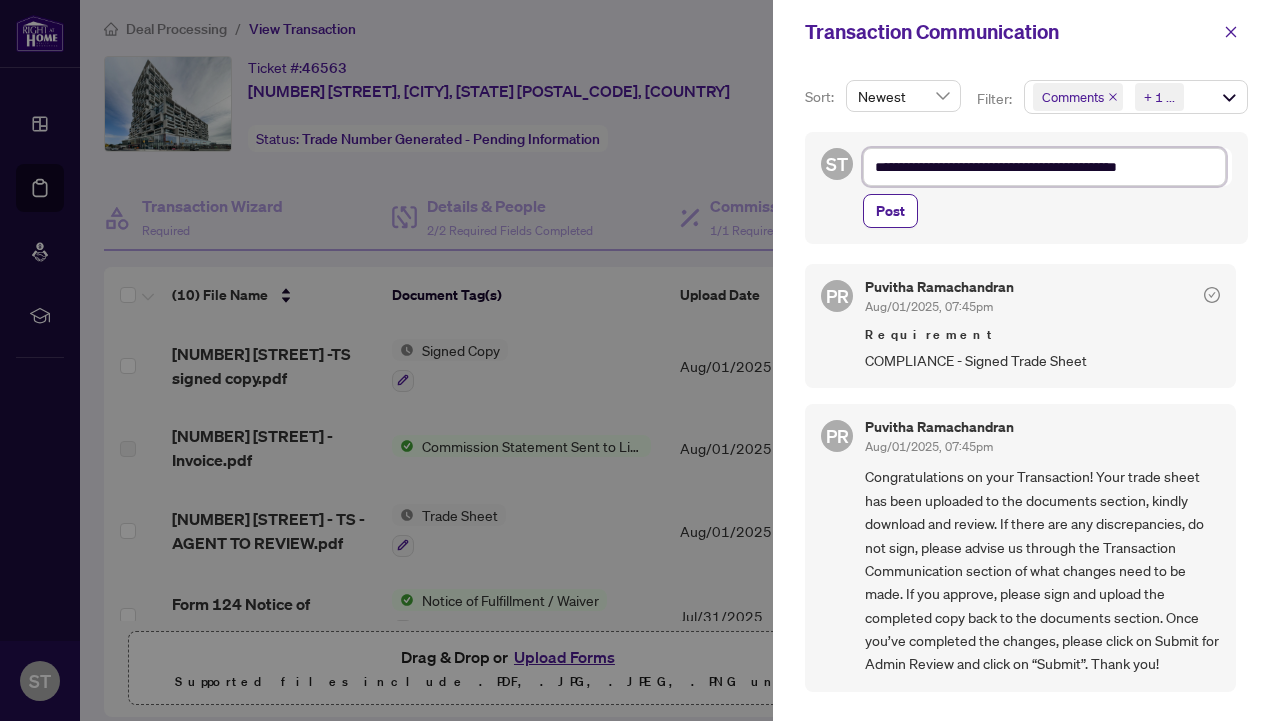 type on "**********" 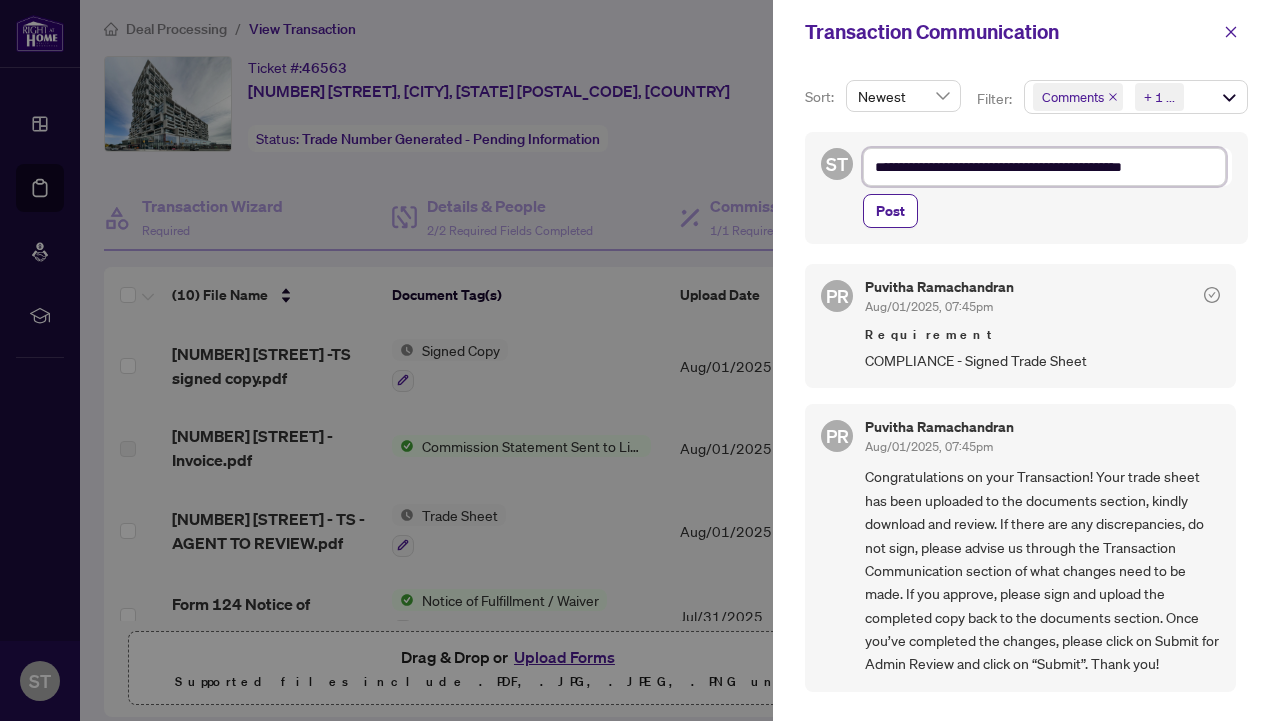 type on "**********" 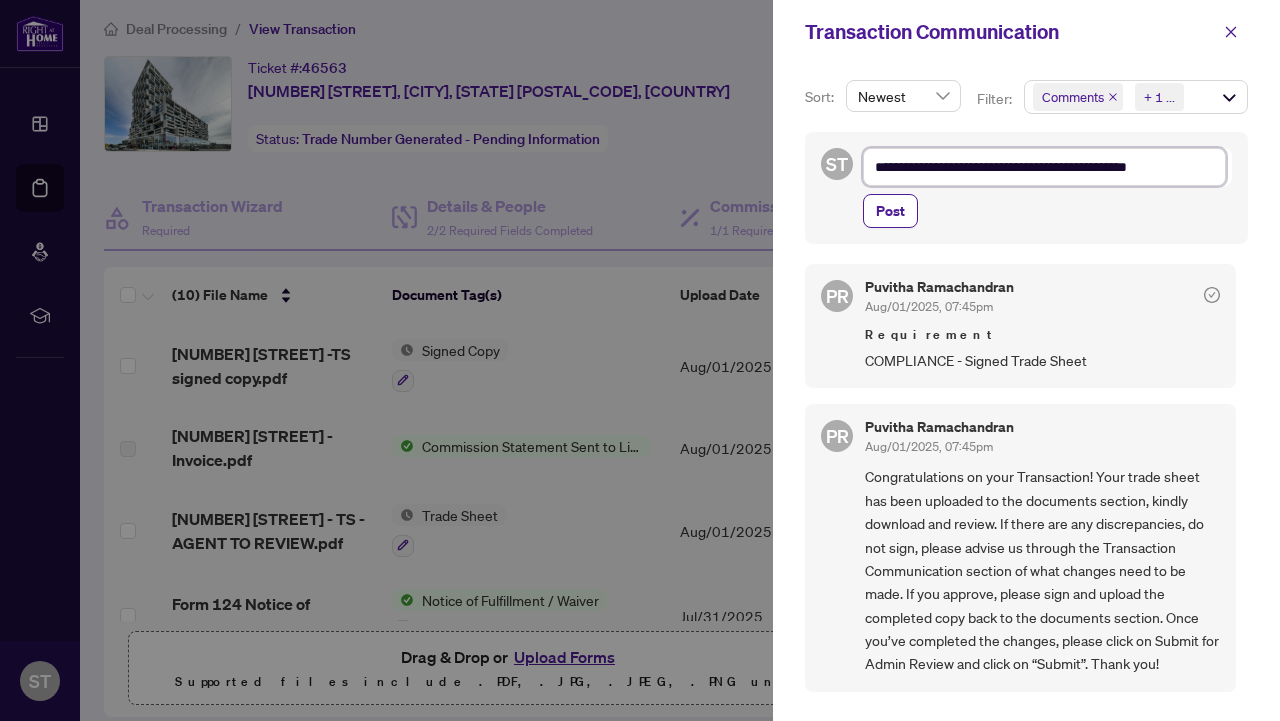 type on "**********" 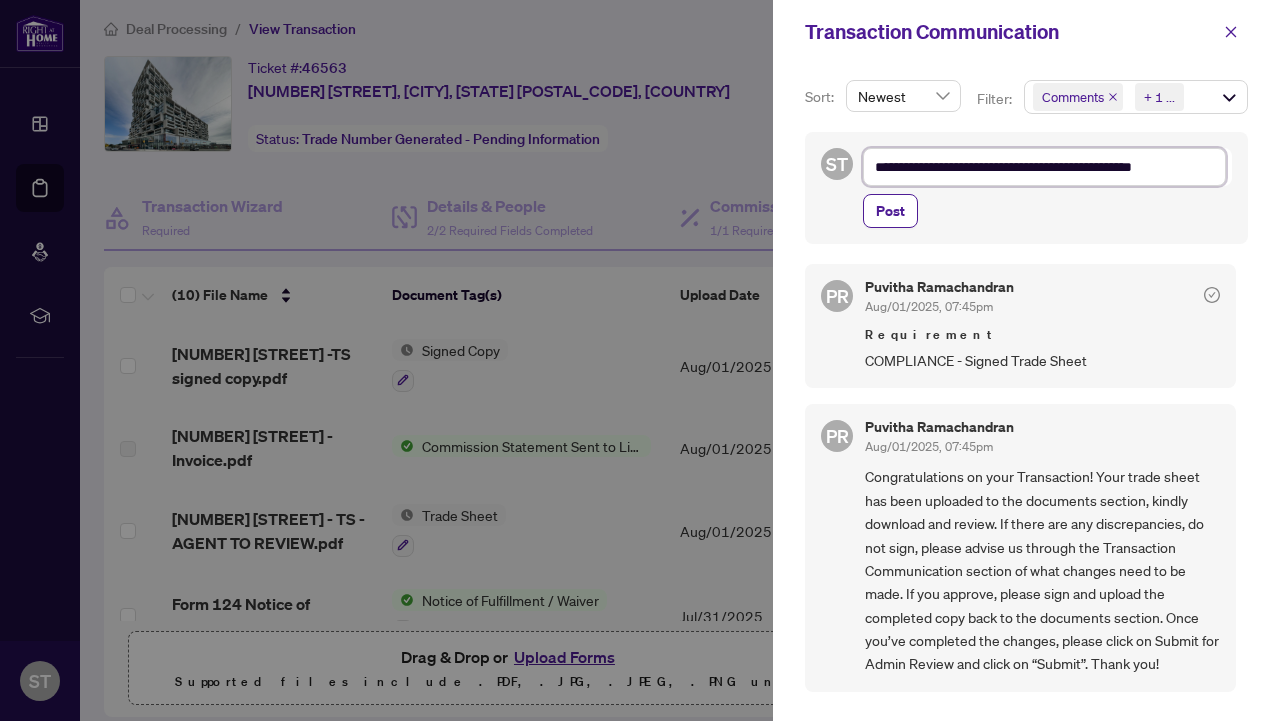 type on "**********" 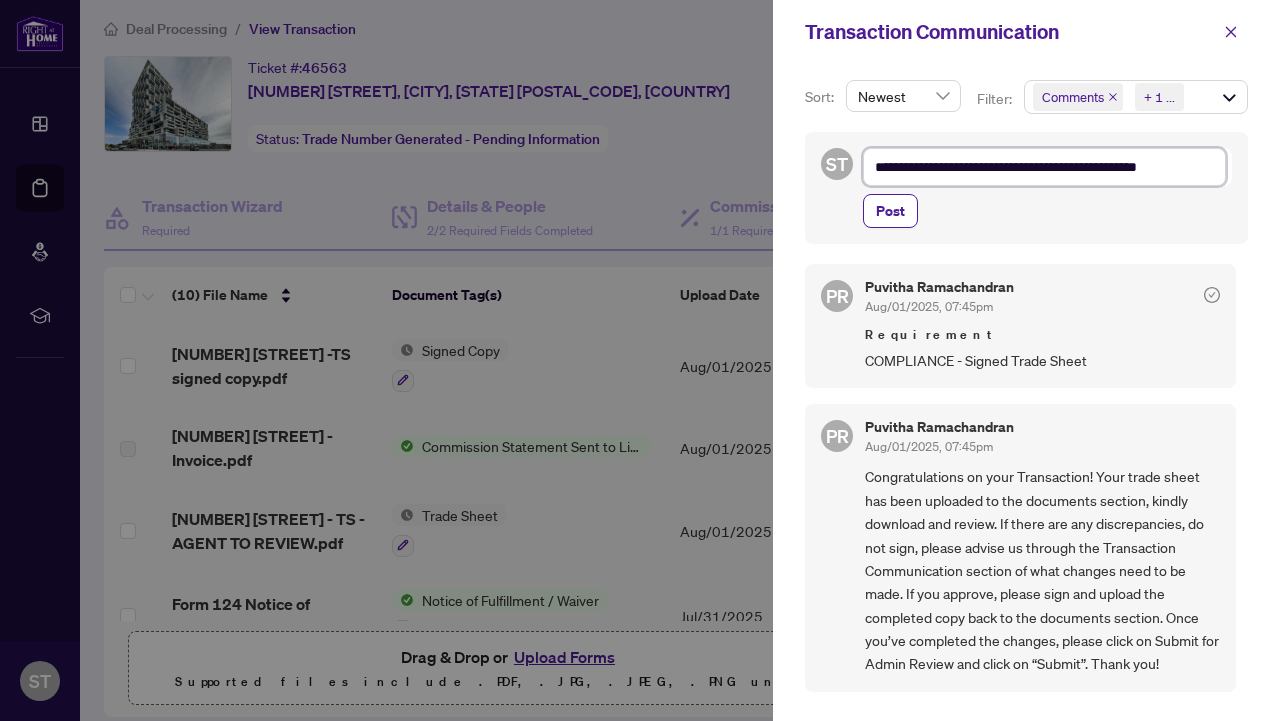 type on "**********" 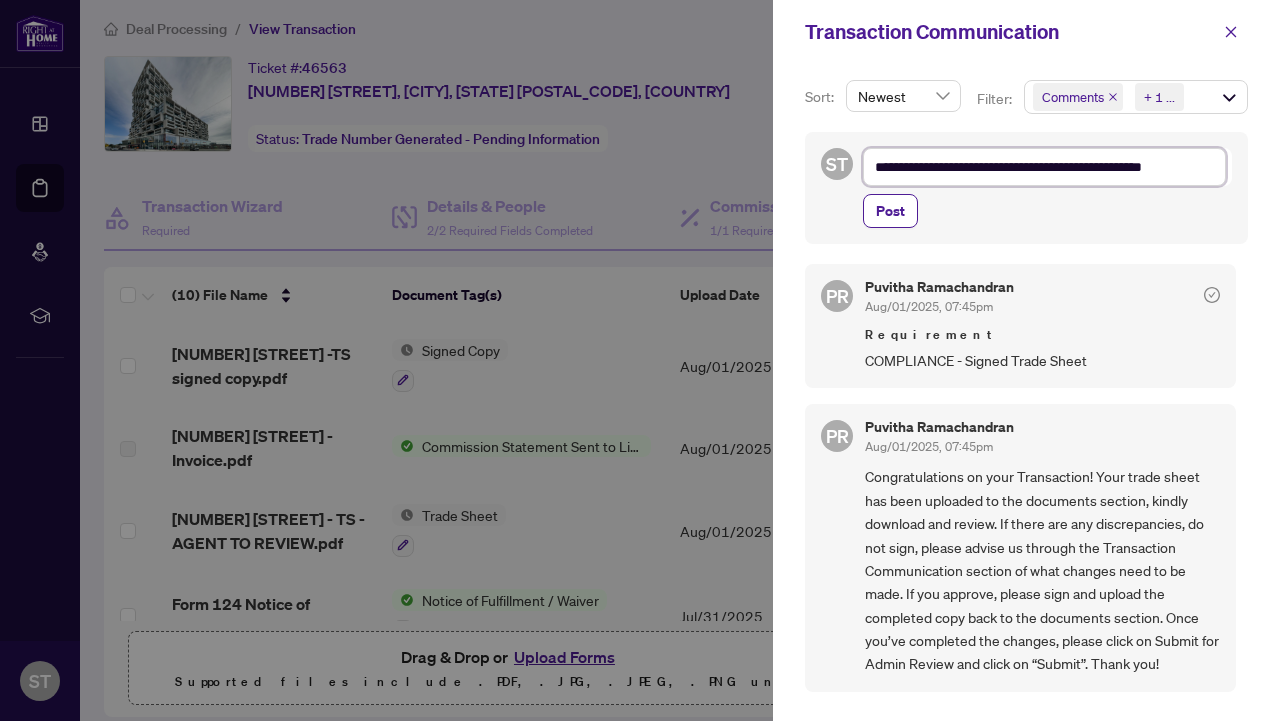 type on "**********" 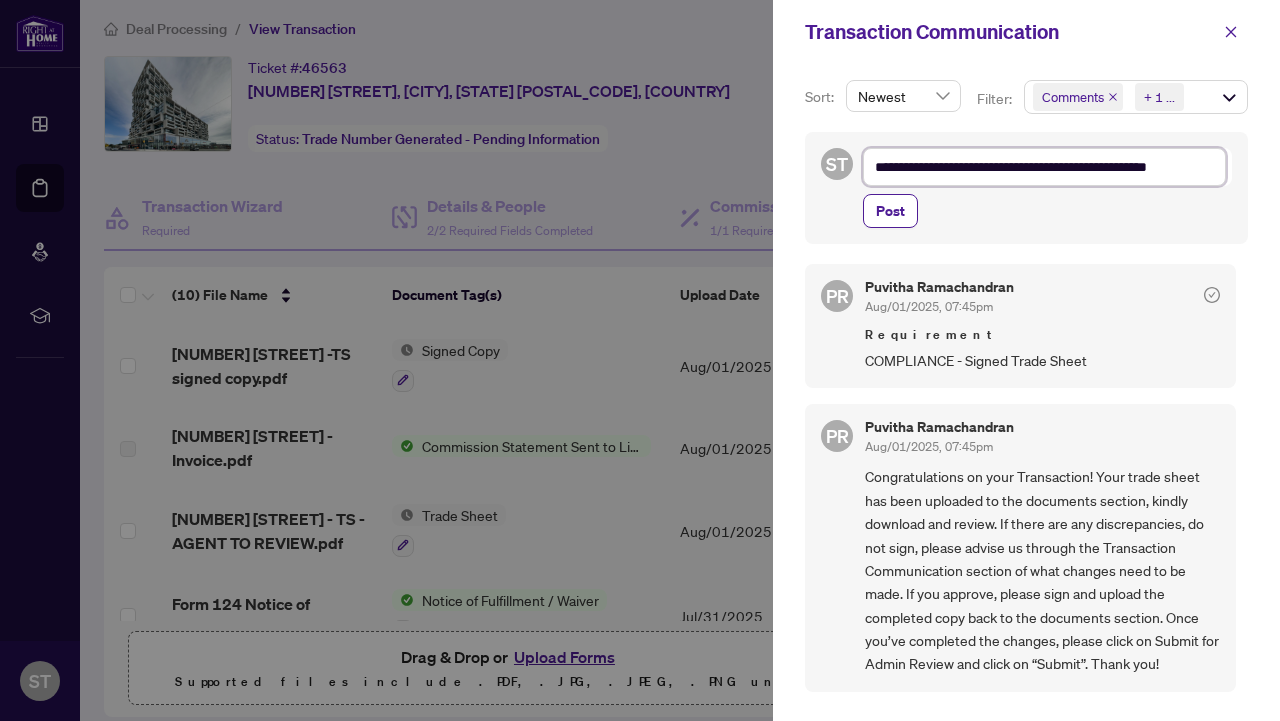 type on "**********" 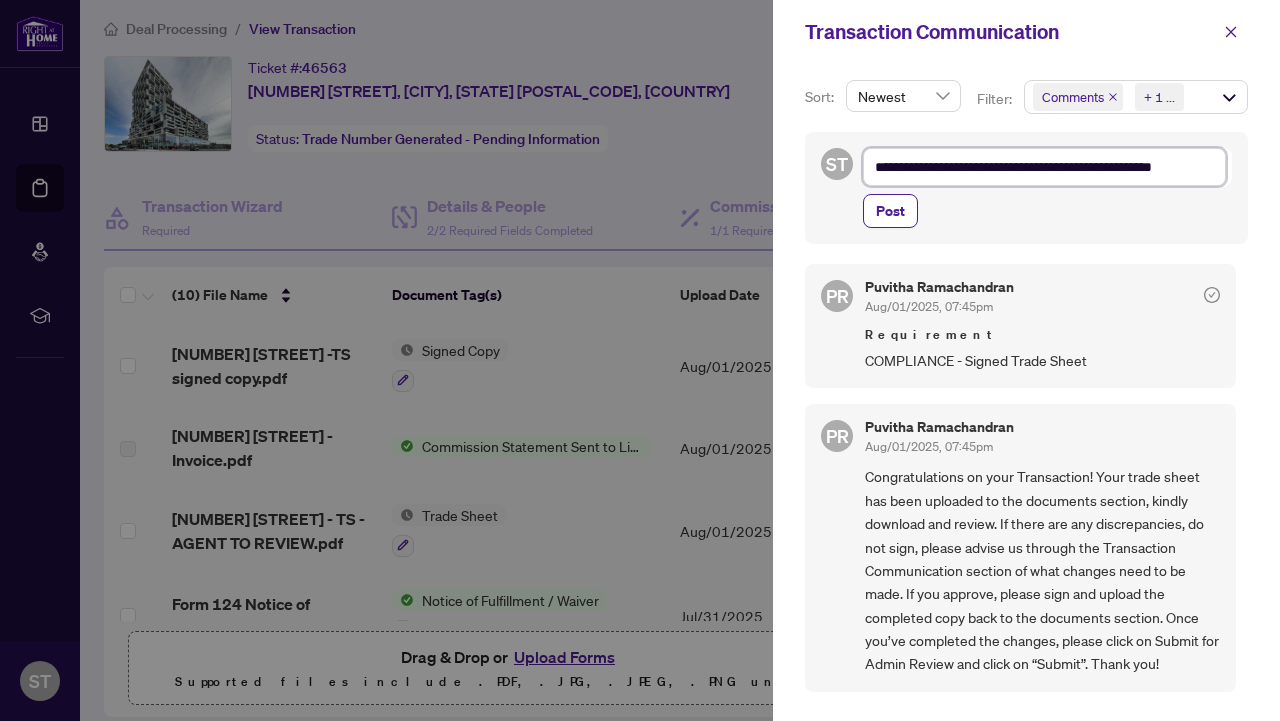 type on "**********" 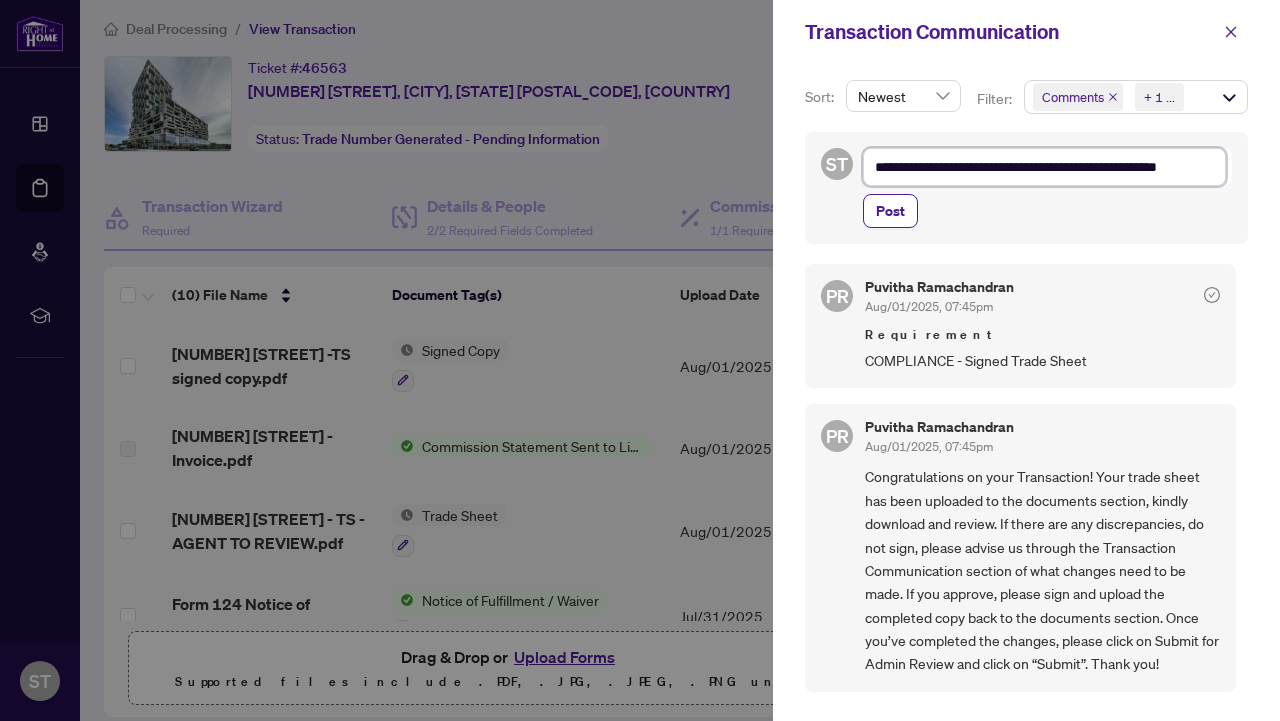 type on "**********" 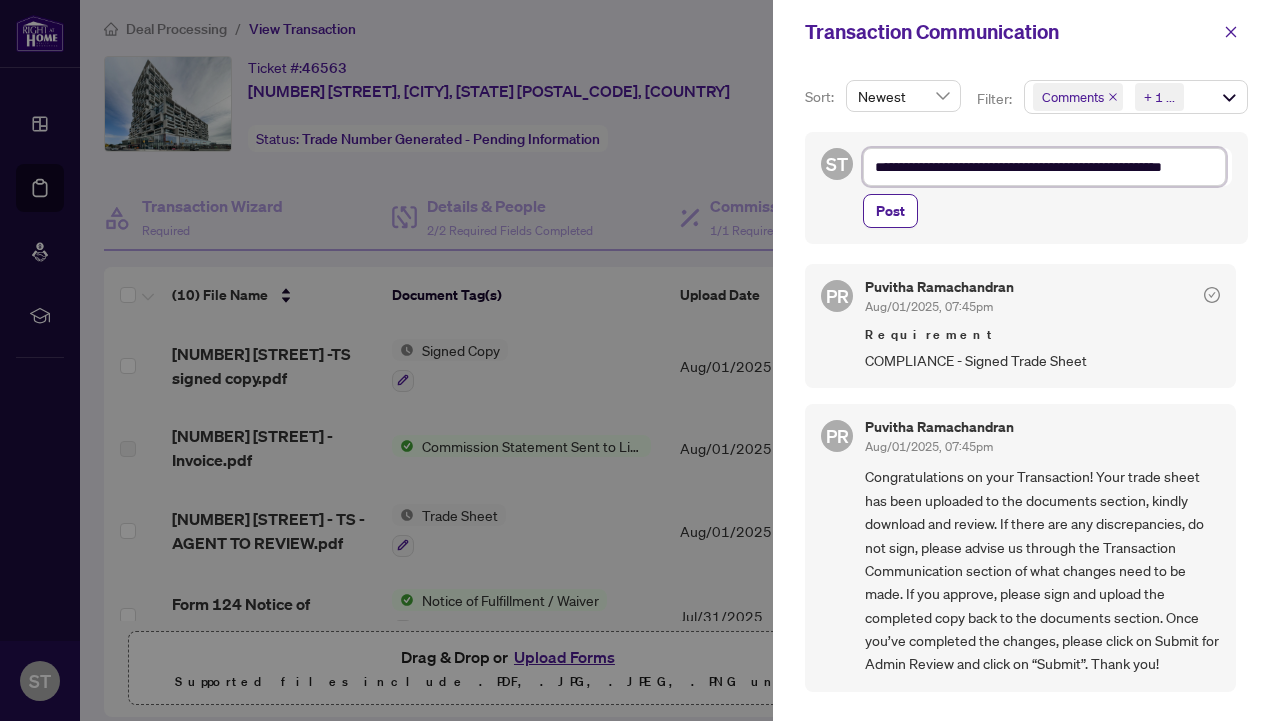 scroll, scrollTop: 26, scrollLeft: 0, axis: vertical 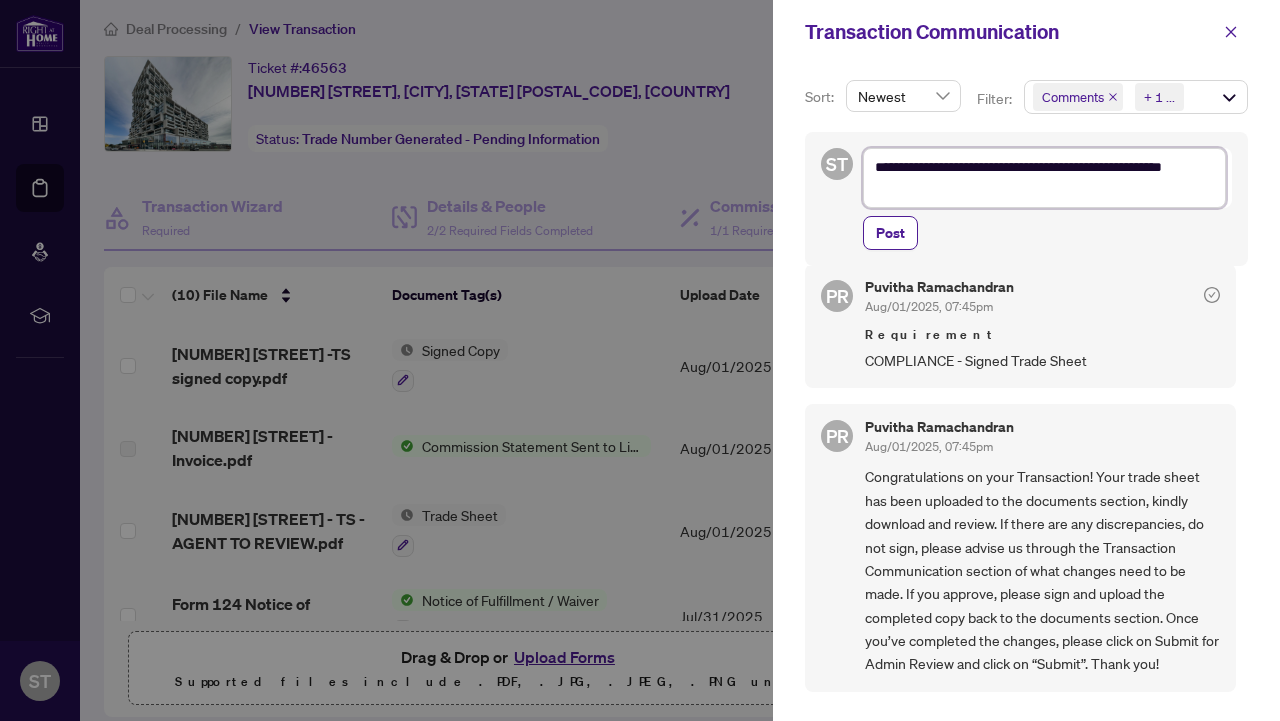 type on "**********" 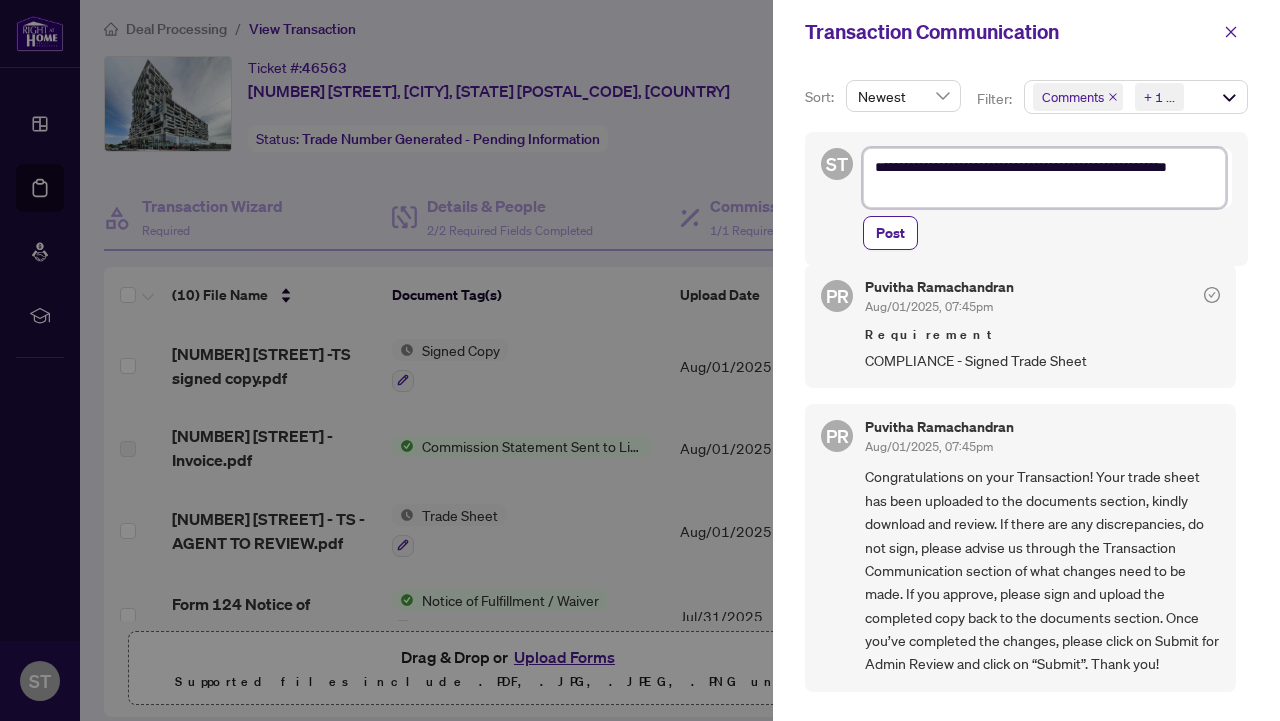 type on "**********" 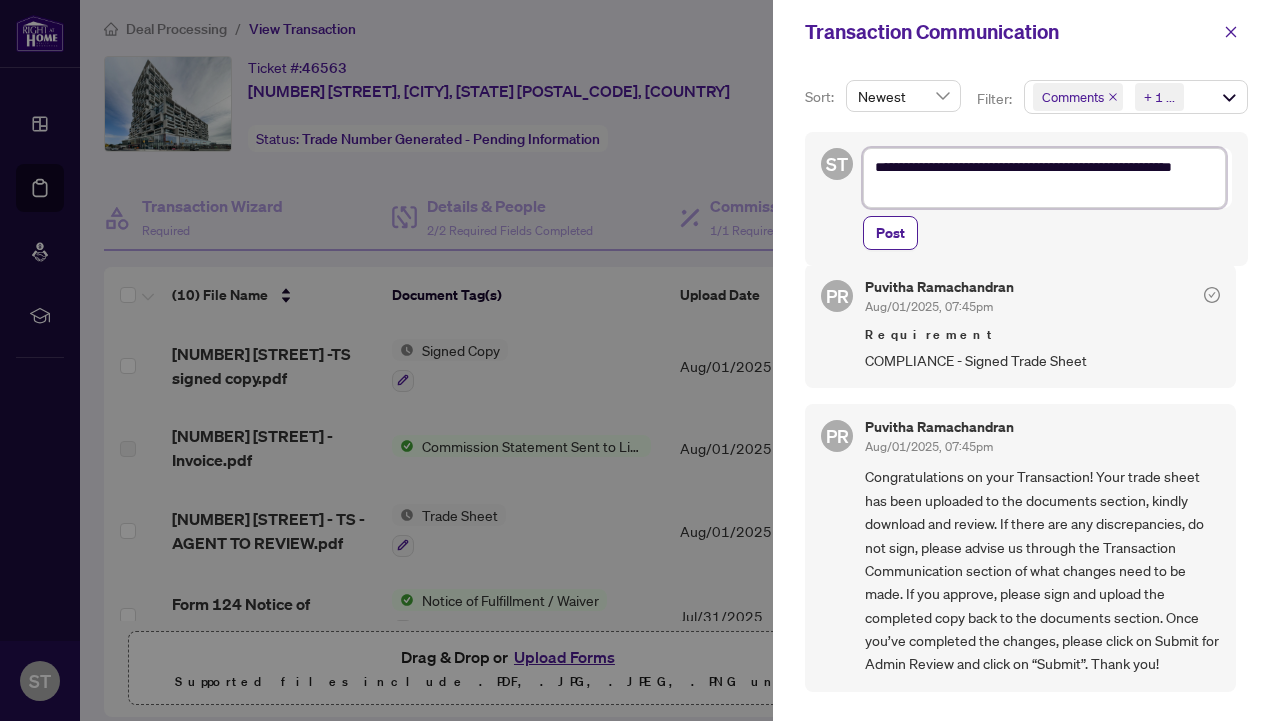 type on "**********" 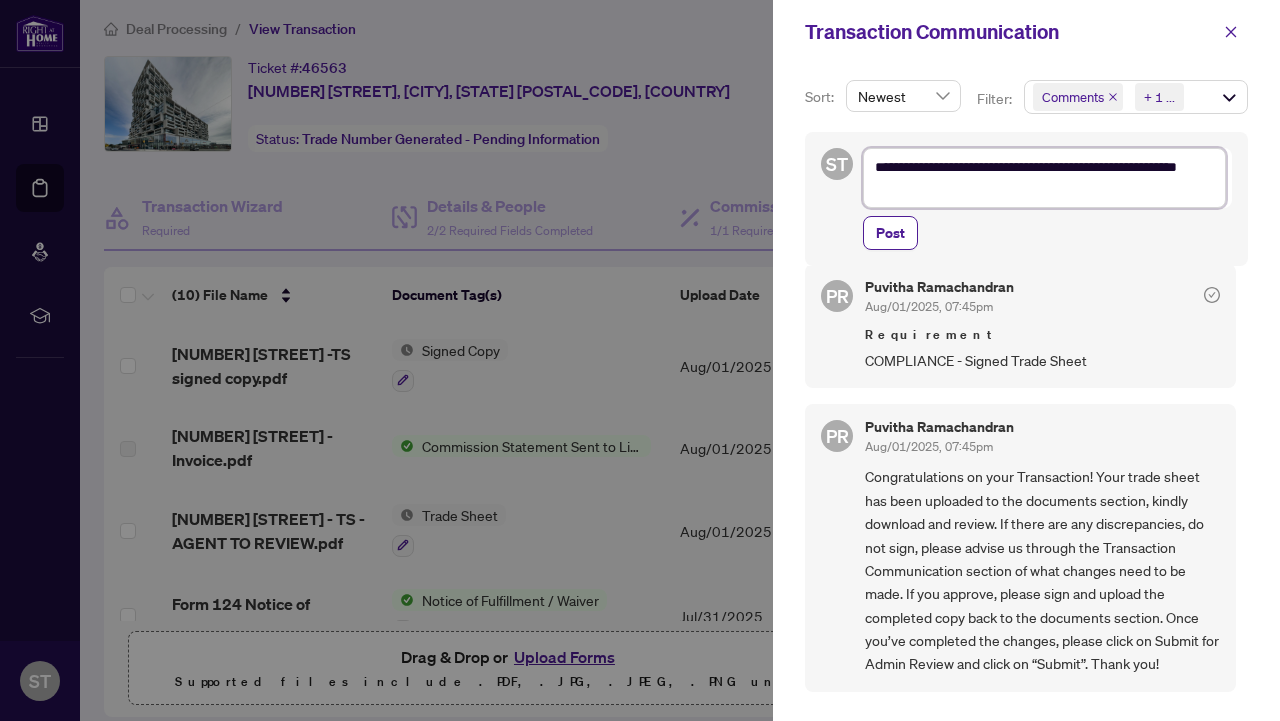type on "**********" 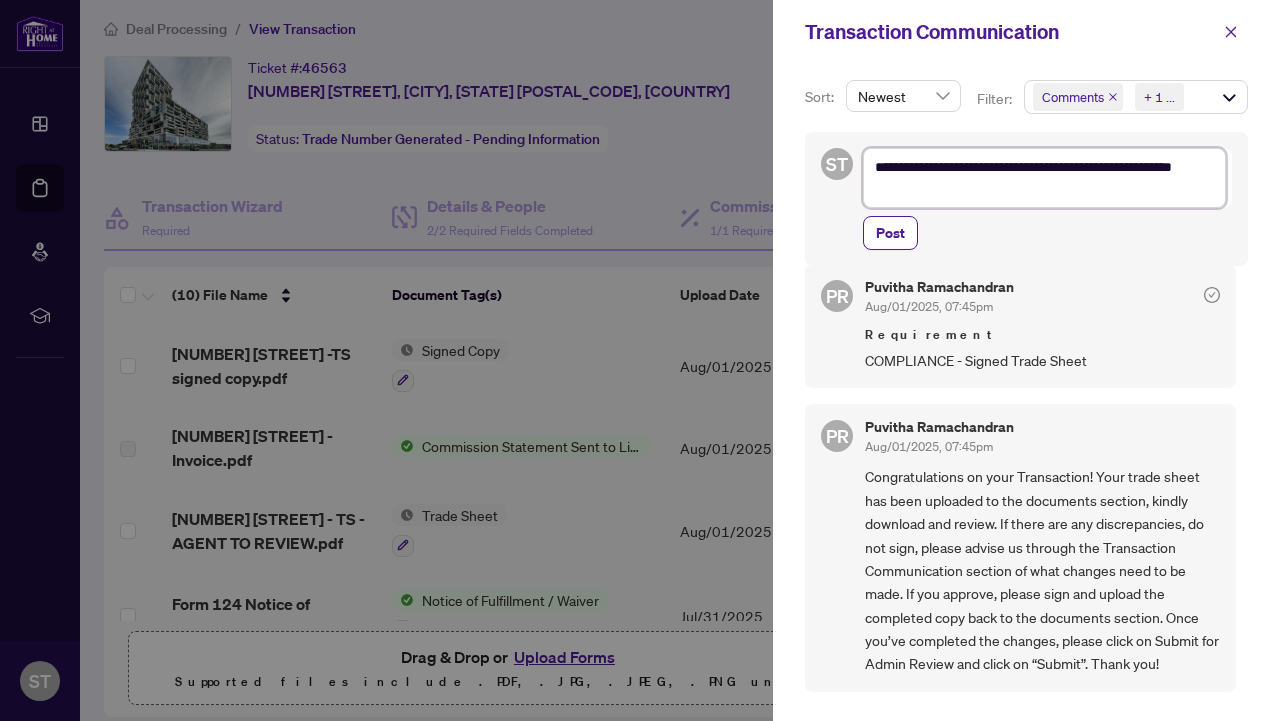 type on "**********" 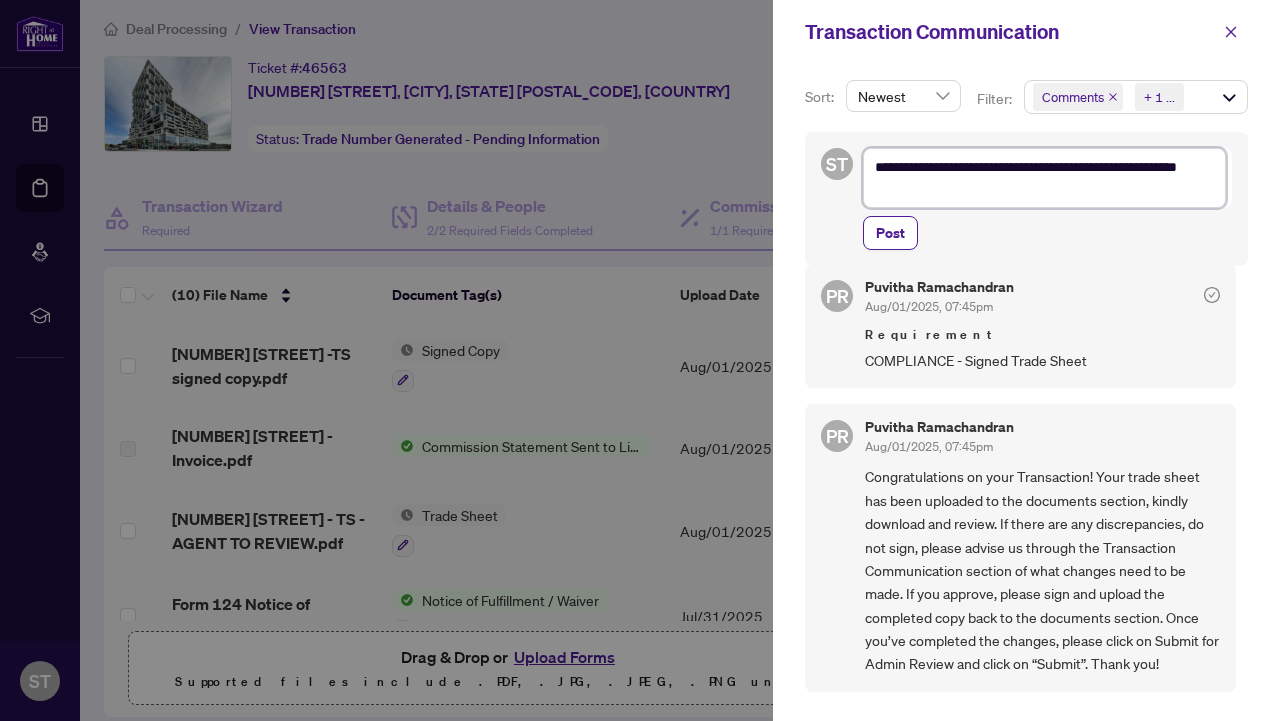 click on "**********" at bounding box center (1044, 178) 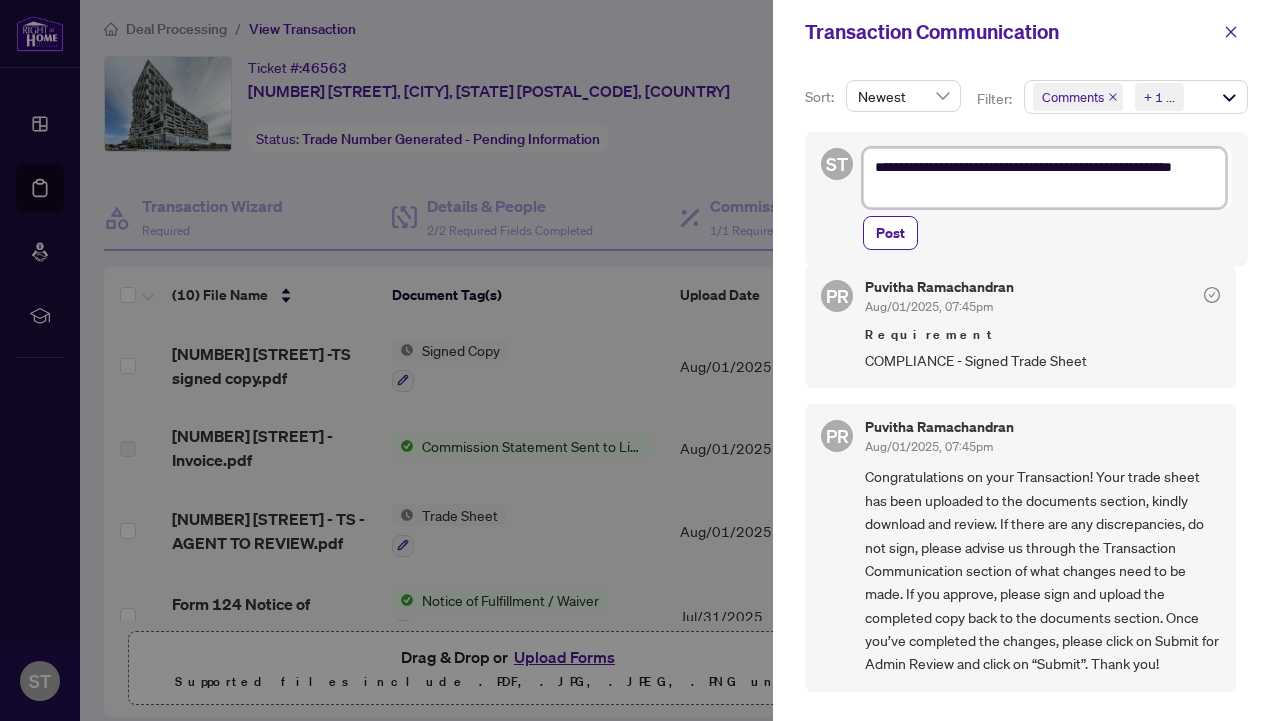 type on "**********" 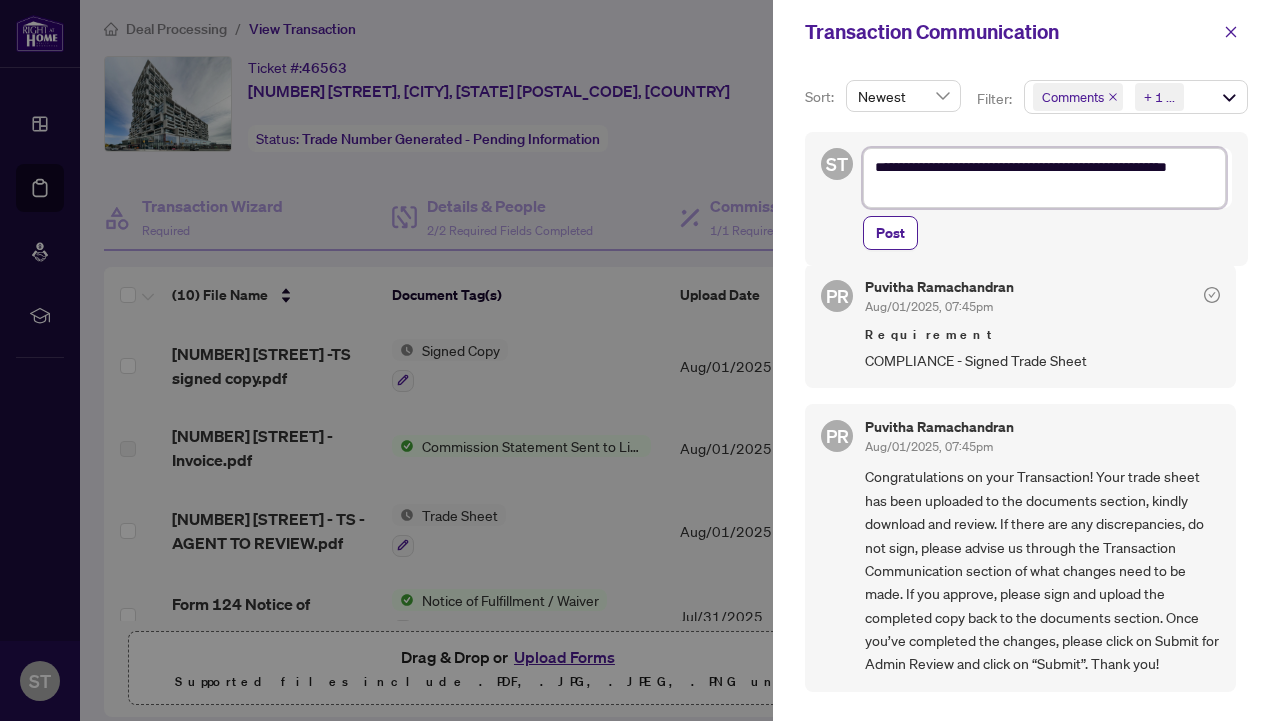 type on "**********" 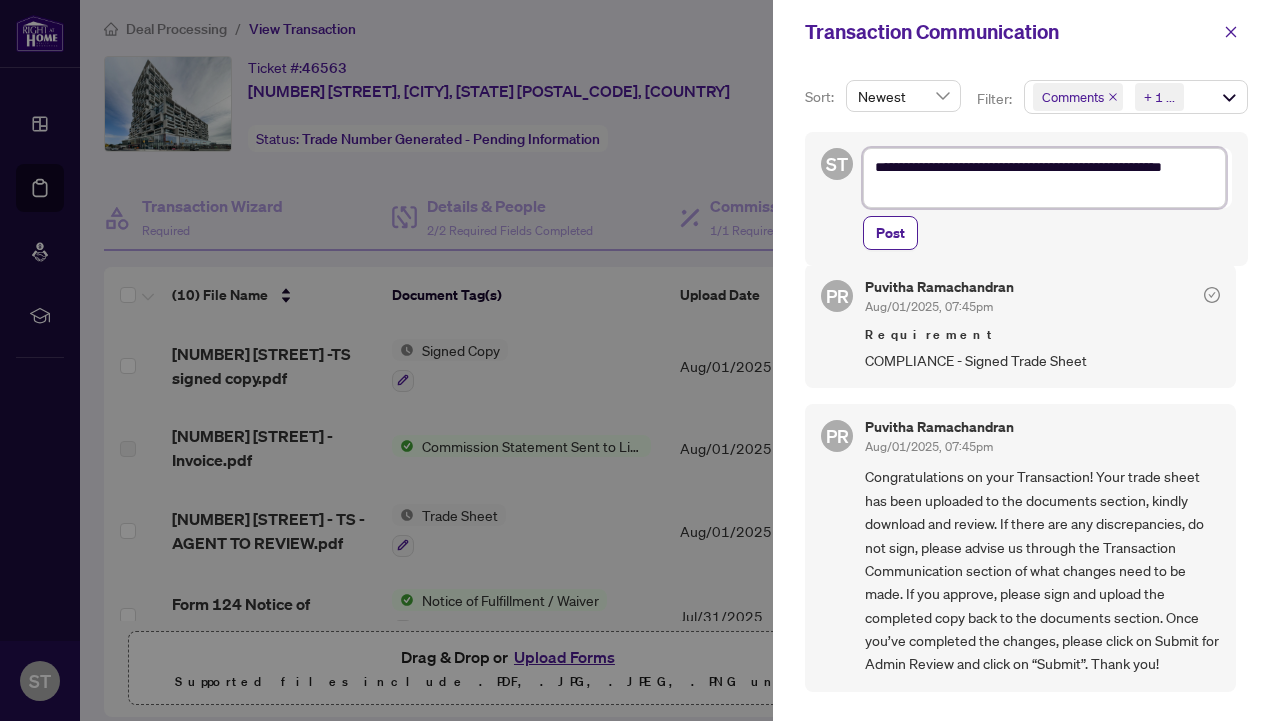 type on "**********" 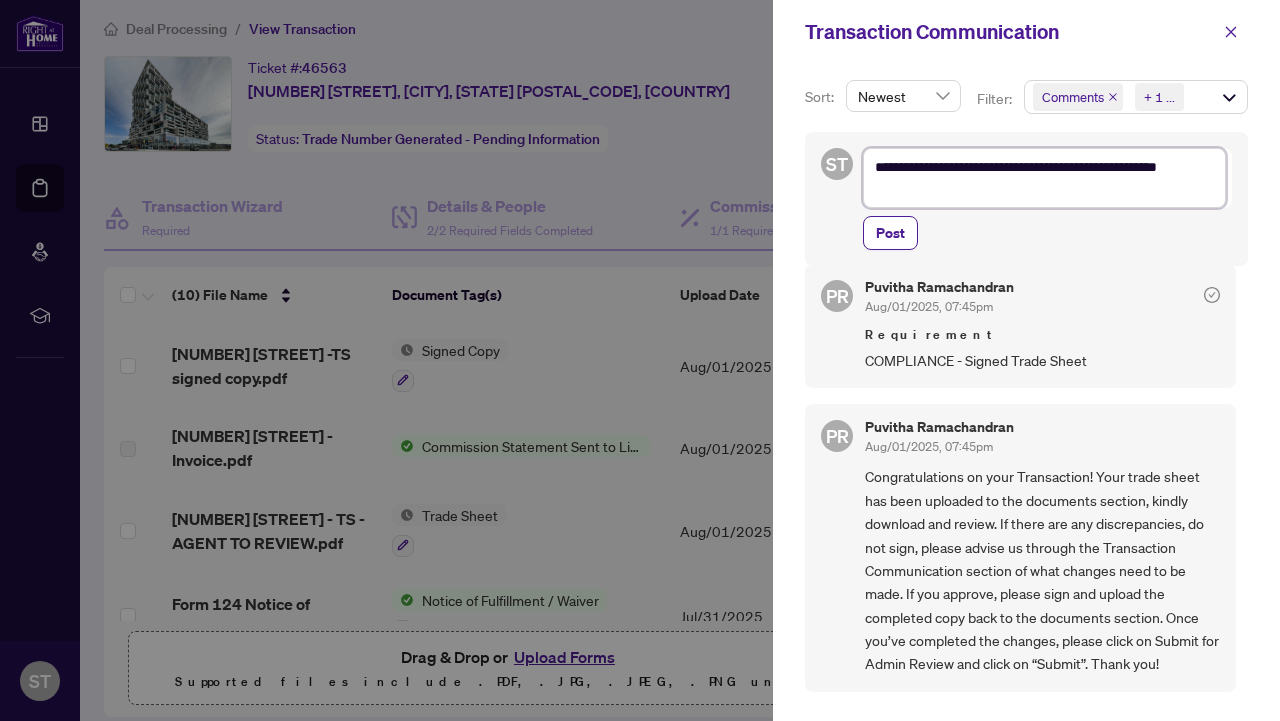 type on "**********" 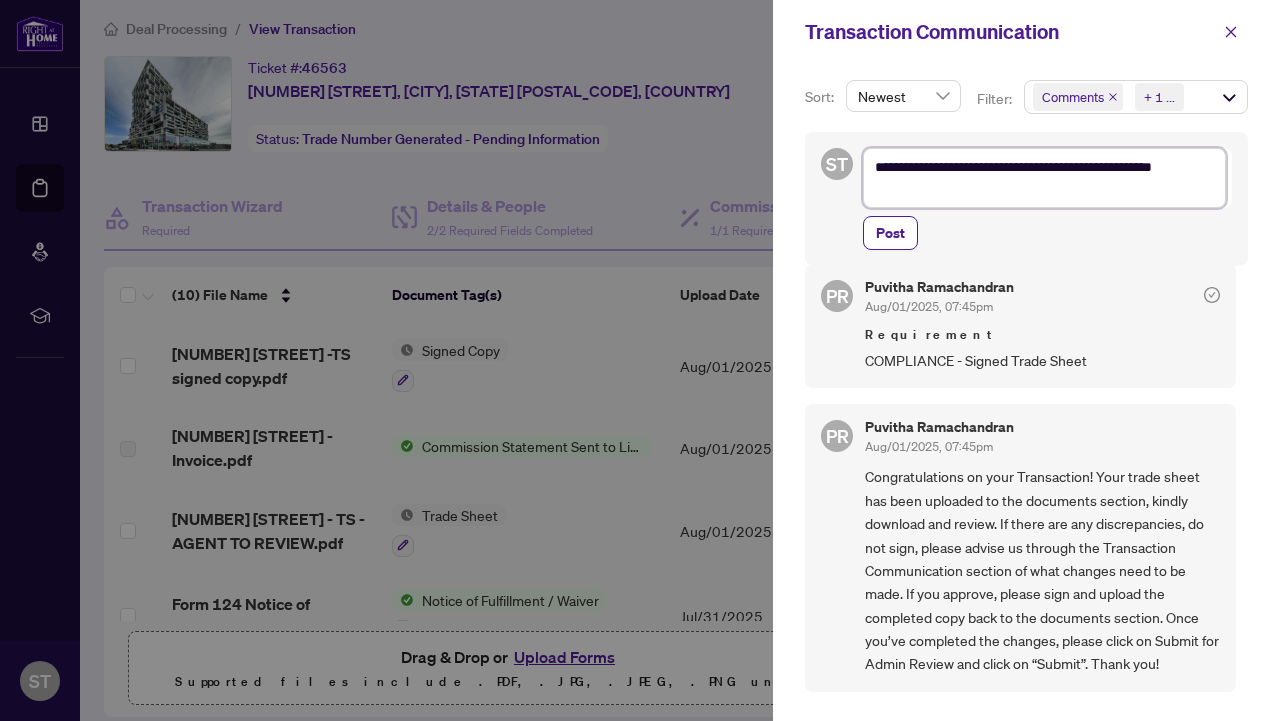 scroll, scrollTop: 4, scrollLeft: 0, axis: vertical 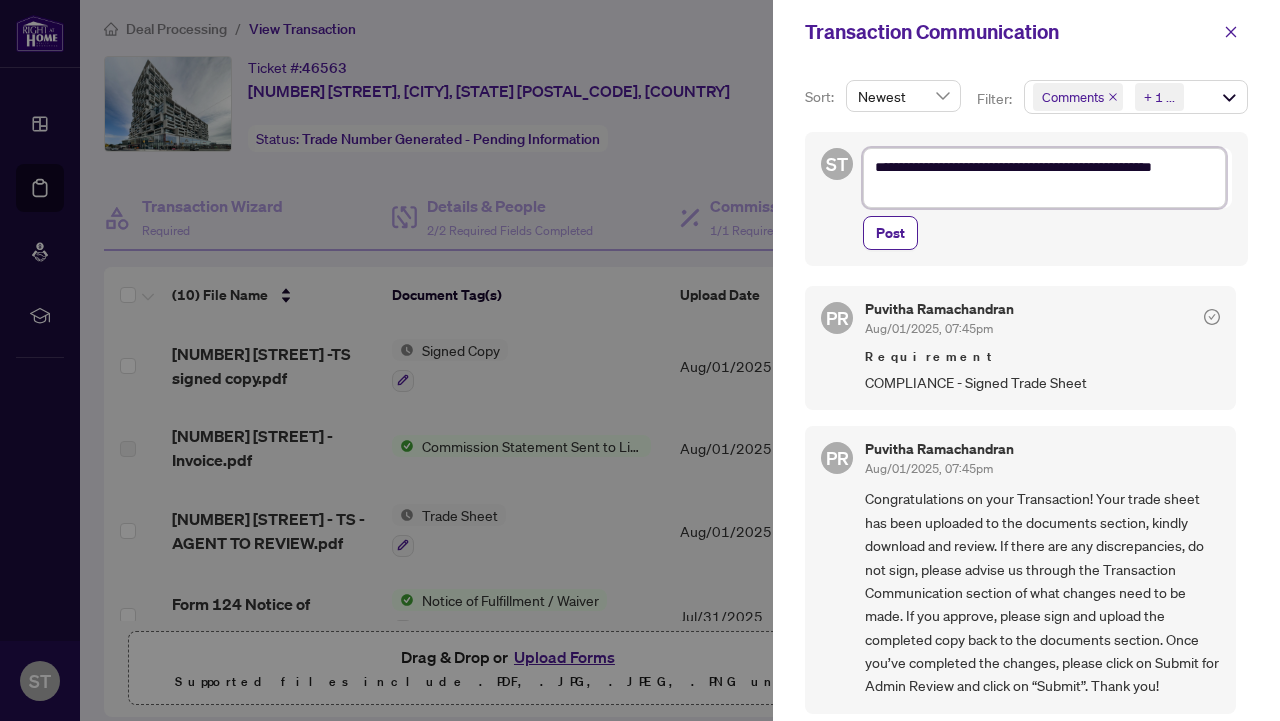 type on "**********" 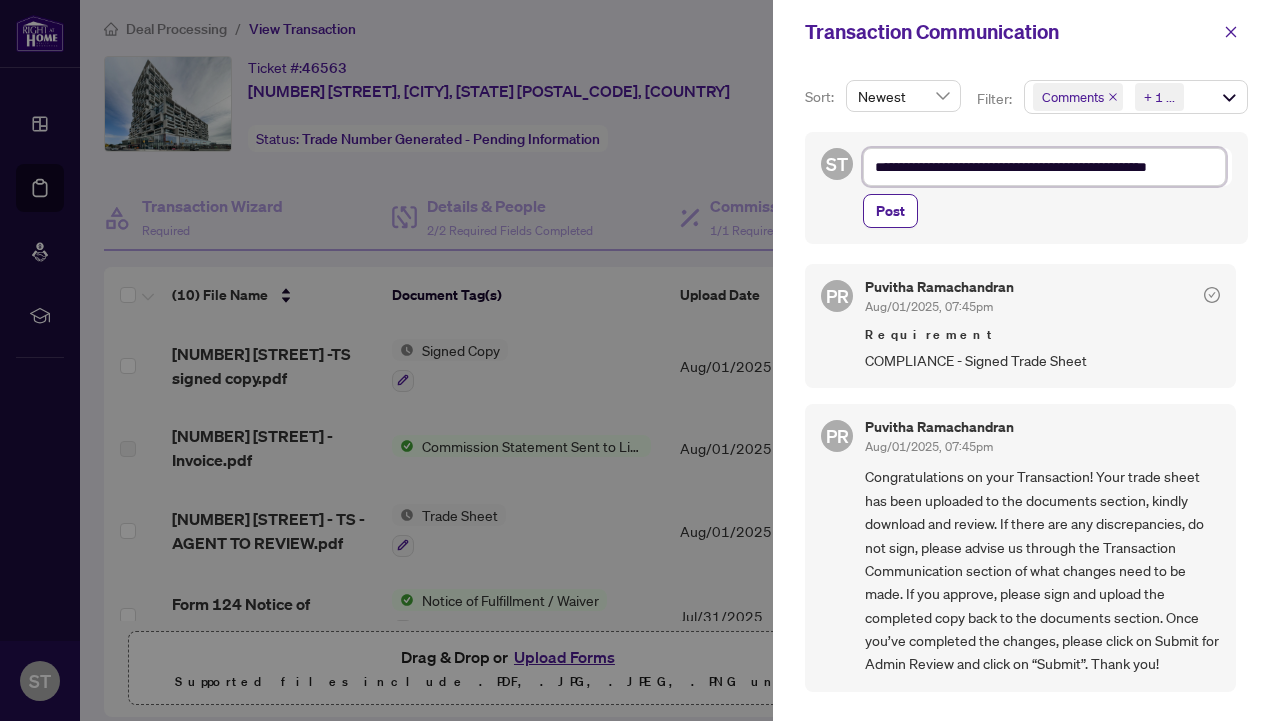 type on "**********" 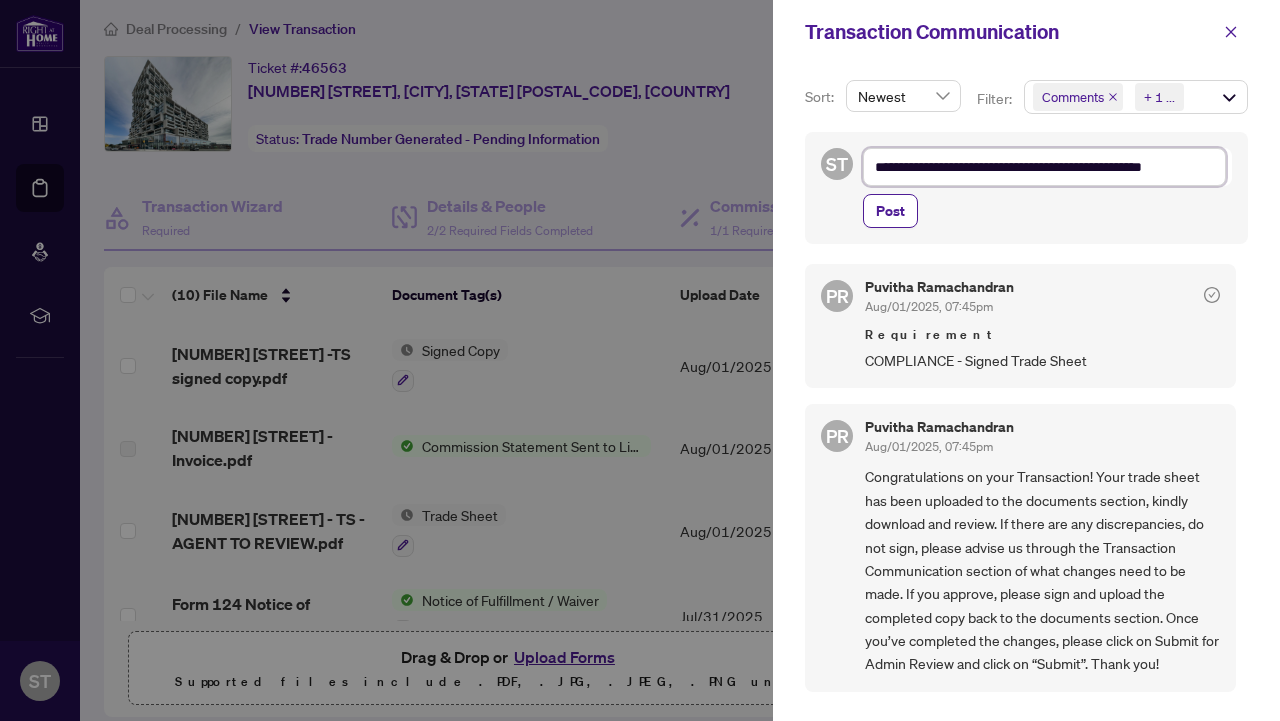 type on "**********" 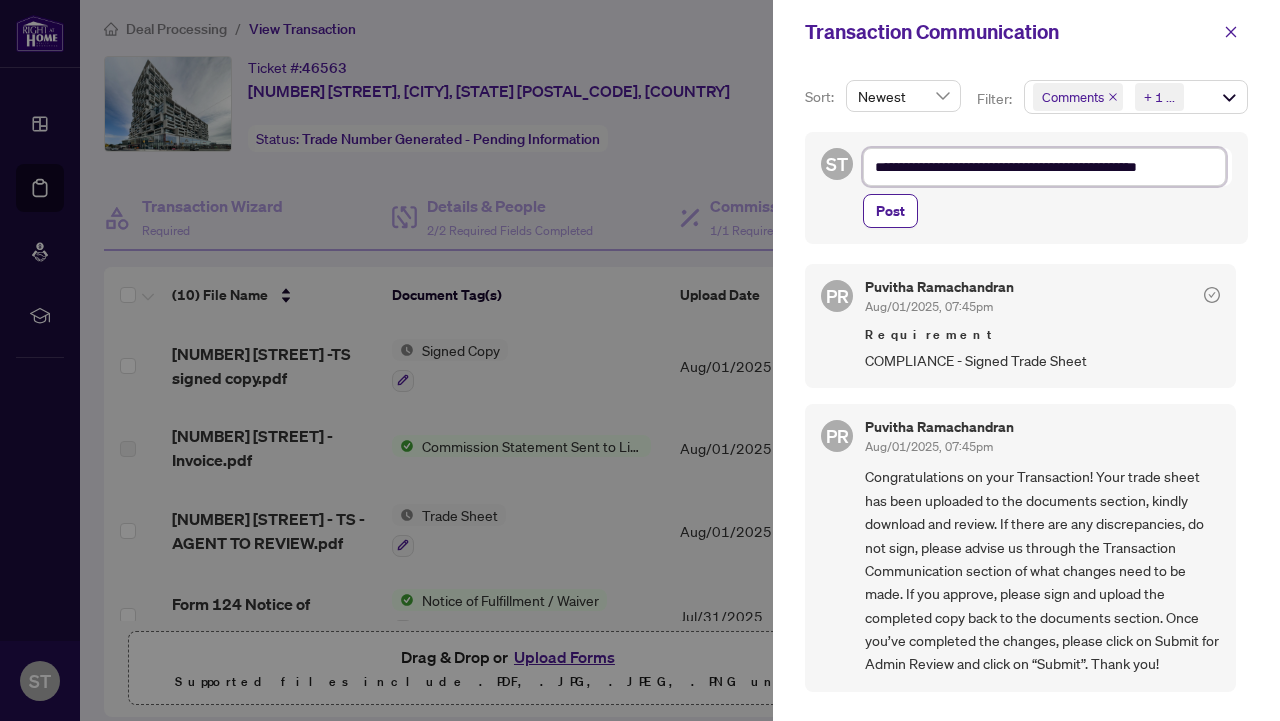 type on "**********" 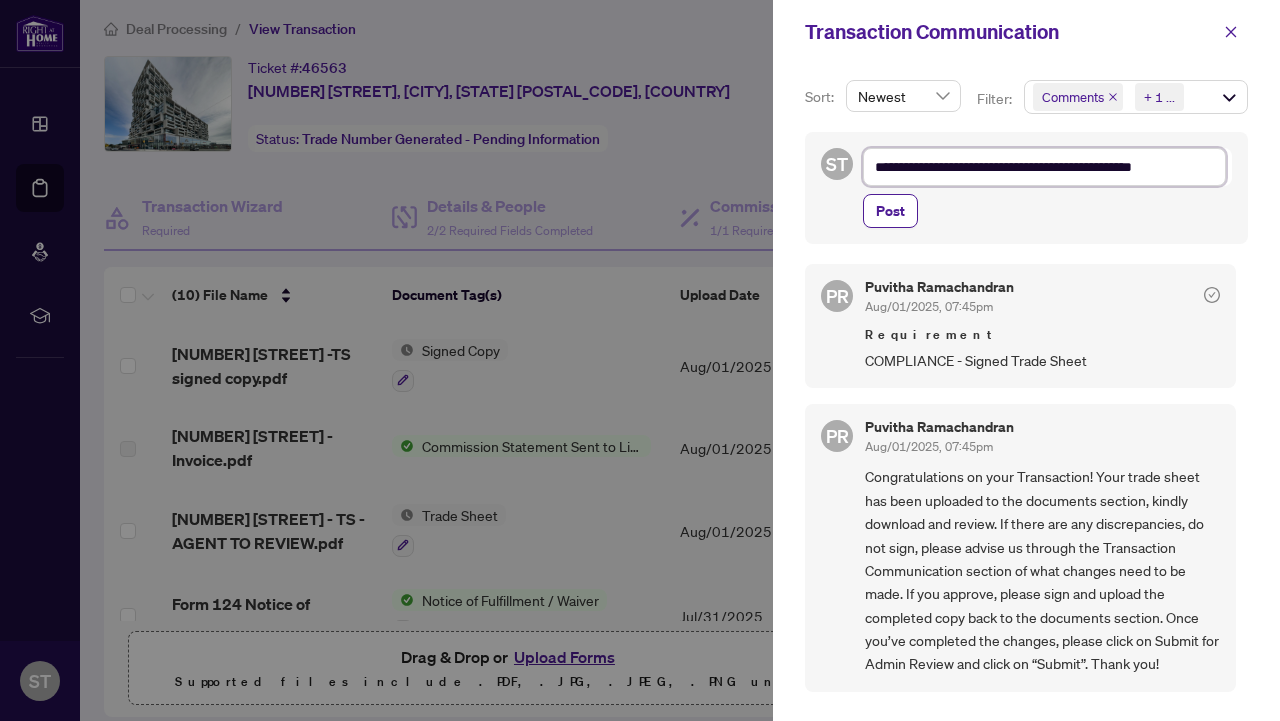 type on "**********" 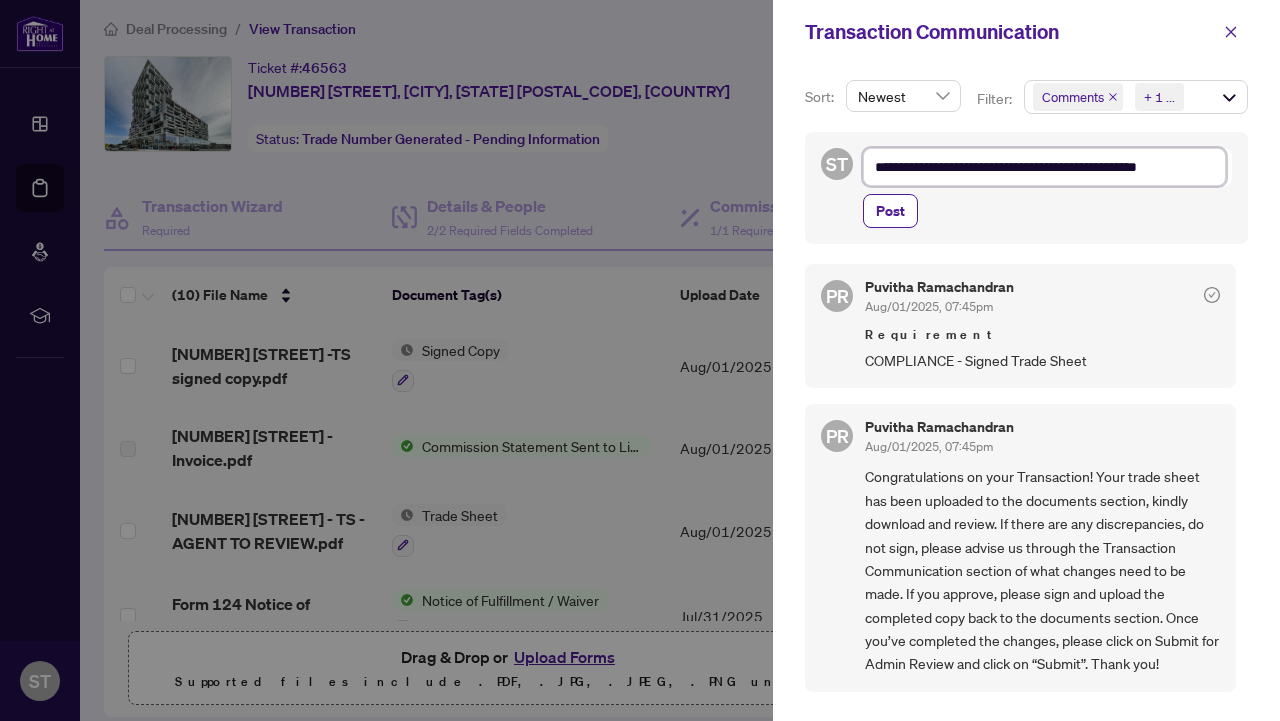 type on "**********" 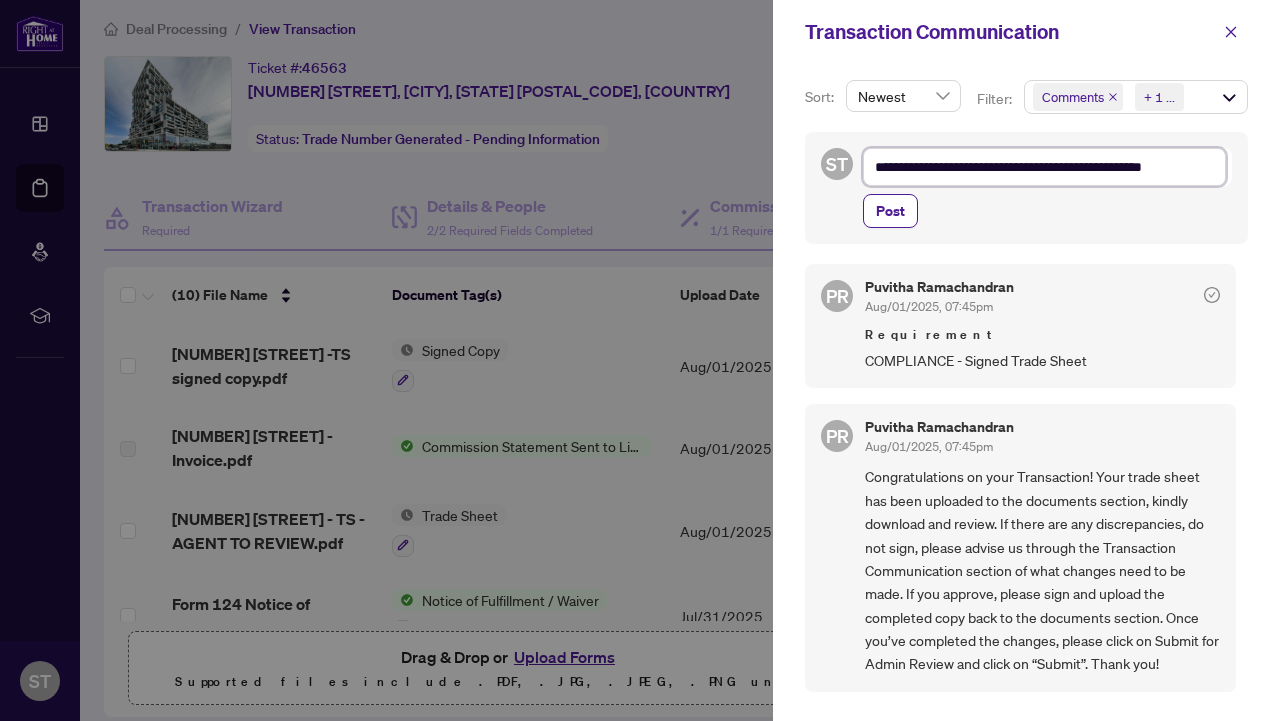 type on "**********" 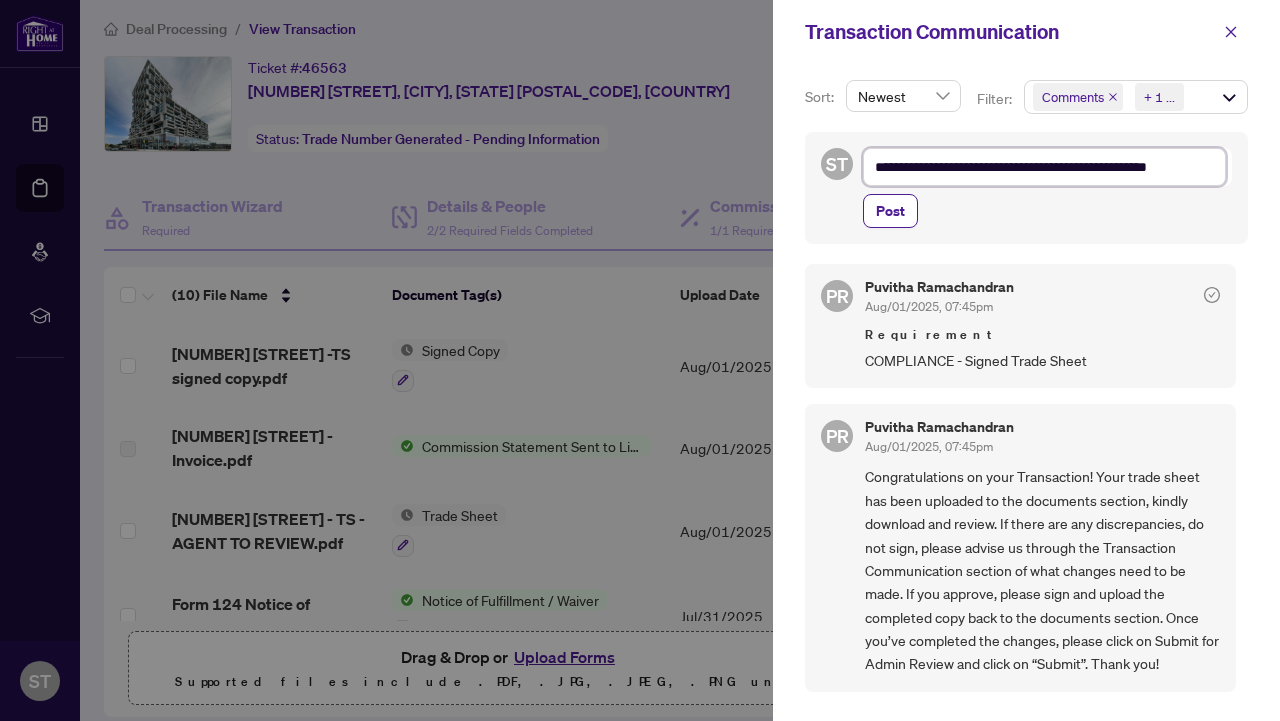 type on "**********" 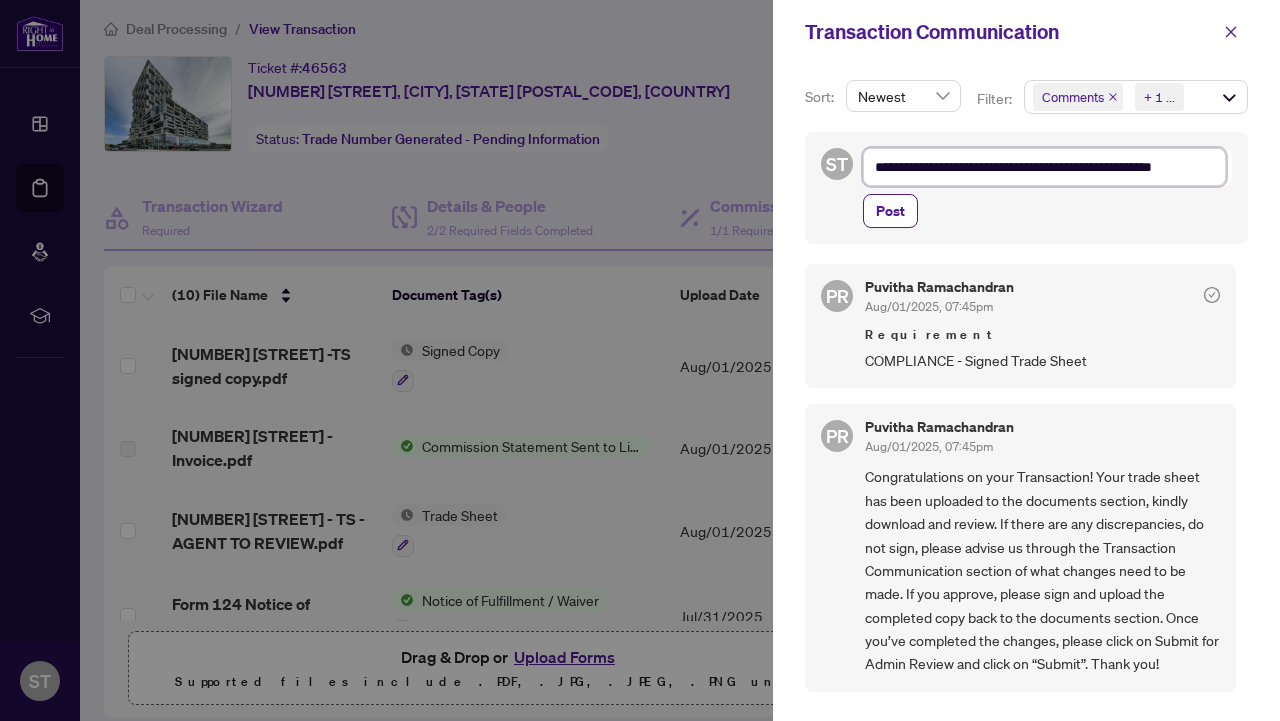 type on "**********" 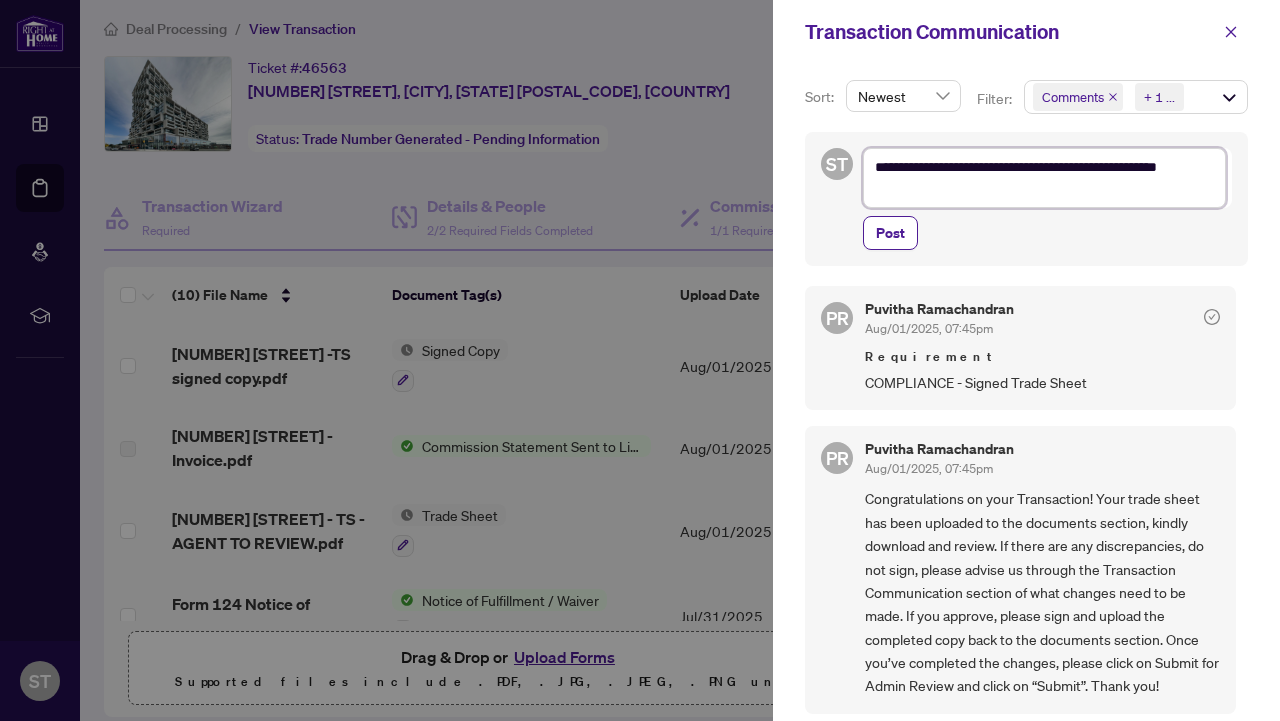 scroll, scrollTop: 26, scrollLeft: 0, axis: vertical 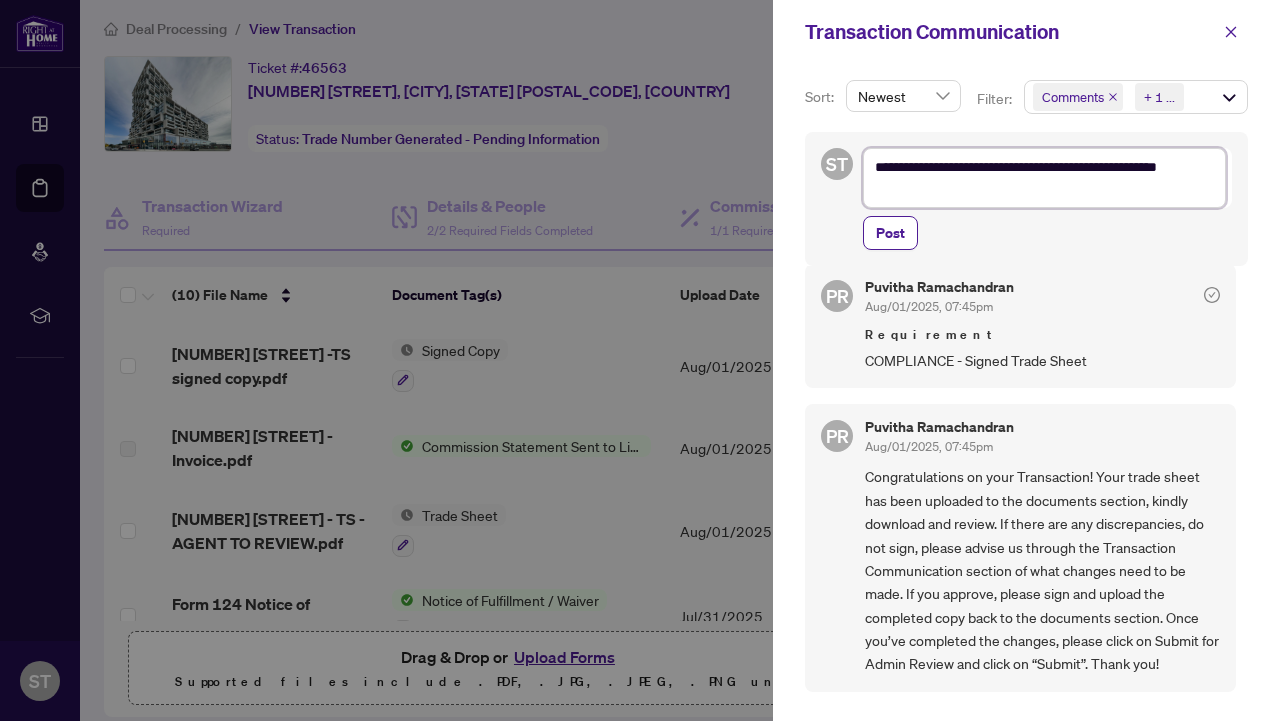 type on "**********" 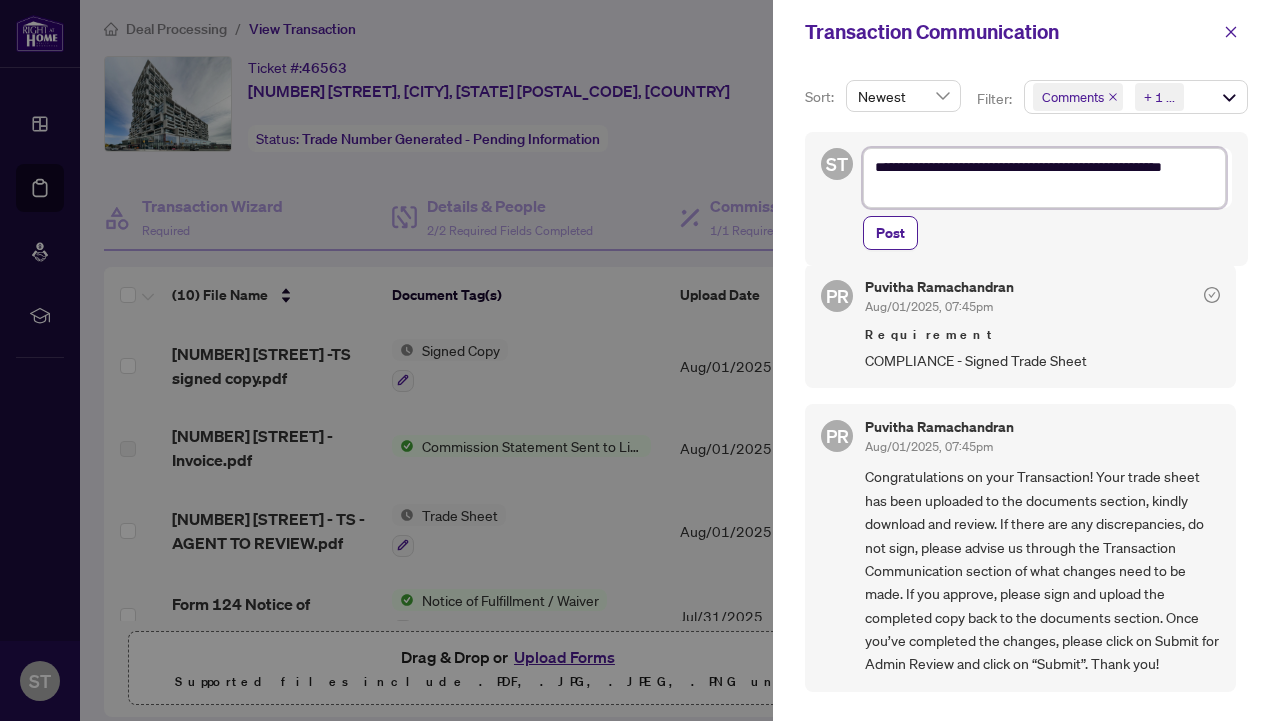 type on "**********" 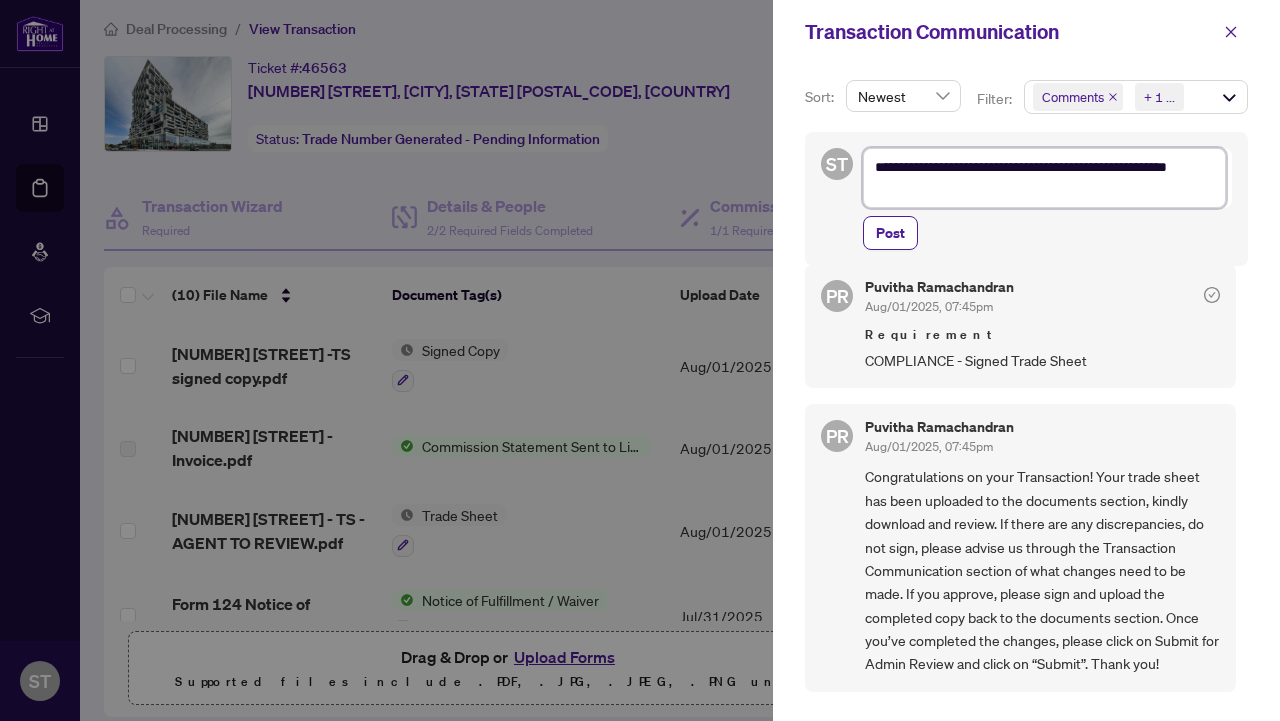 type on "**********" 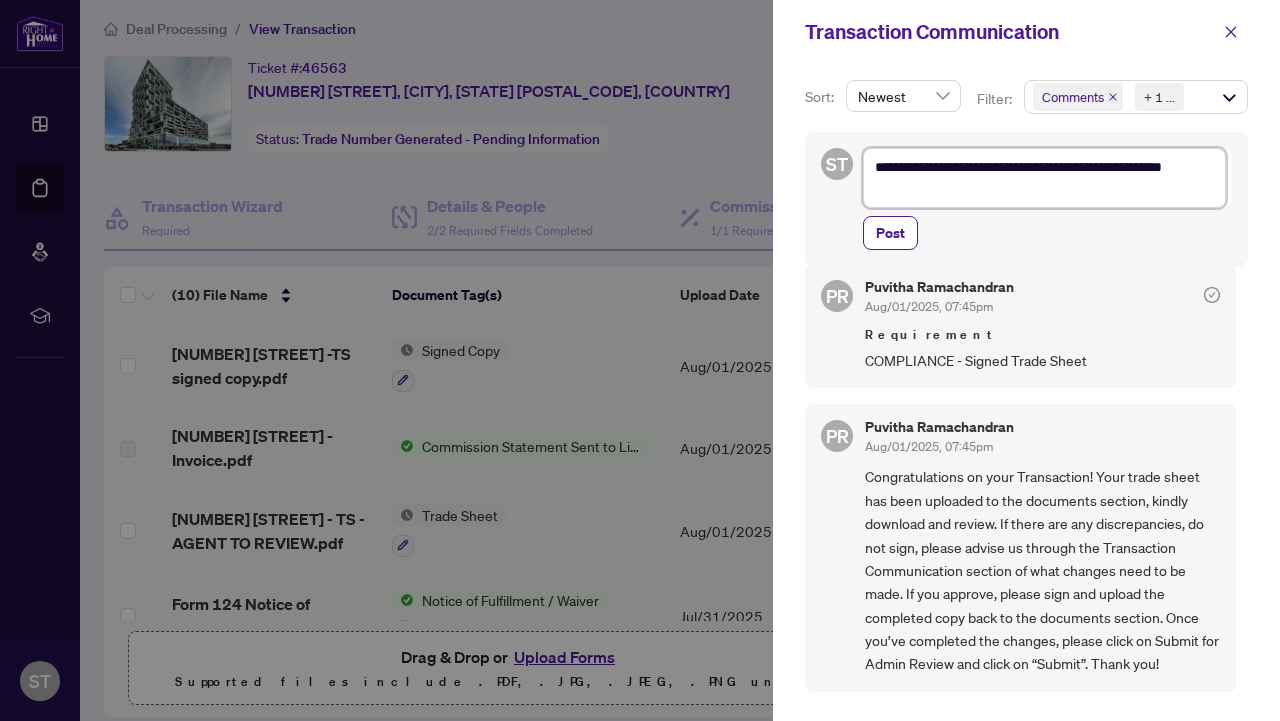 type on "**********" 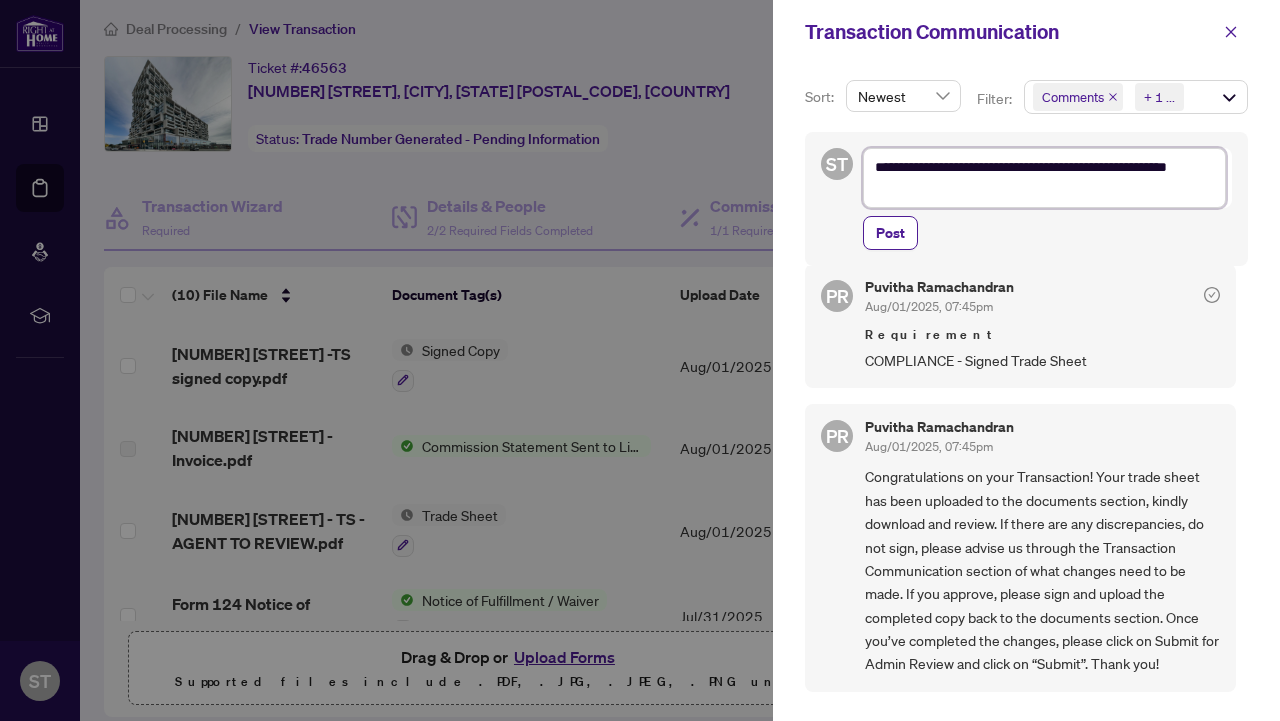 type on "**********" 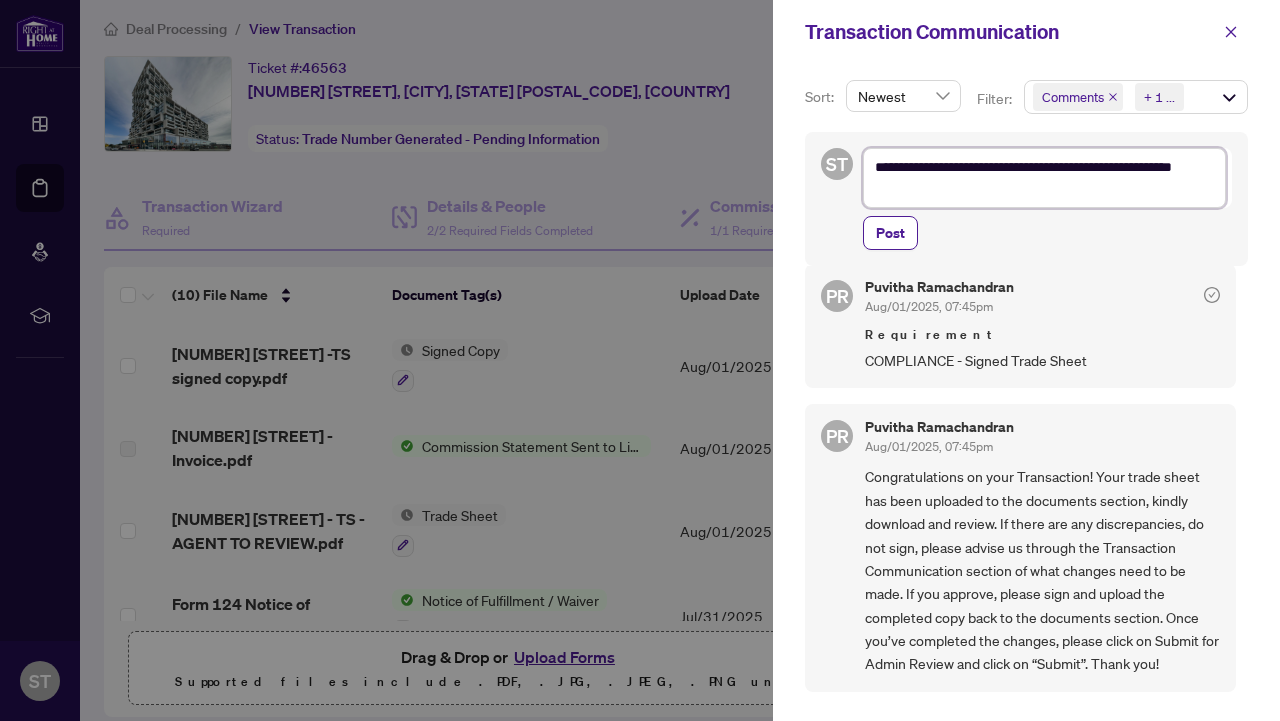 type on "**********" 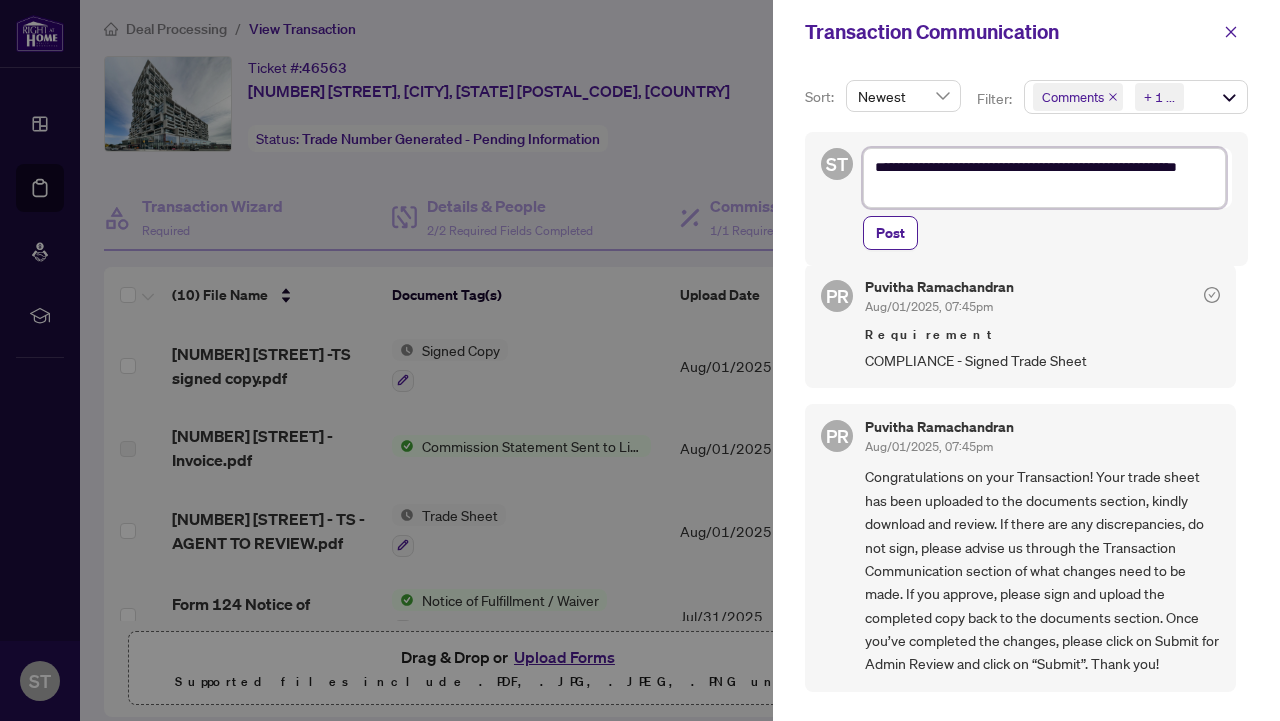 type on "**********" 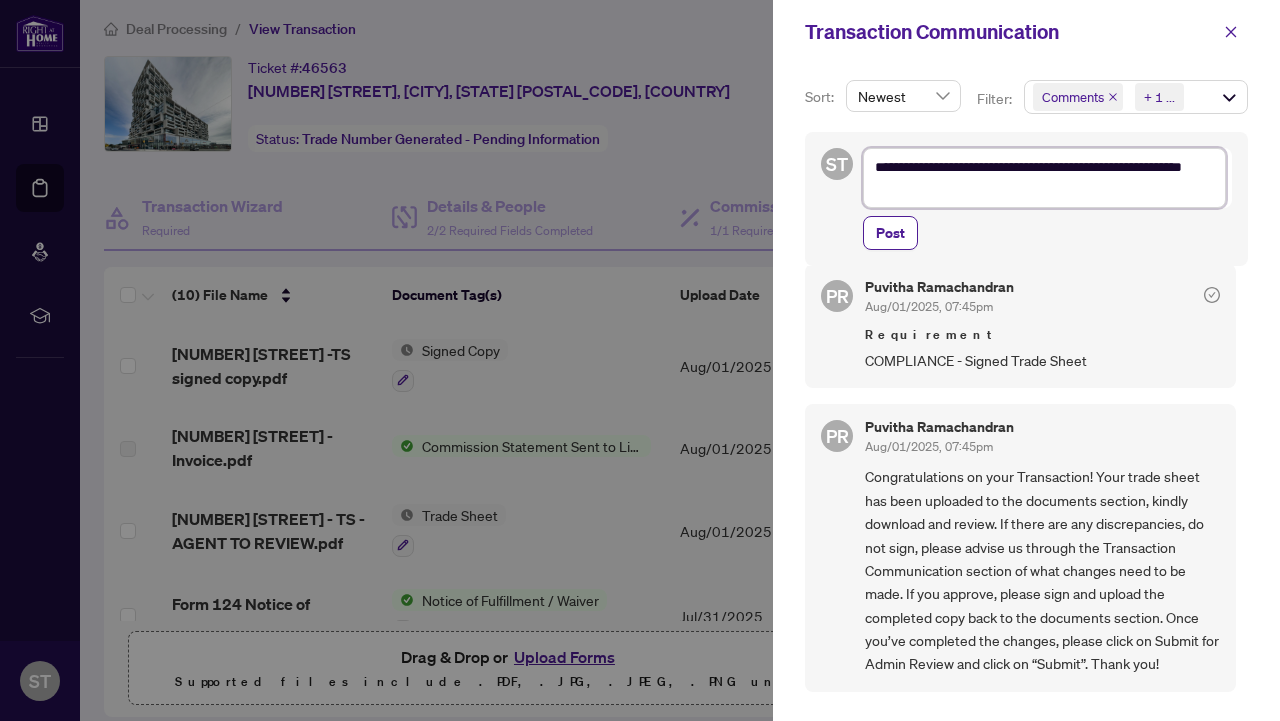 type on "**********" 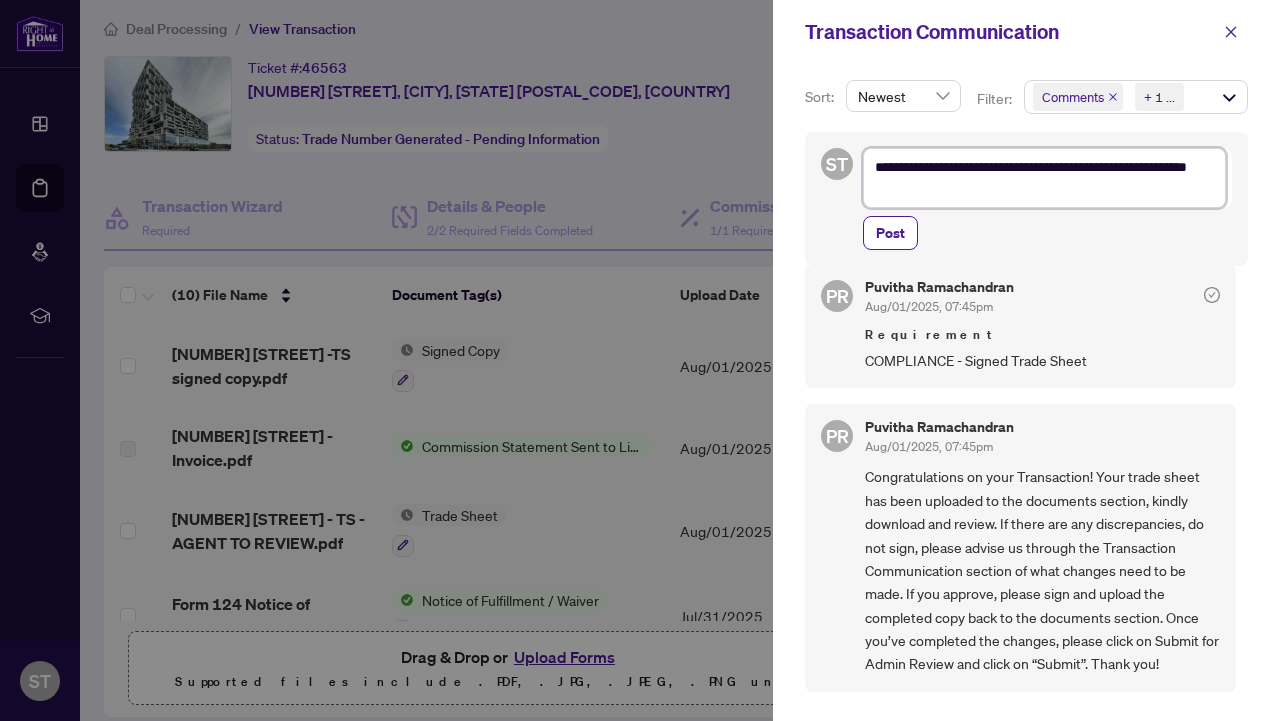 type on "**********" 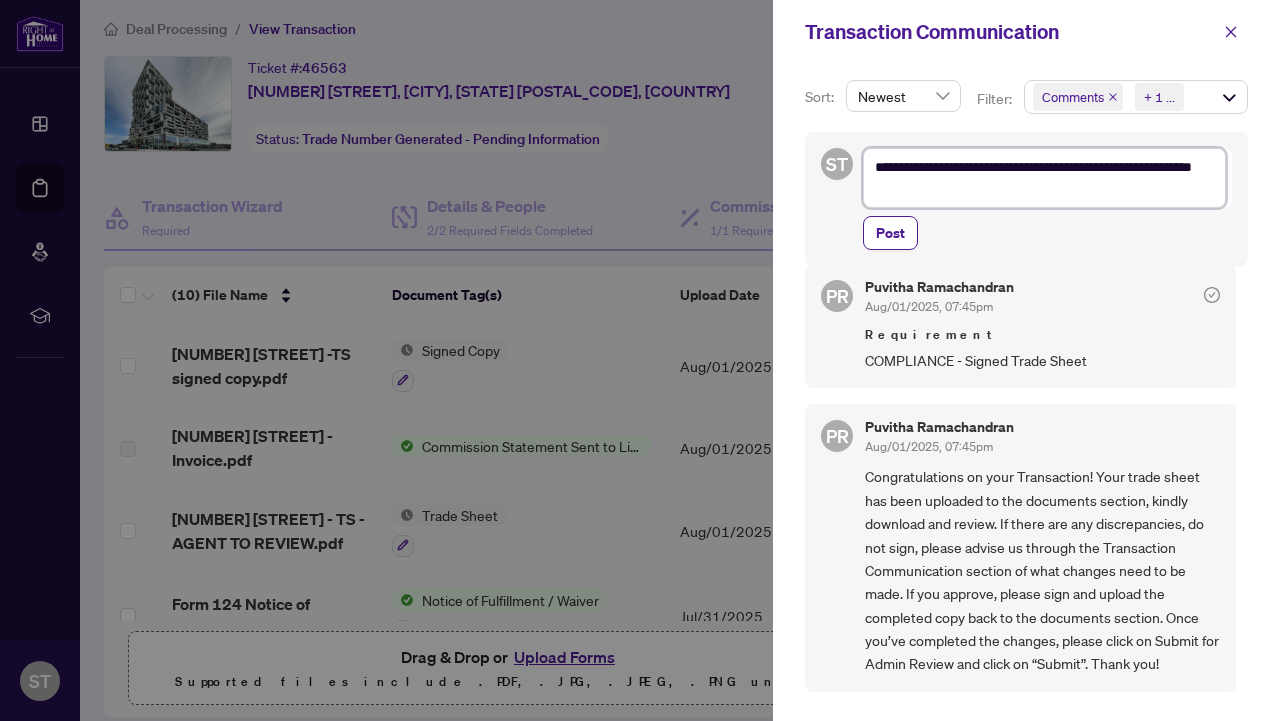 type on "**********" 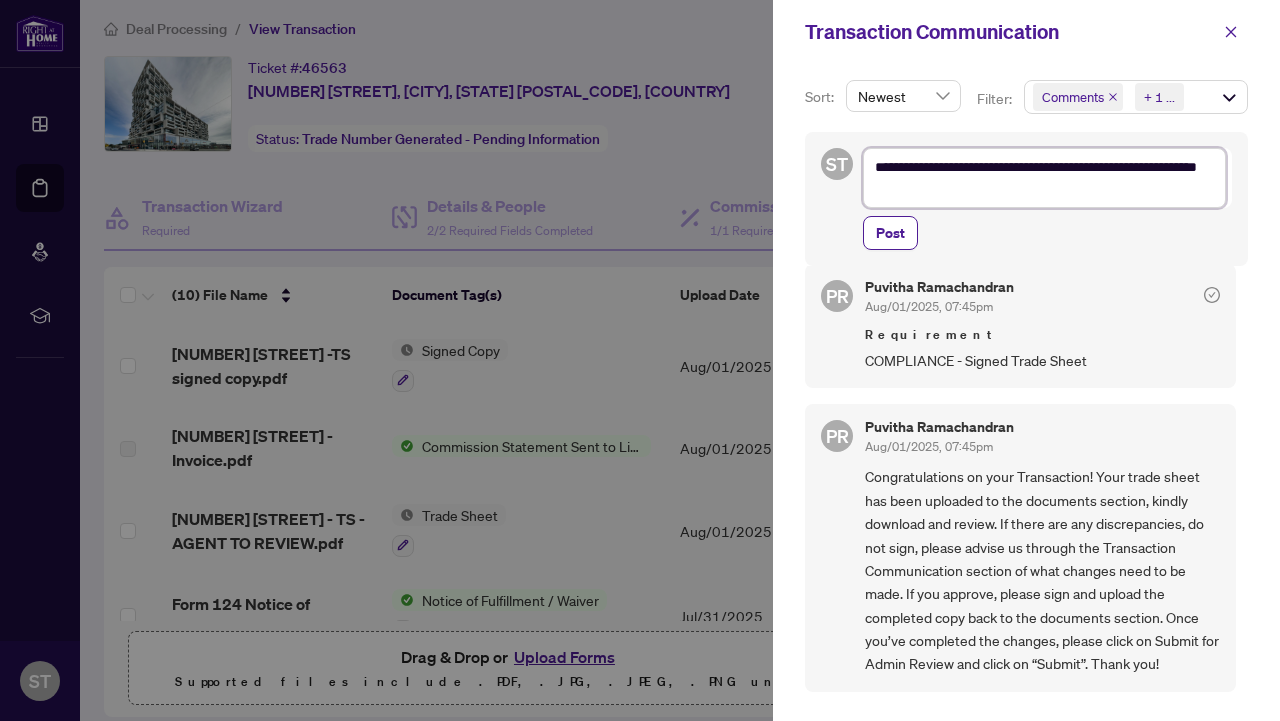 type on "**********" 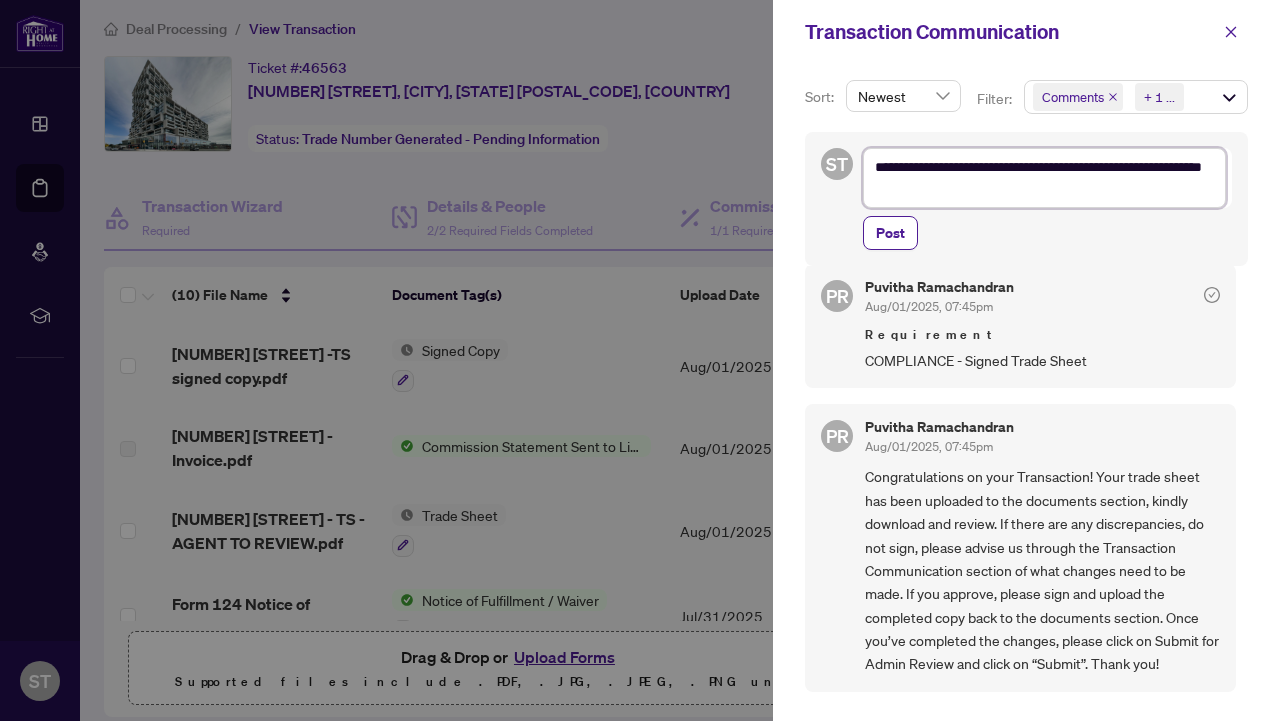 type on "**********" 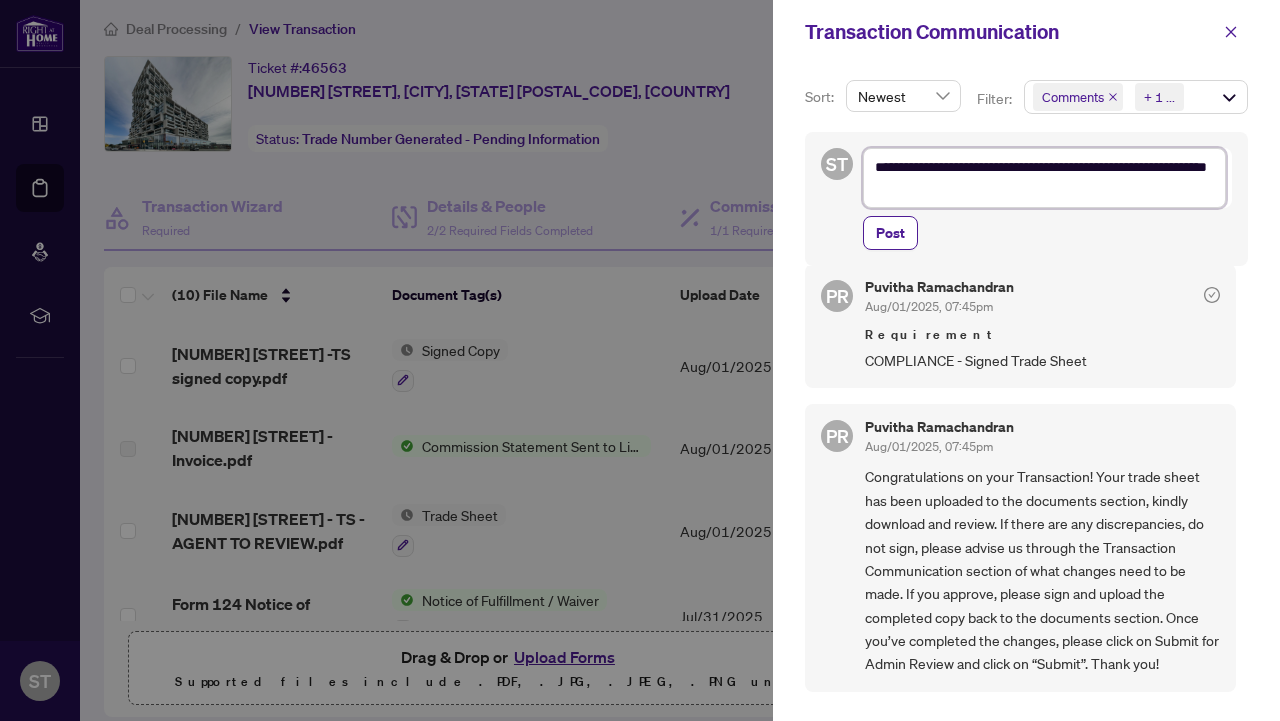 type on "**********" 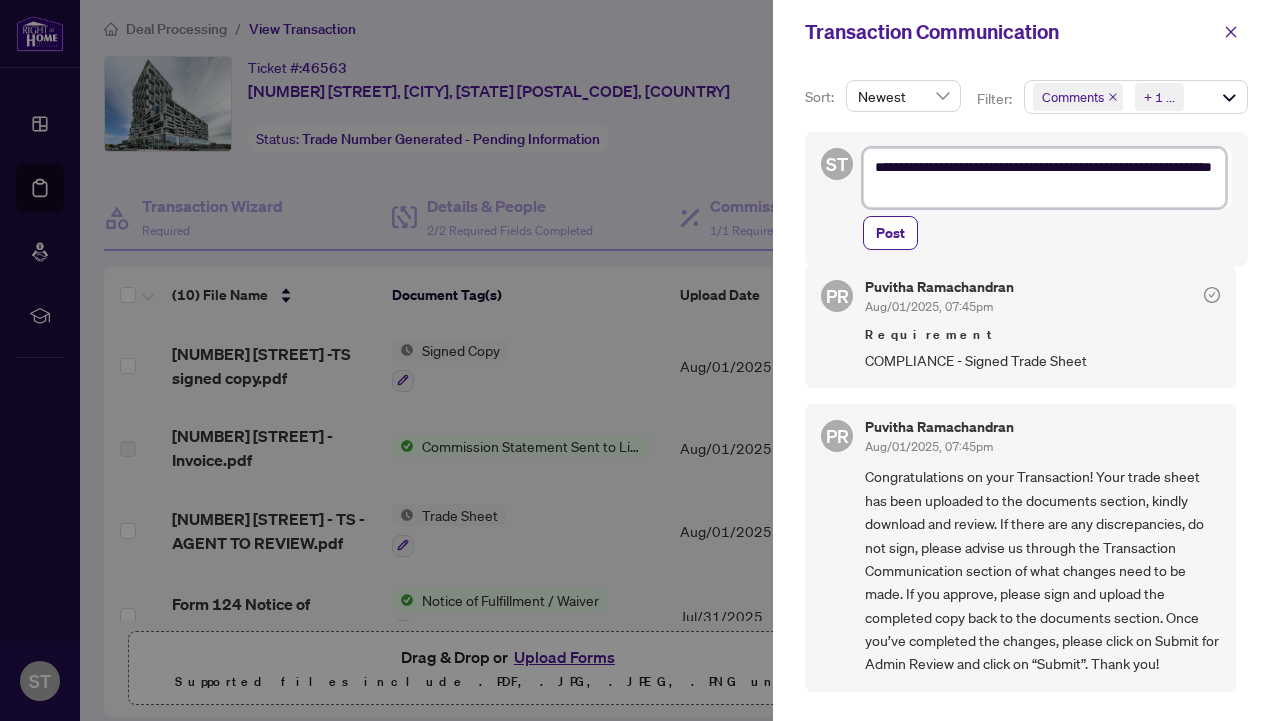 type on "**********" 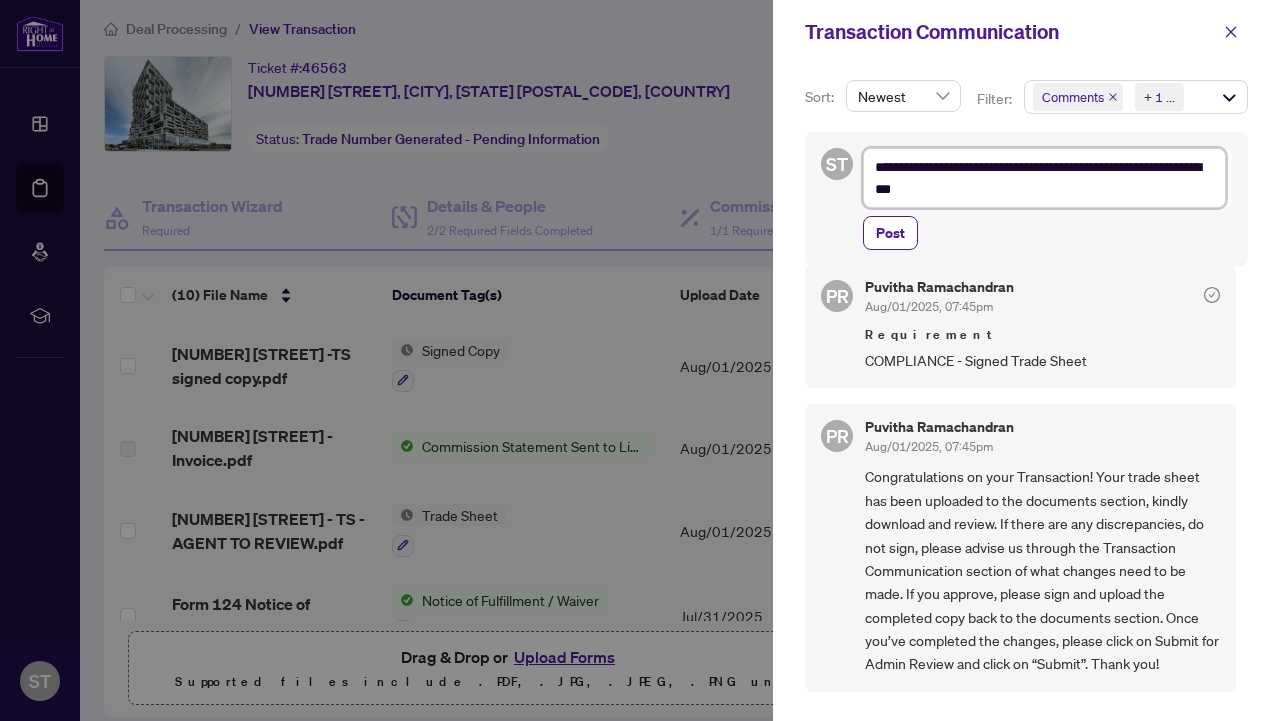 type on "**********" 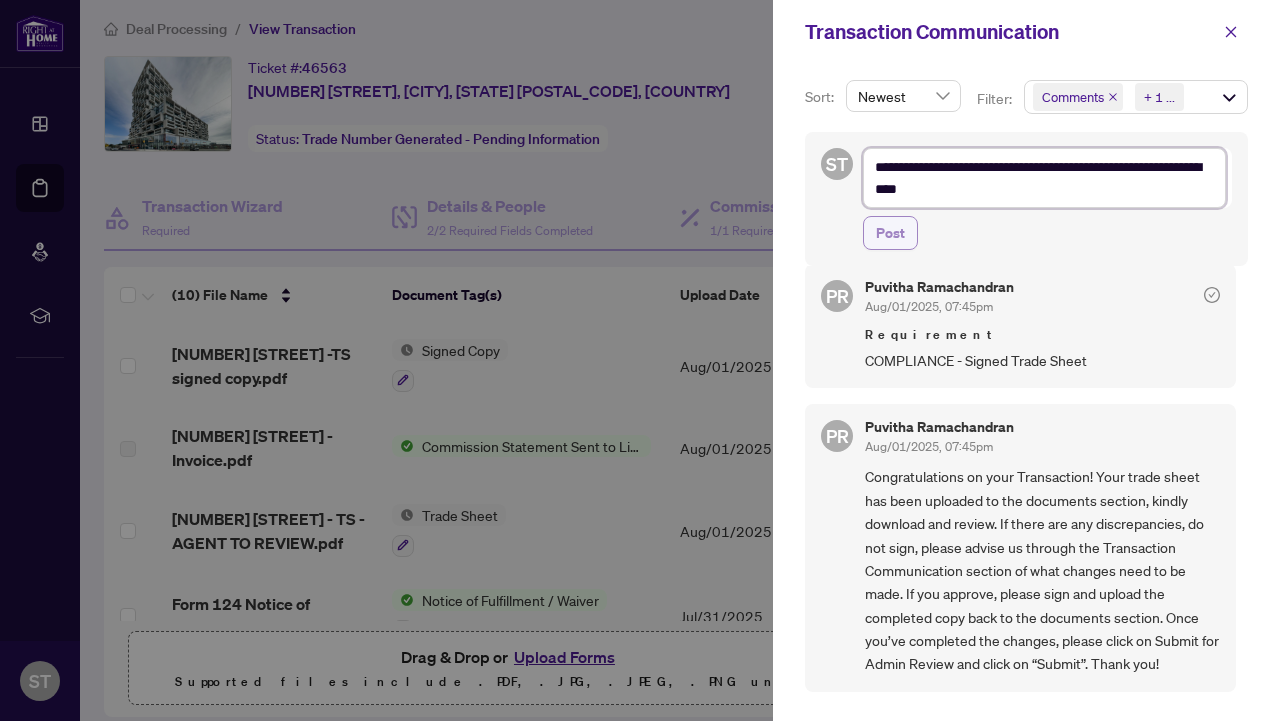 type on "**********" 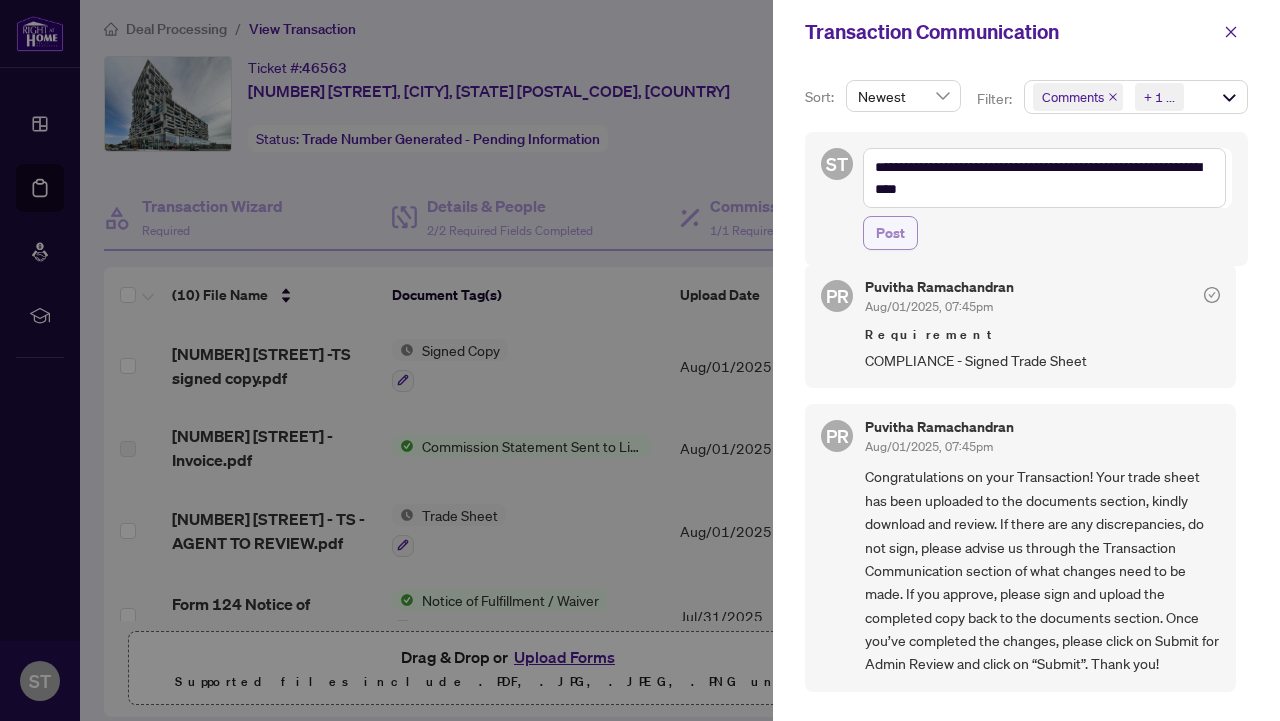 click on "Post" at bounding box center [890, 233] 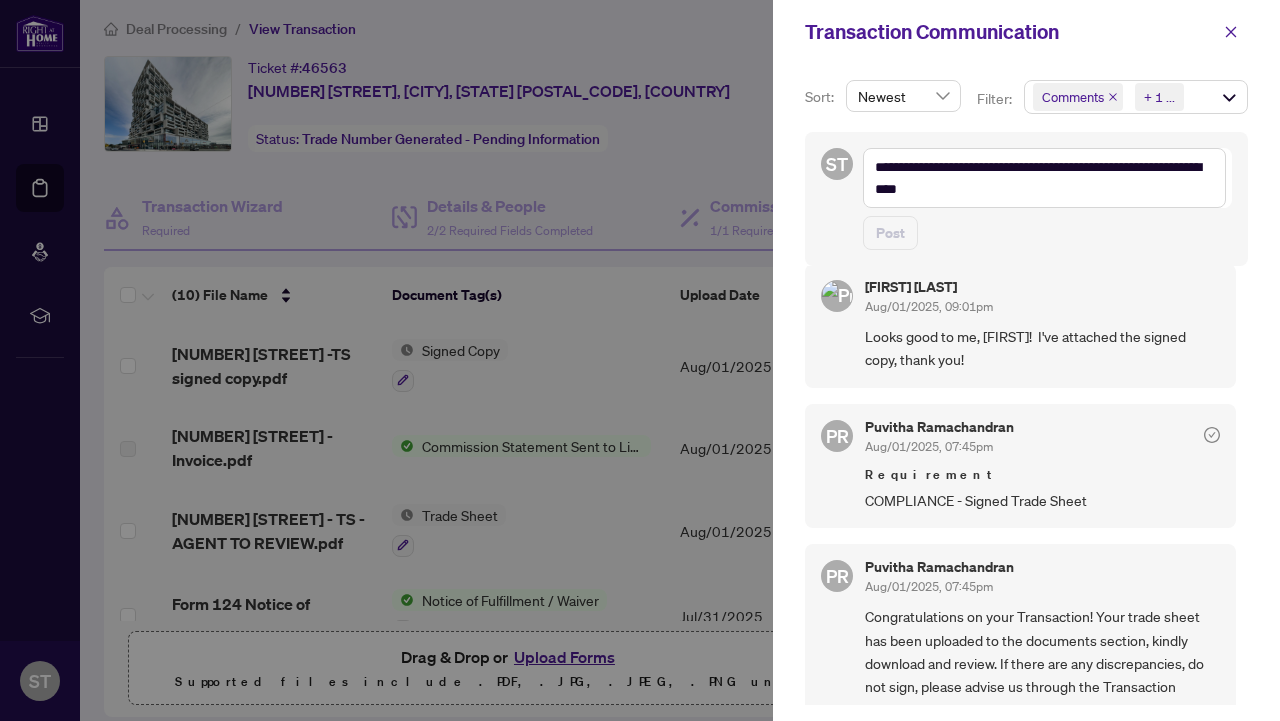 type on "**********" 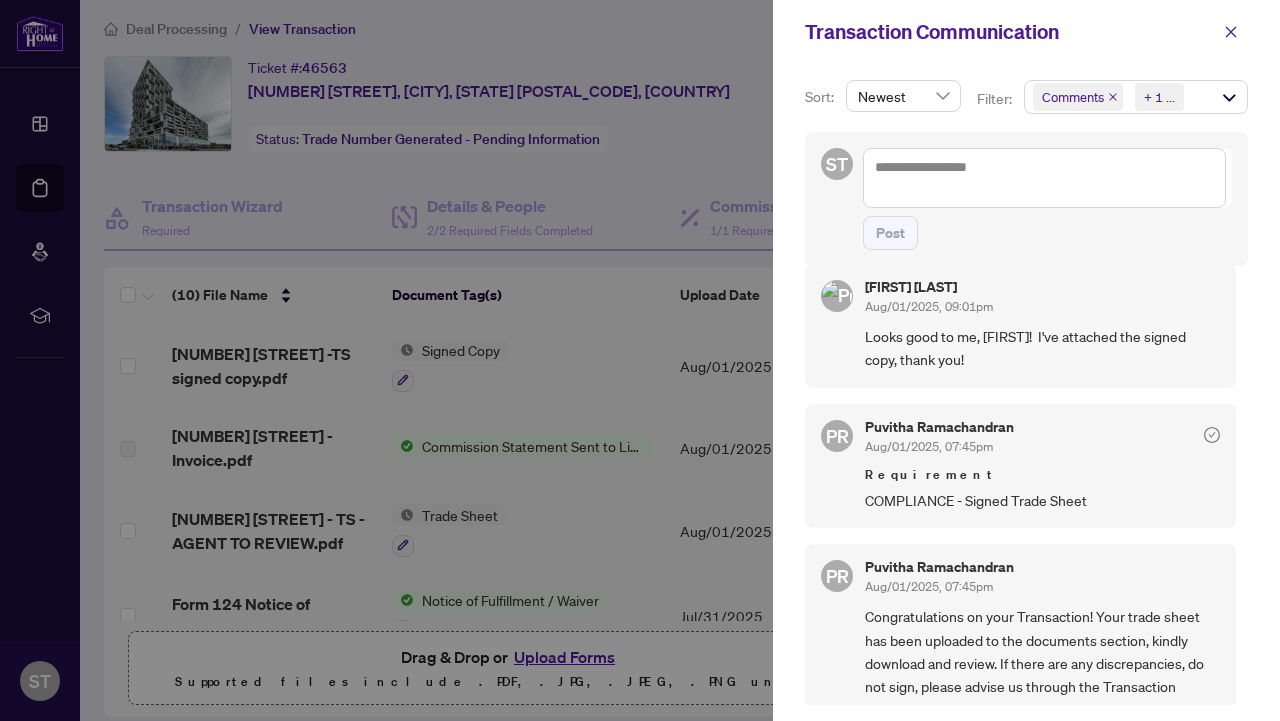 scroll, scrollTop: 4, scrollLeft: 0, axis: vertical 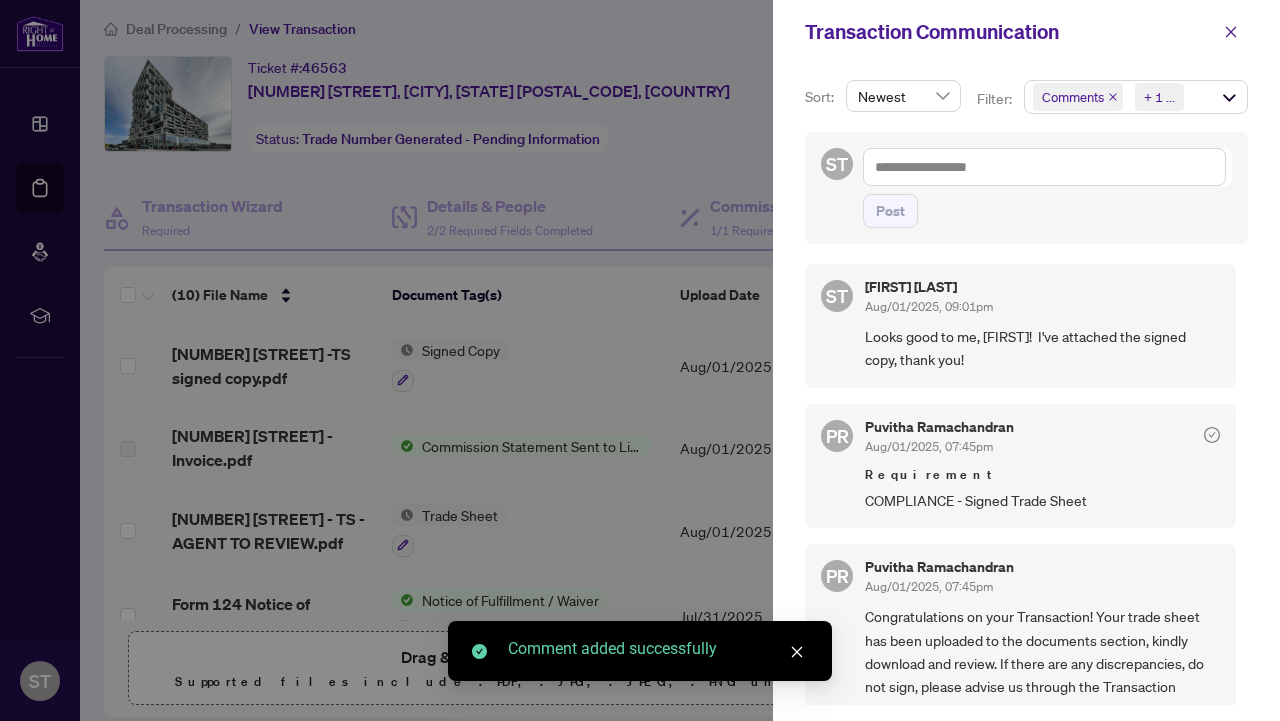 click at bounding box center [640, 360] 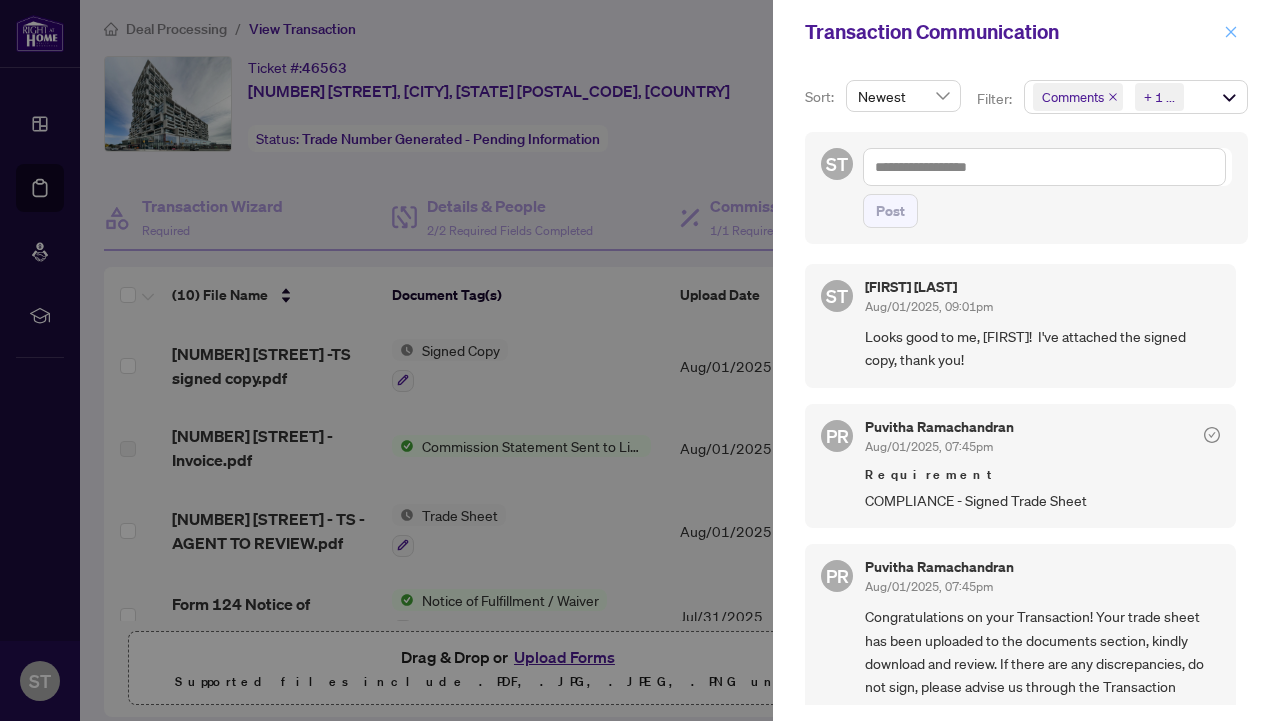 click 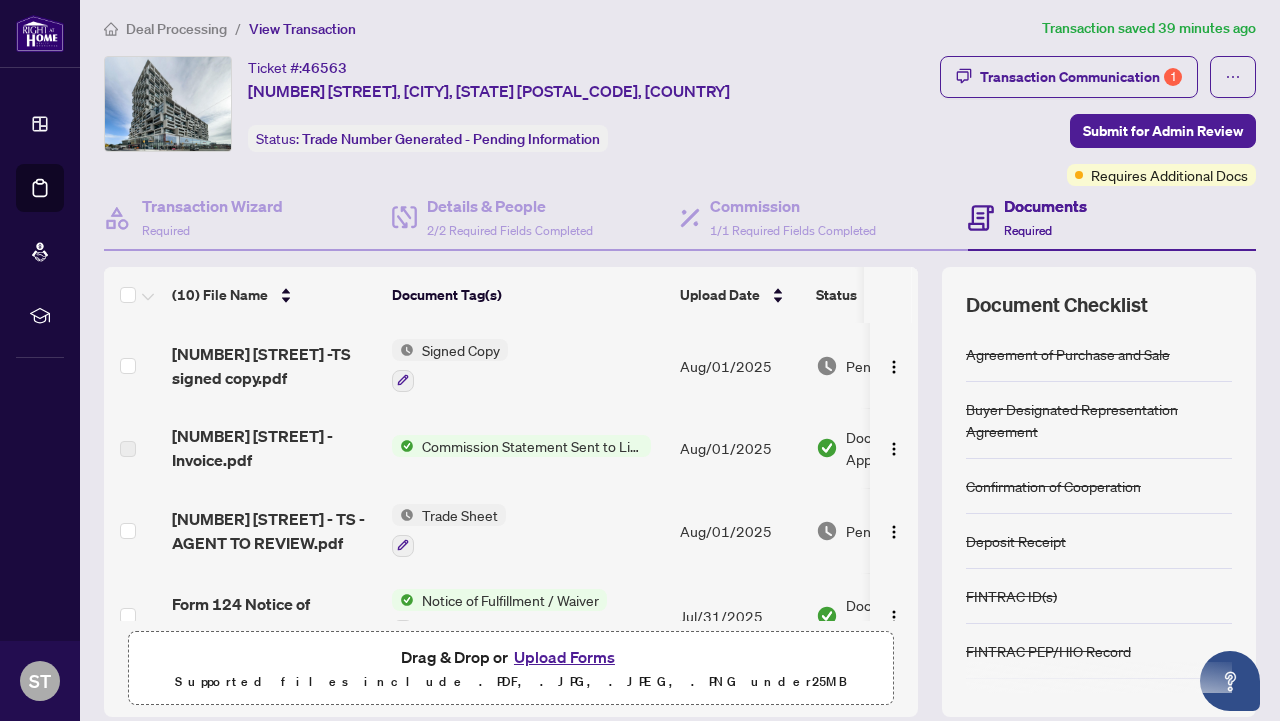 scroll, scrollTop: 268, scrollLeft: 0, axis: vertical 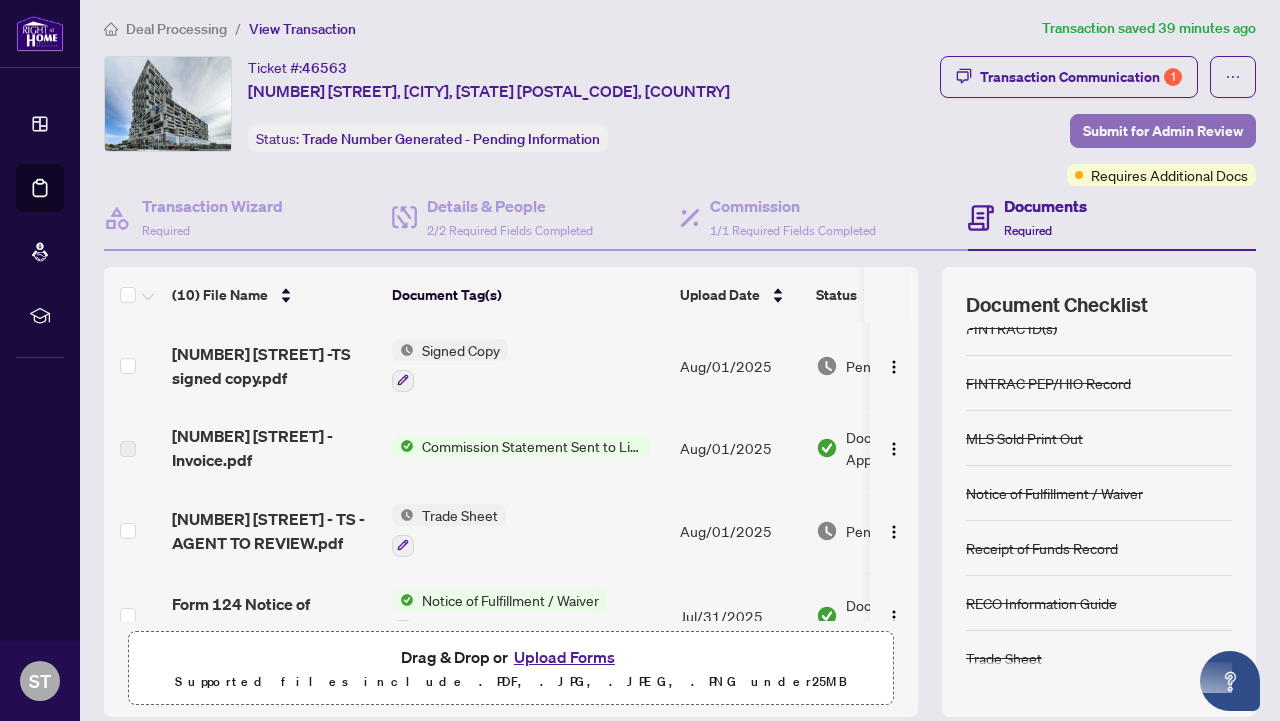 click on "Submit for Admin Review" at bounding box center [1163, 131] 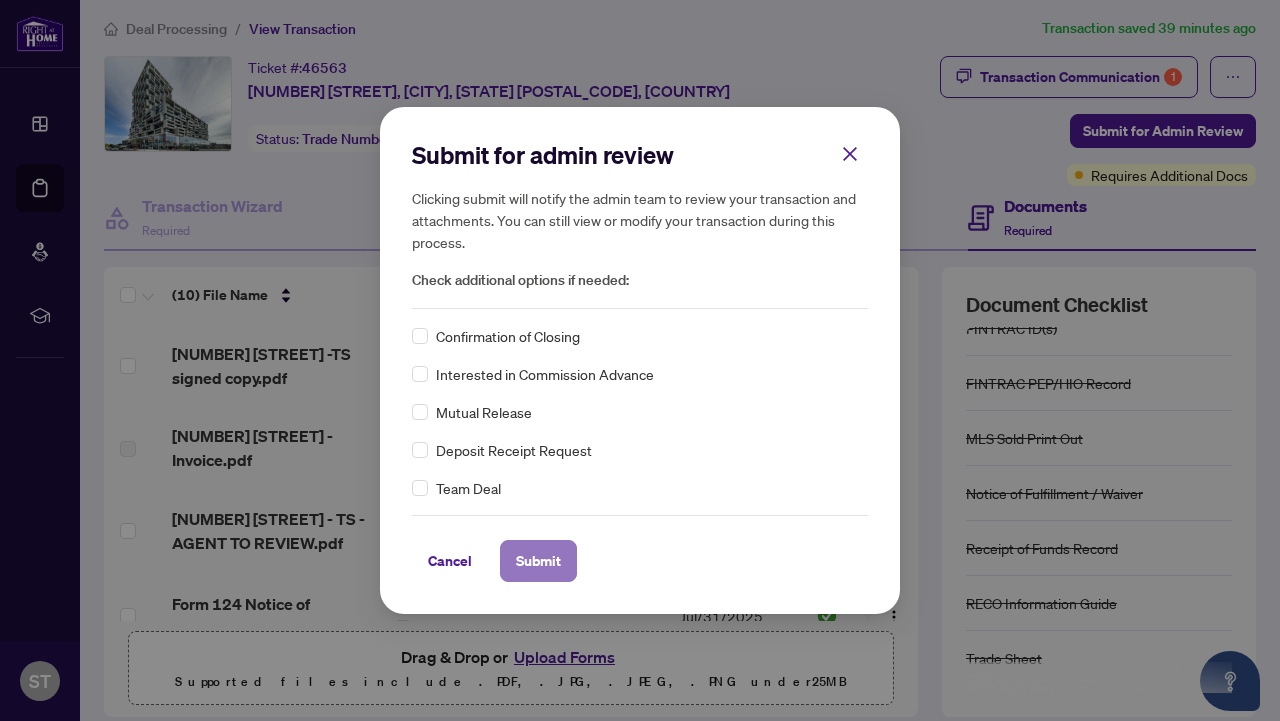 click on "Submit" at bounding box center (538, 561) 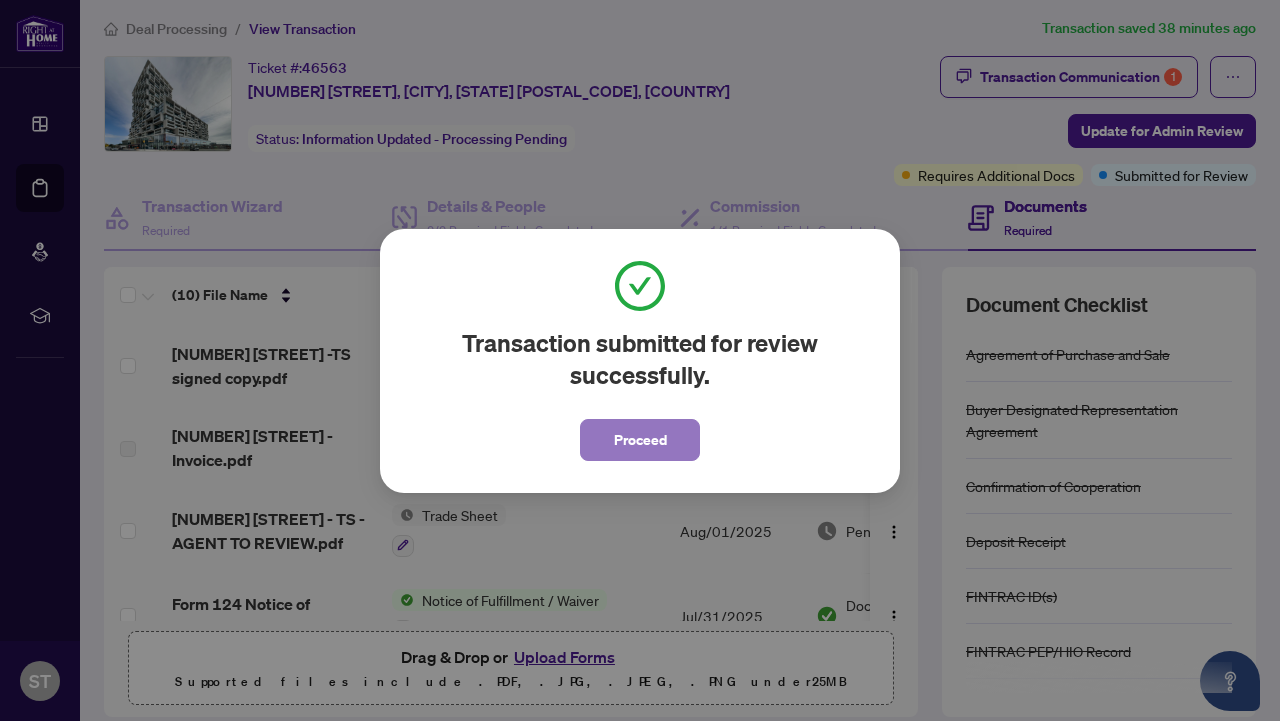 click on "Proceed" at bounding box center (640, 440) 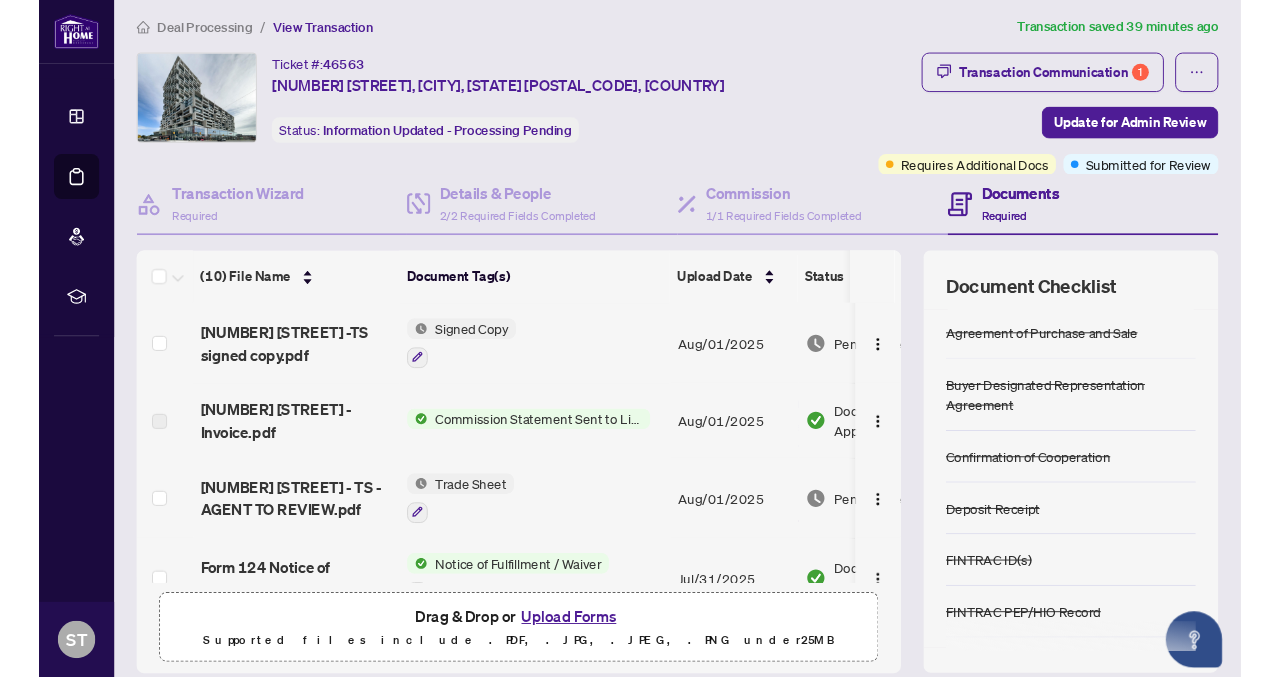 scroll, scrollTop: 0, scrollLeft: 0, axis: both 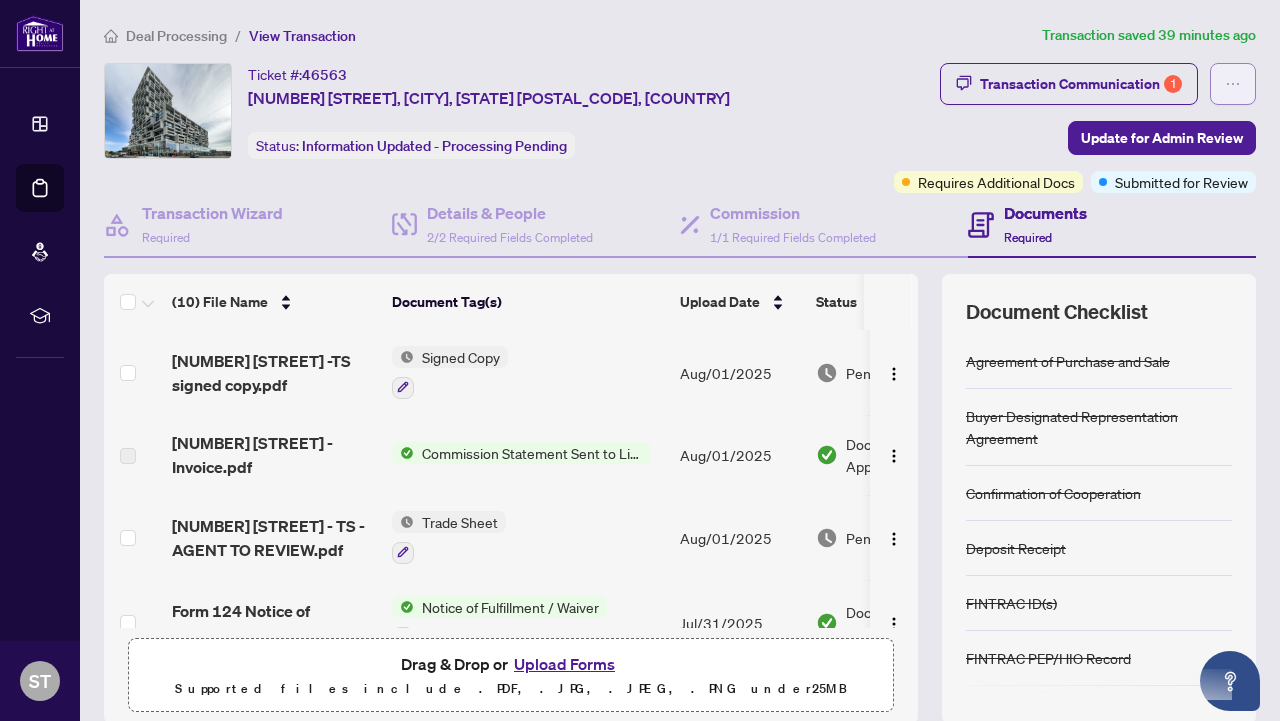 click 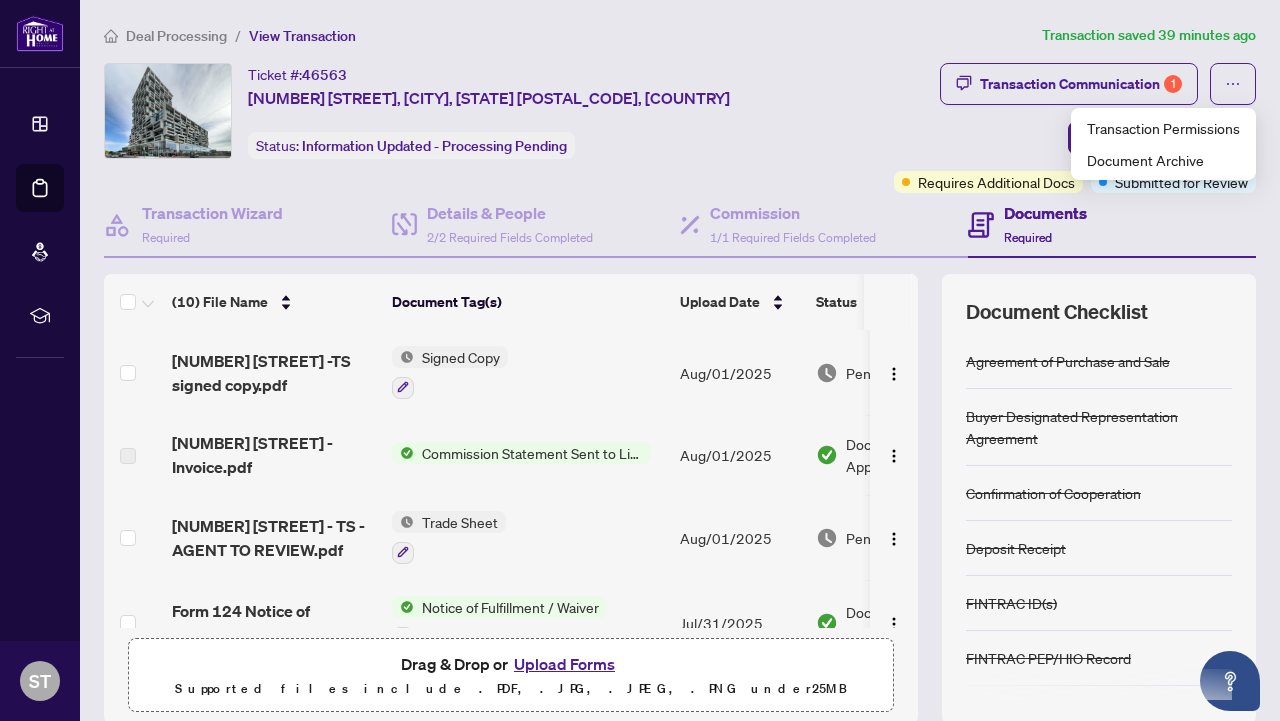 click on "Transaction Communication 1 Update for Admin Review Requires Additional Docs Submitted for Review" at bounding box center [1036, 128] 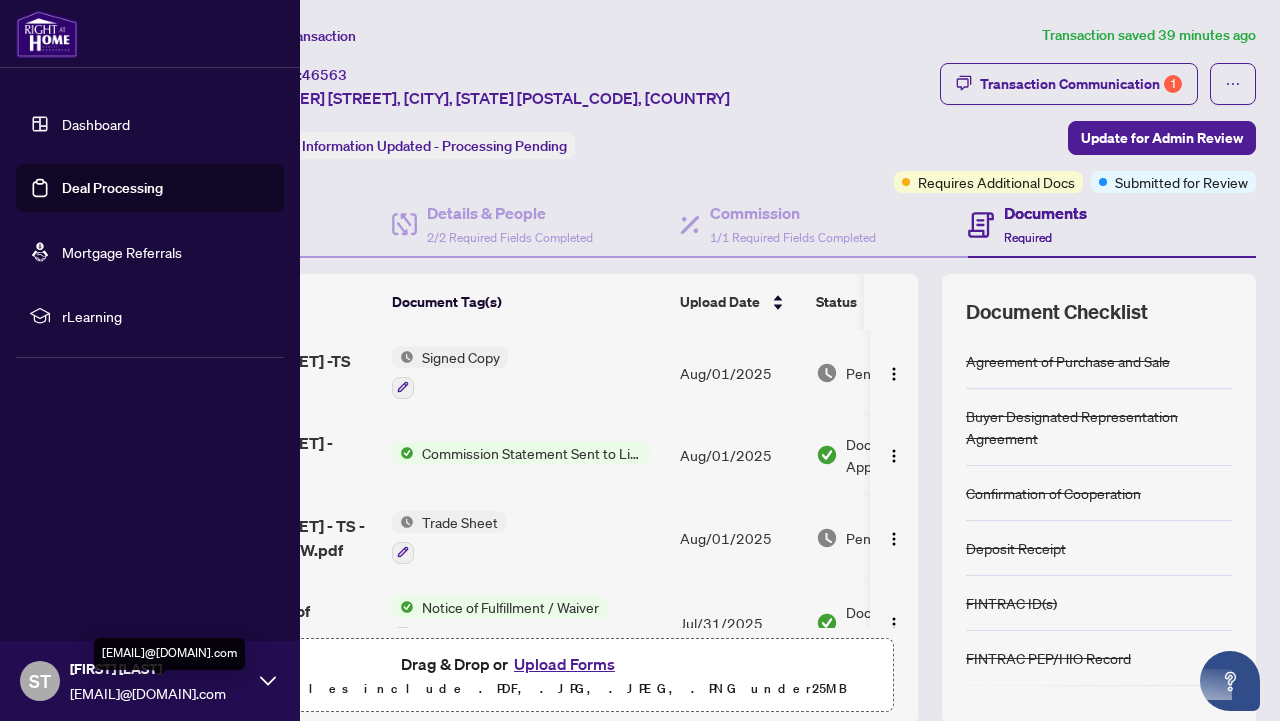 click on "[EMAIL]@[DOMAIN].com" at bounding box center [160, 693] 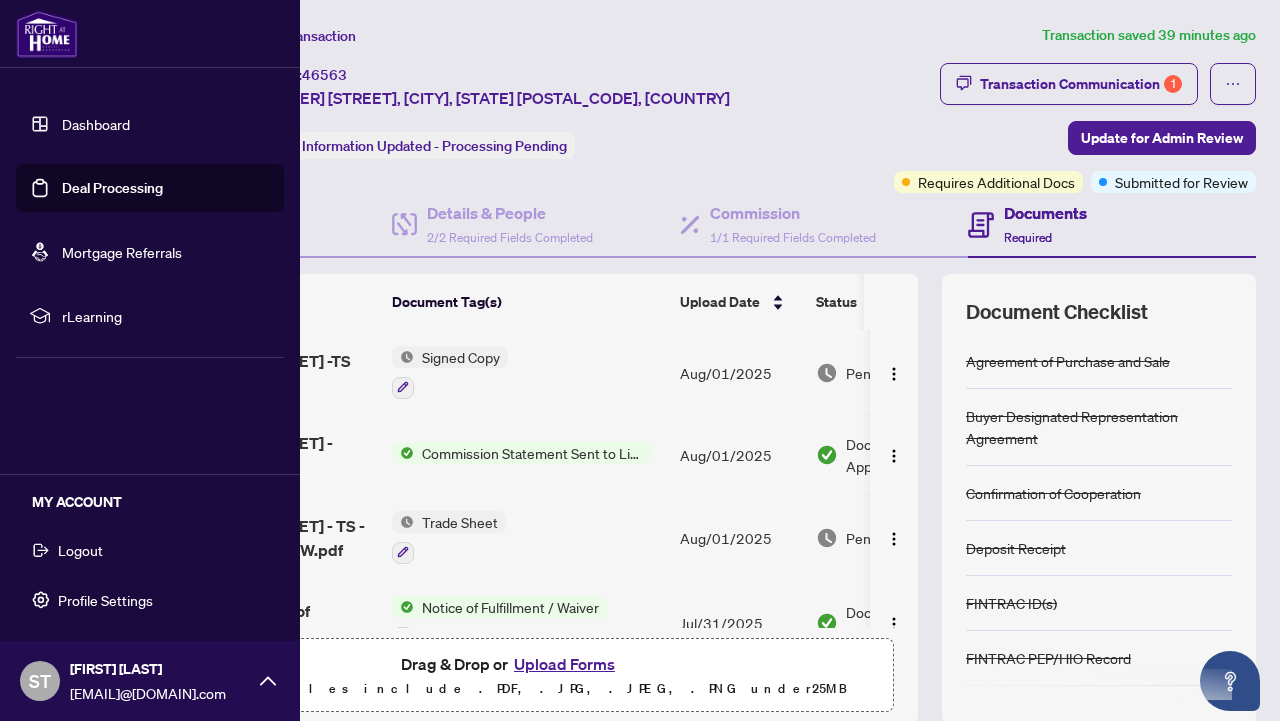 click on "Logout" at bounding box center (80, 550) 